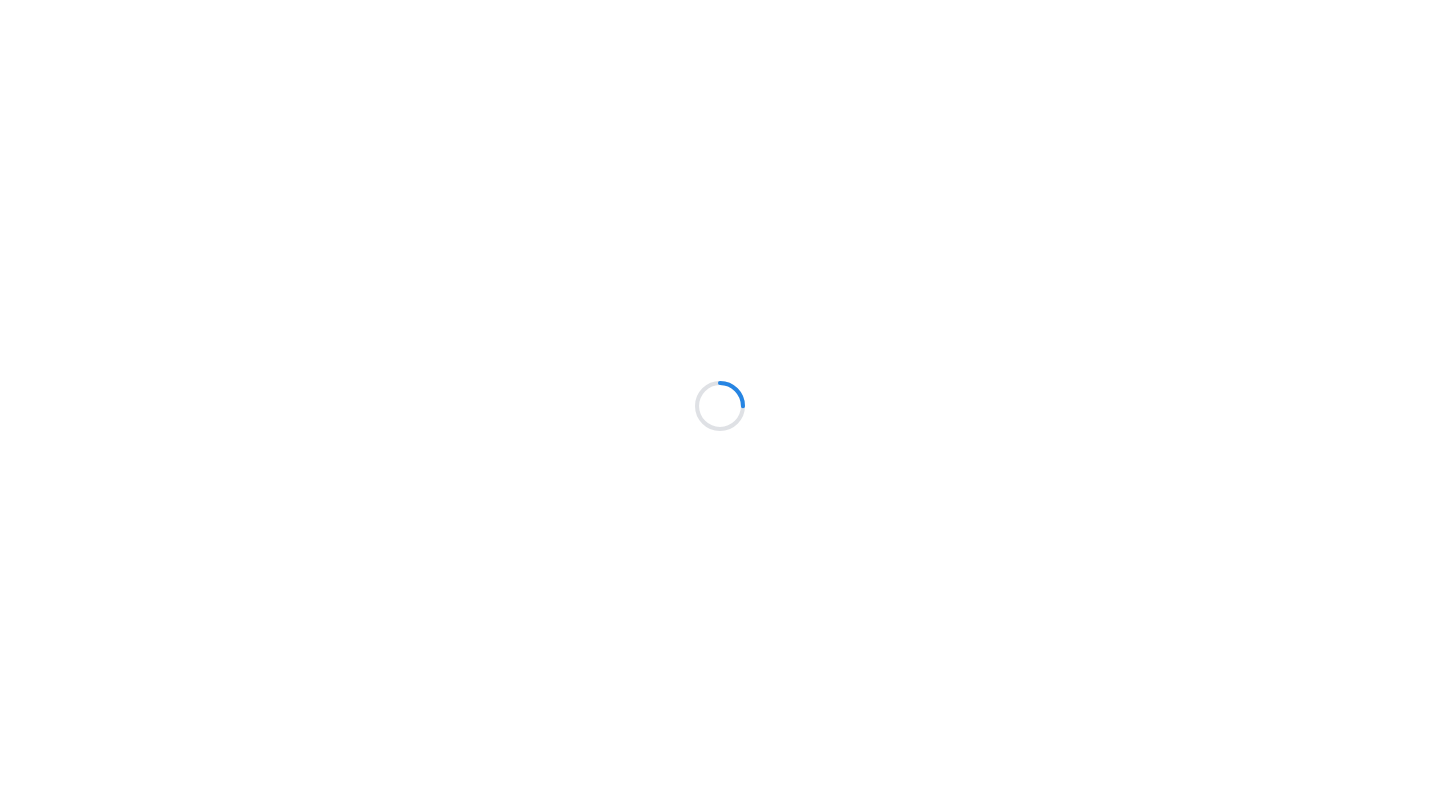 scroll, scrollTop: 0, scrollLeft: 0, axis: both 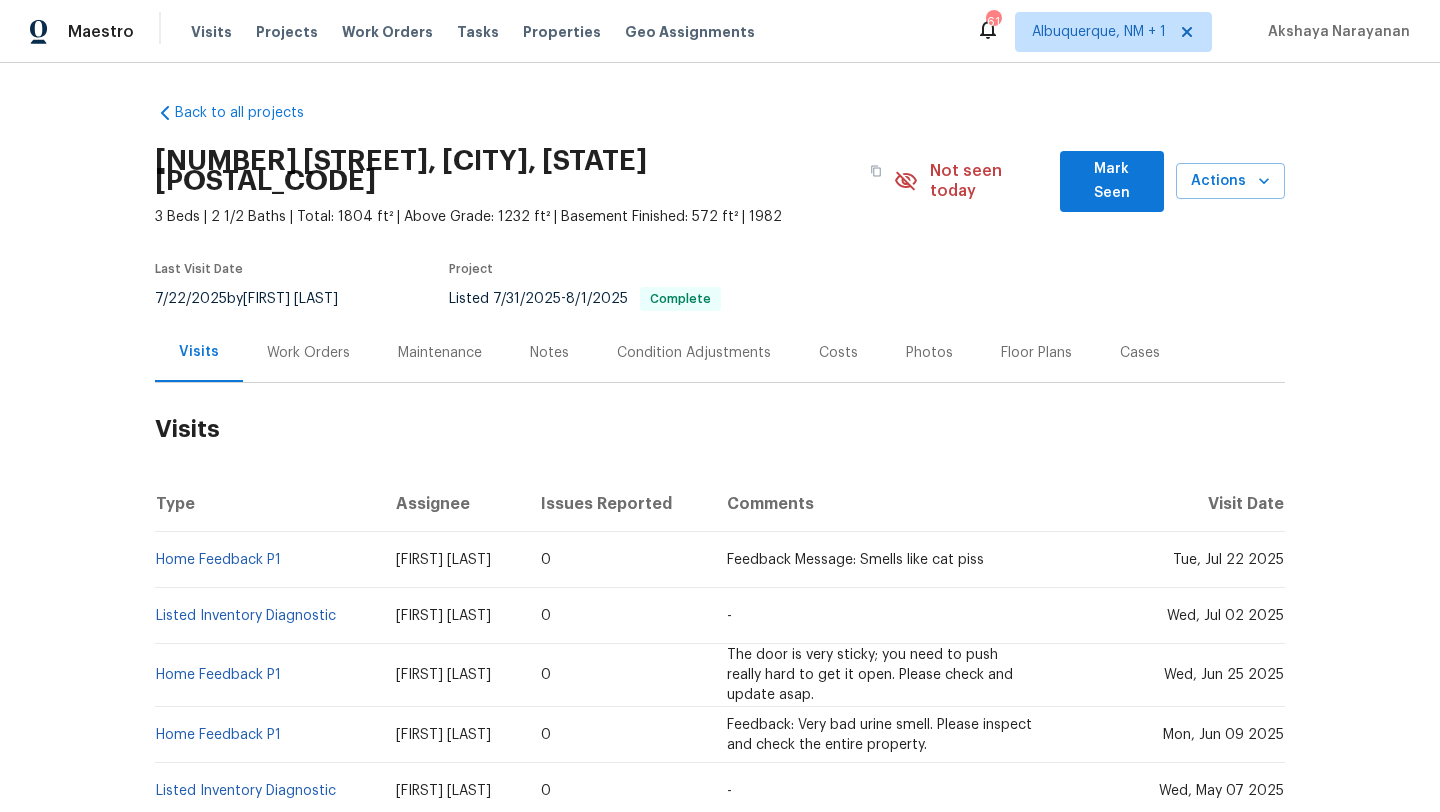 click on "Work Orders" at bounding box center (308, 353) 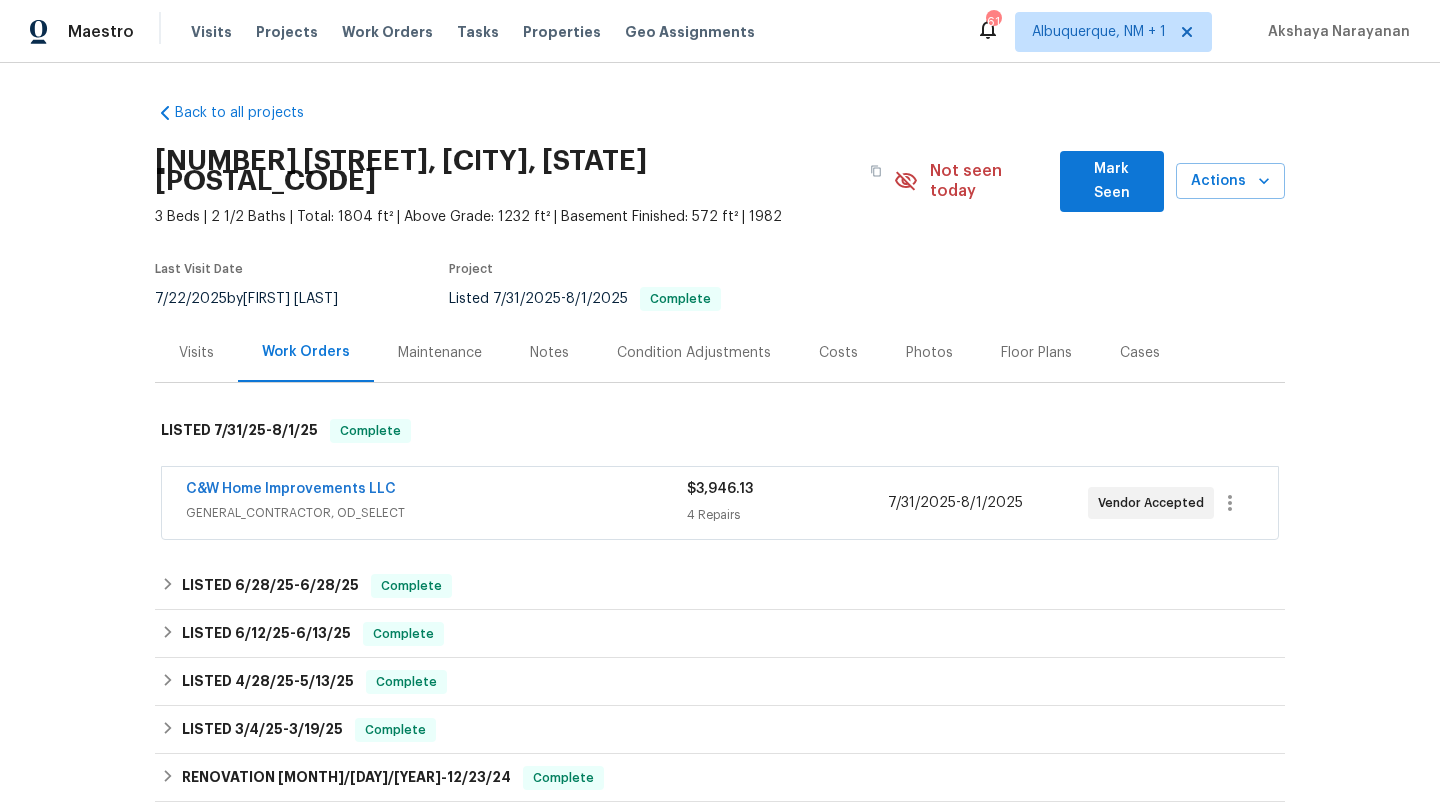 click on "C&W Home Improvements LLC GENERAL_CONTRACTOR, OD_SELECT" at bounding box center [436, 503] 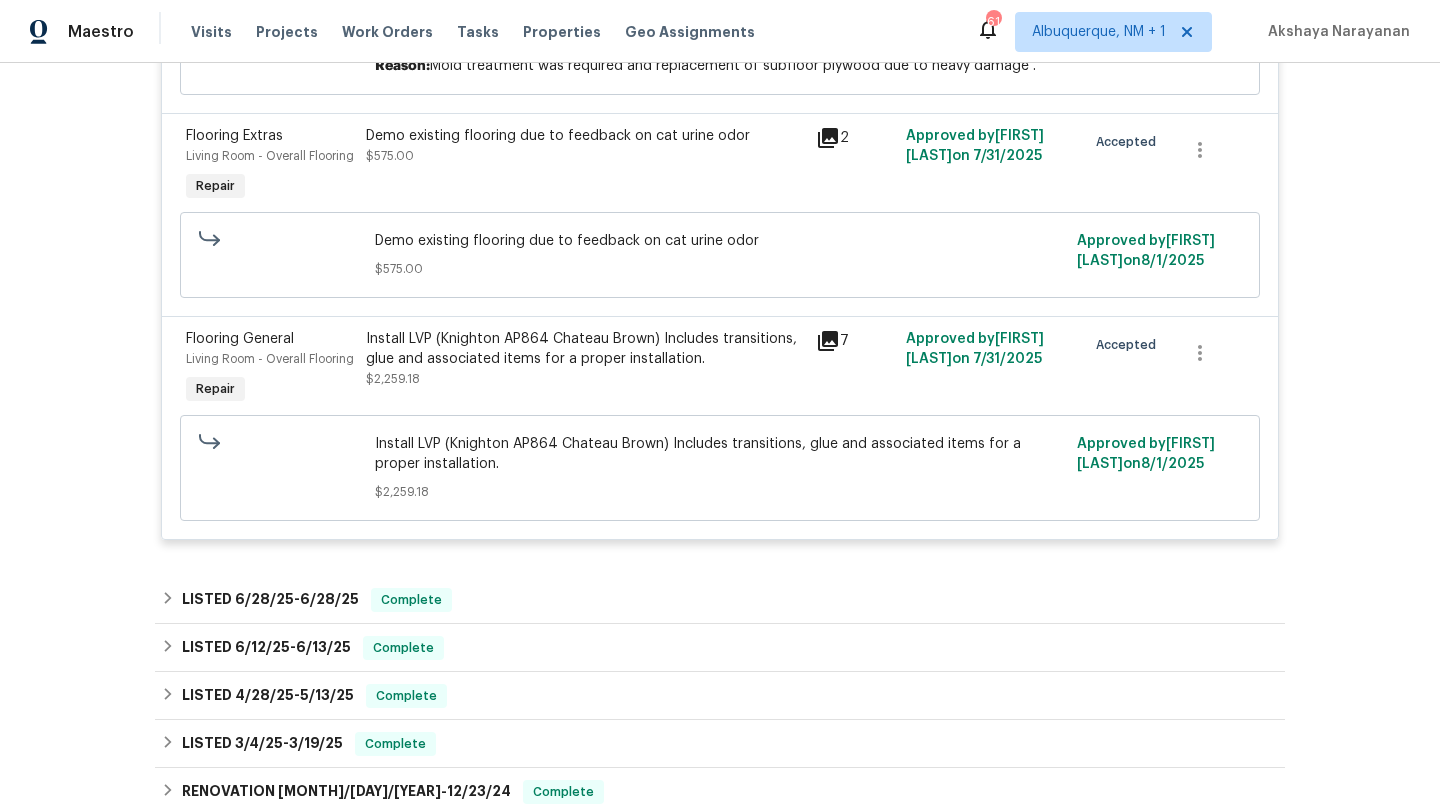 scroll, scrollTop: 1170, scrollLeft: 0, axis: vertical 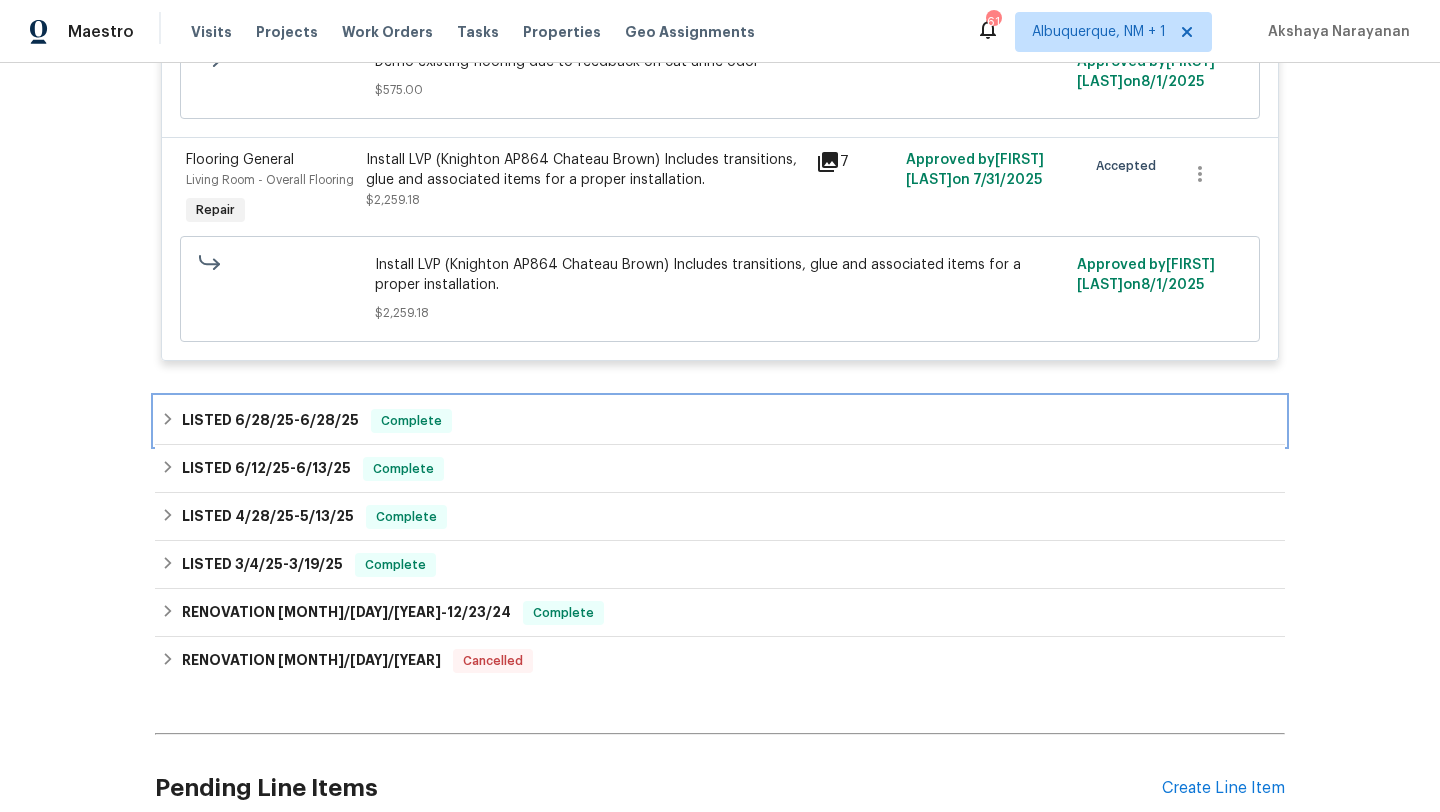 click on "LISTED   6/28/25  -  6/28/25 Complete" at bounding box center [720, 421] 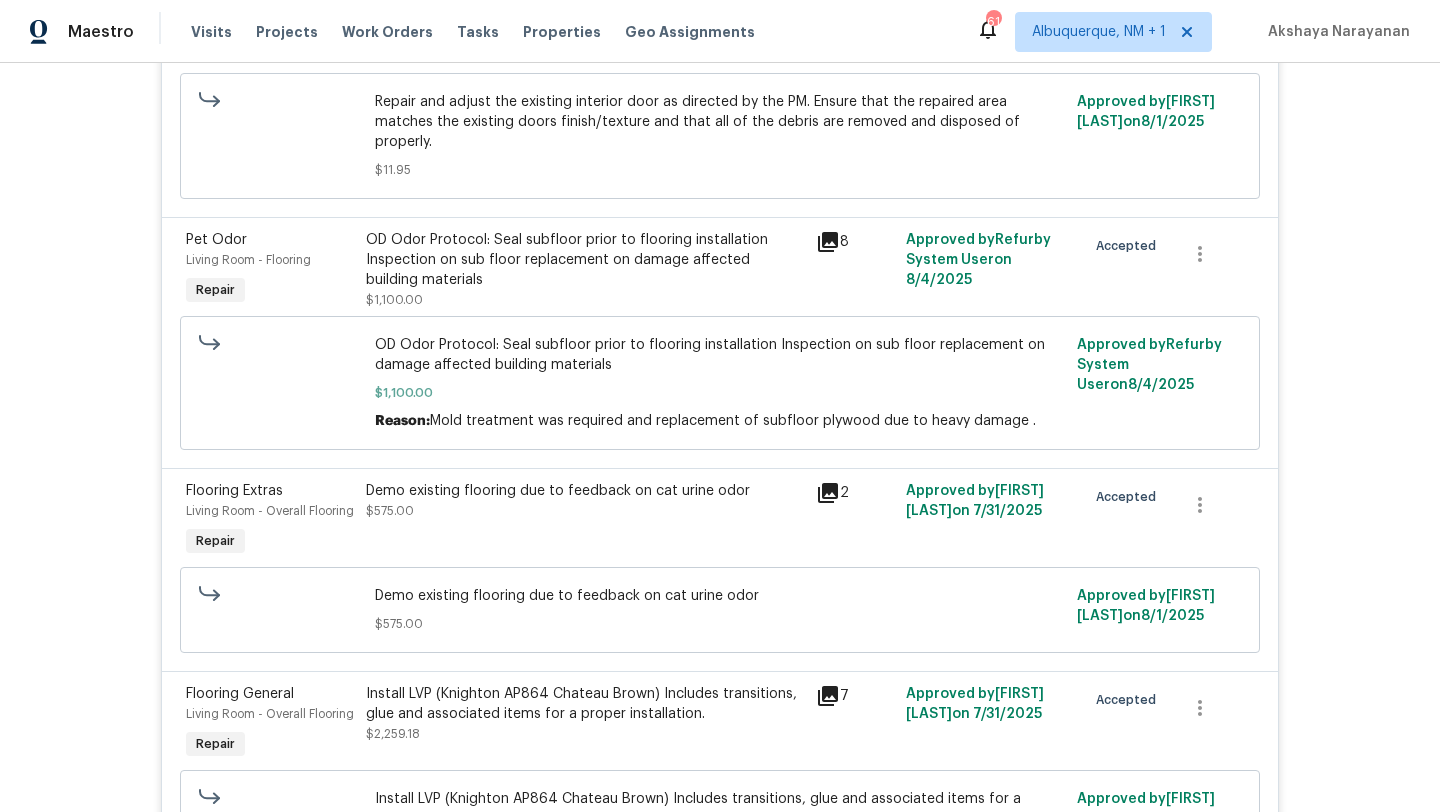 scroll, scrollTop: 551, scrollLeft: 0, axis: vertical 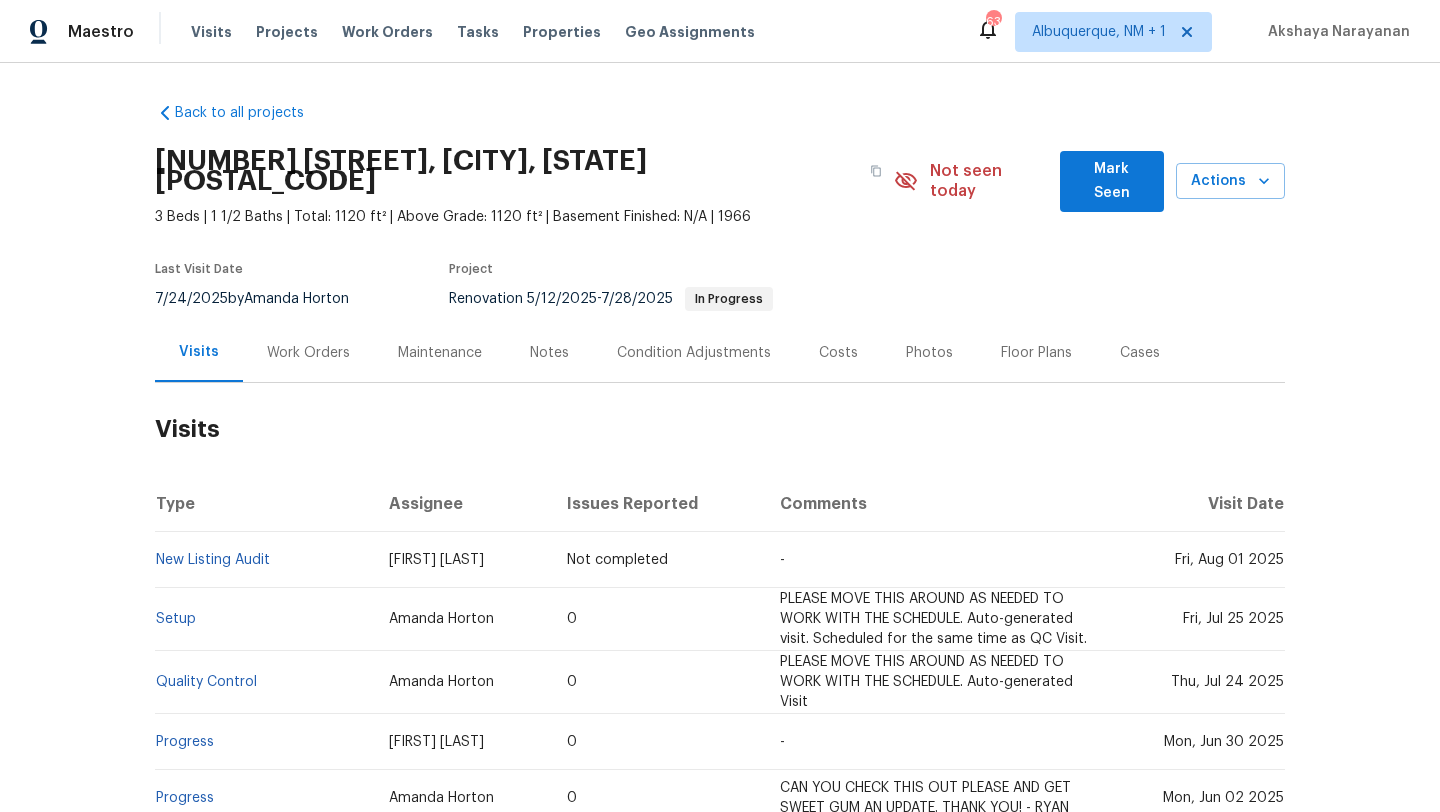 click on "Work Orders" at bounding box center [308, 353] 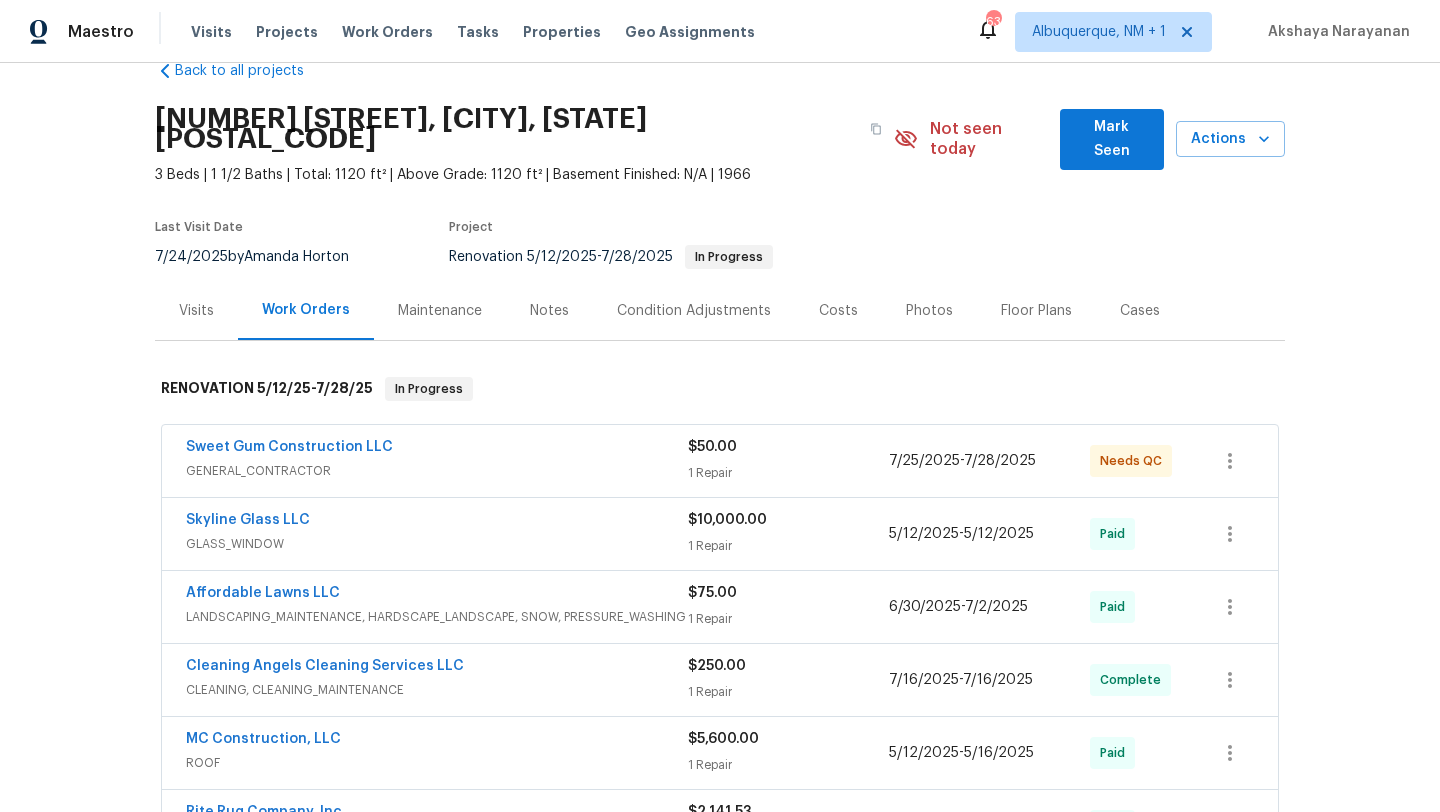 scroll, scrollTop: 83, scrollLeft: 0, axis: vertical 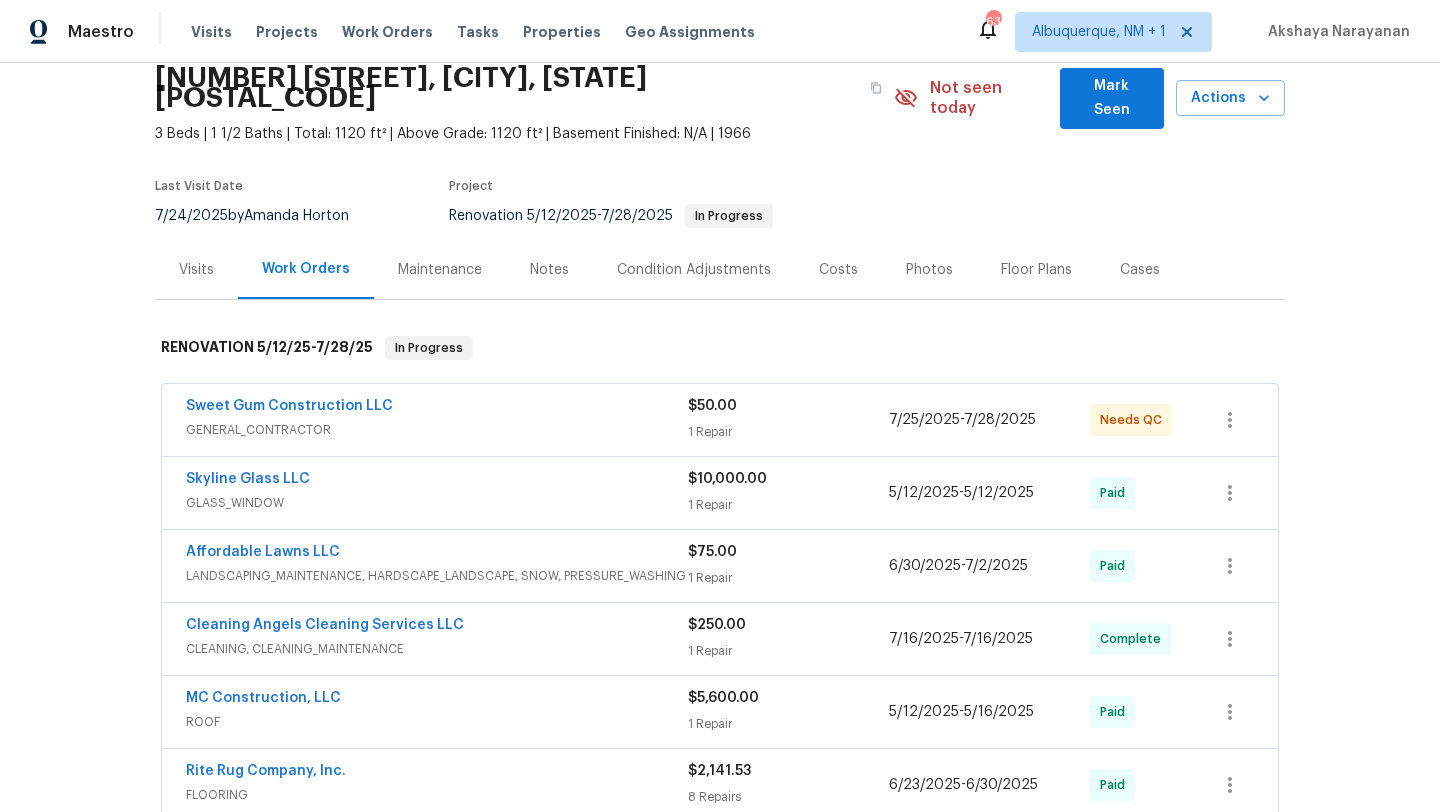 click on "Visits" at bounding box center [196, 269] 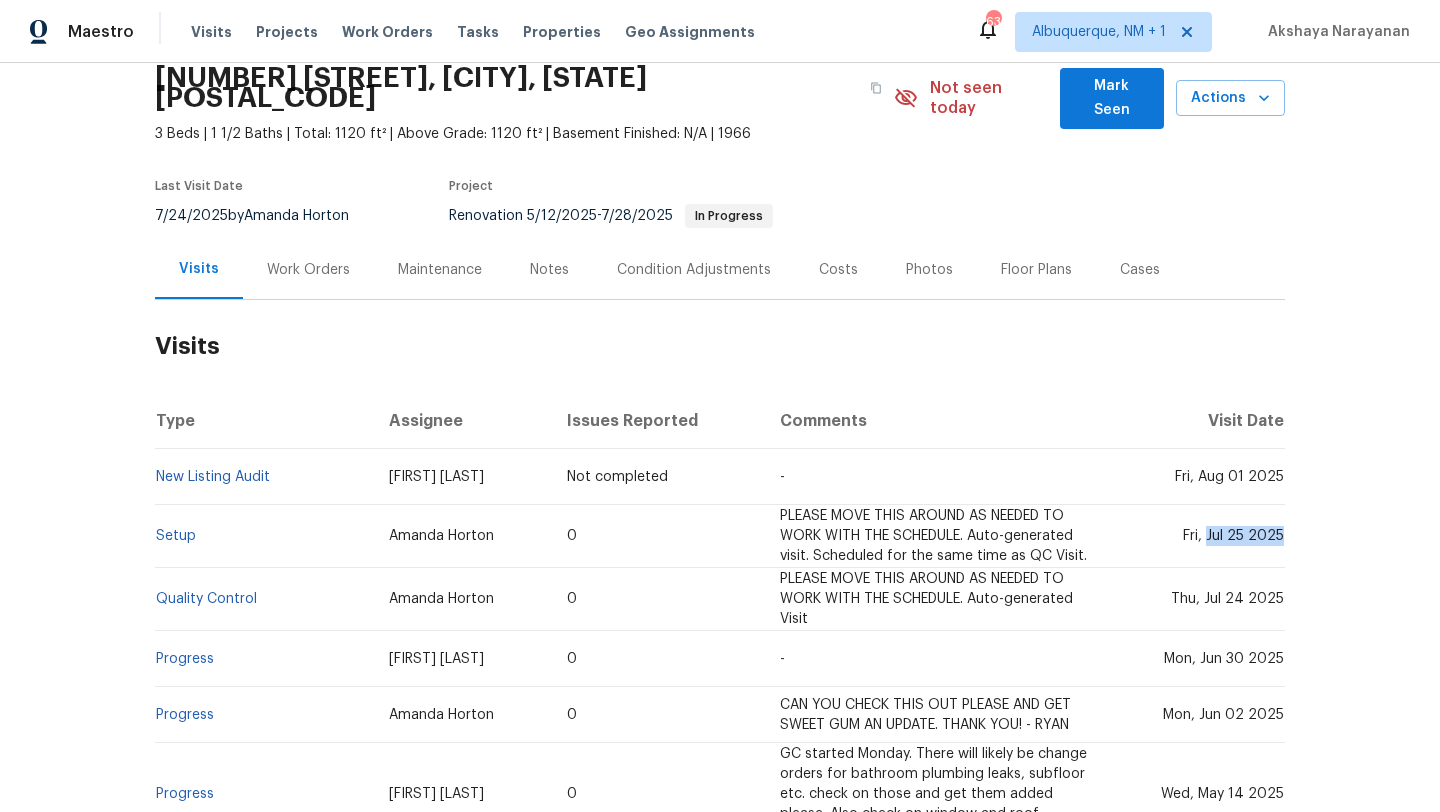 drag, startPoint x: 1211, startPoint y: 519, endPoint x: 1281, endPoint y: 521, distance: 70.028564 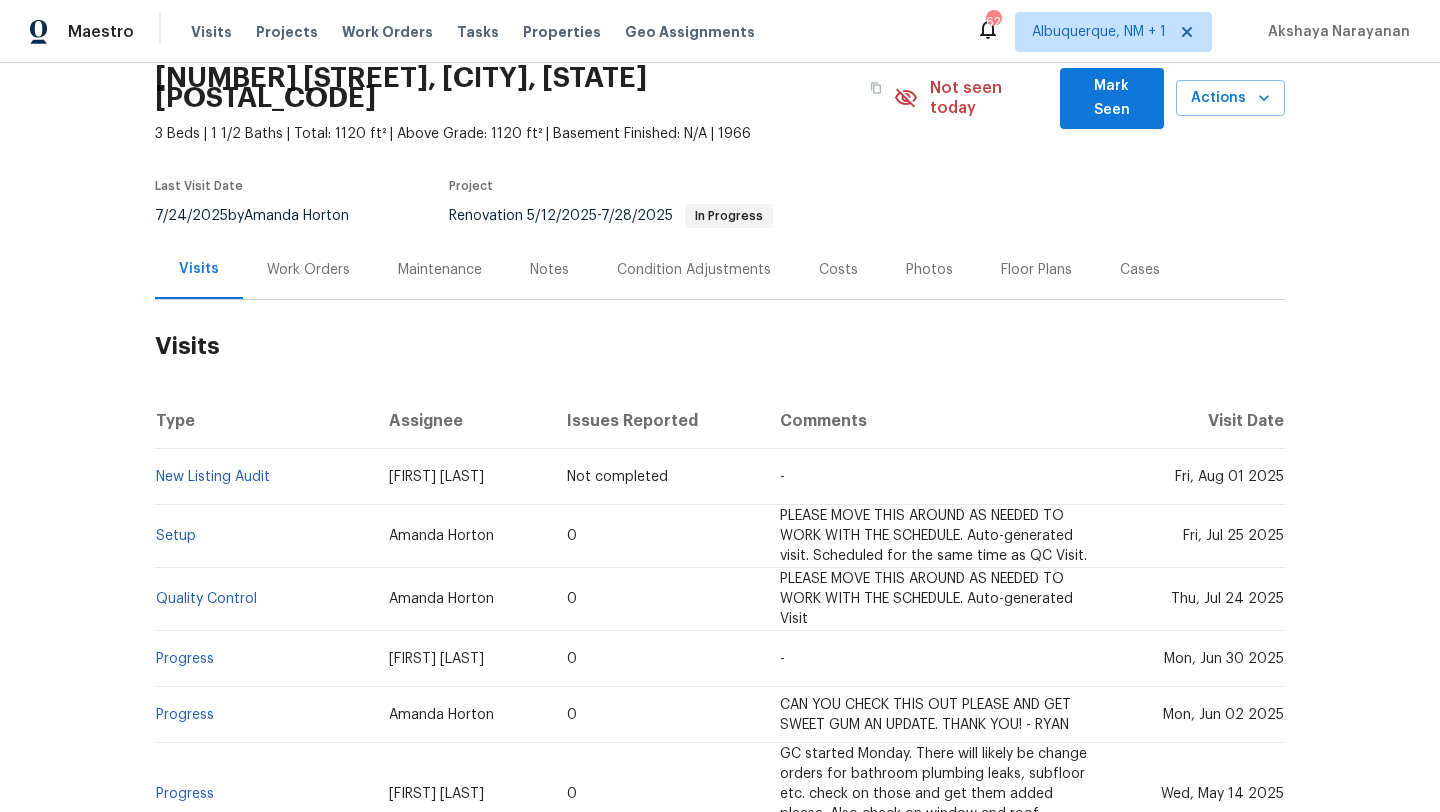 drag, startPoint x: 265, startPoint y: 271, endPoint x: 279, endPoint y: 270, distance: 14.035668 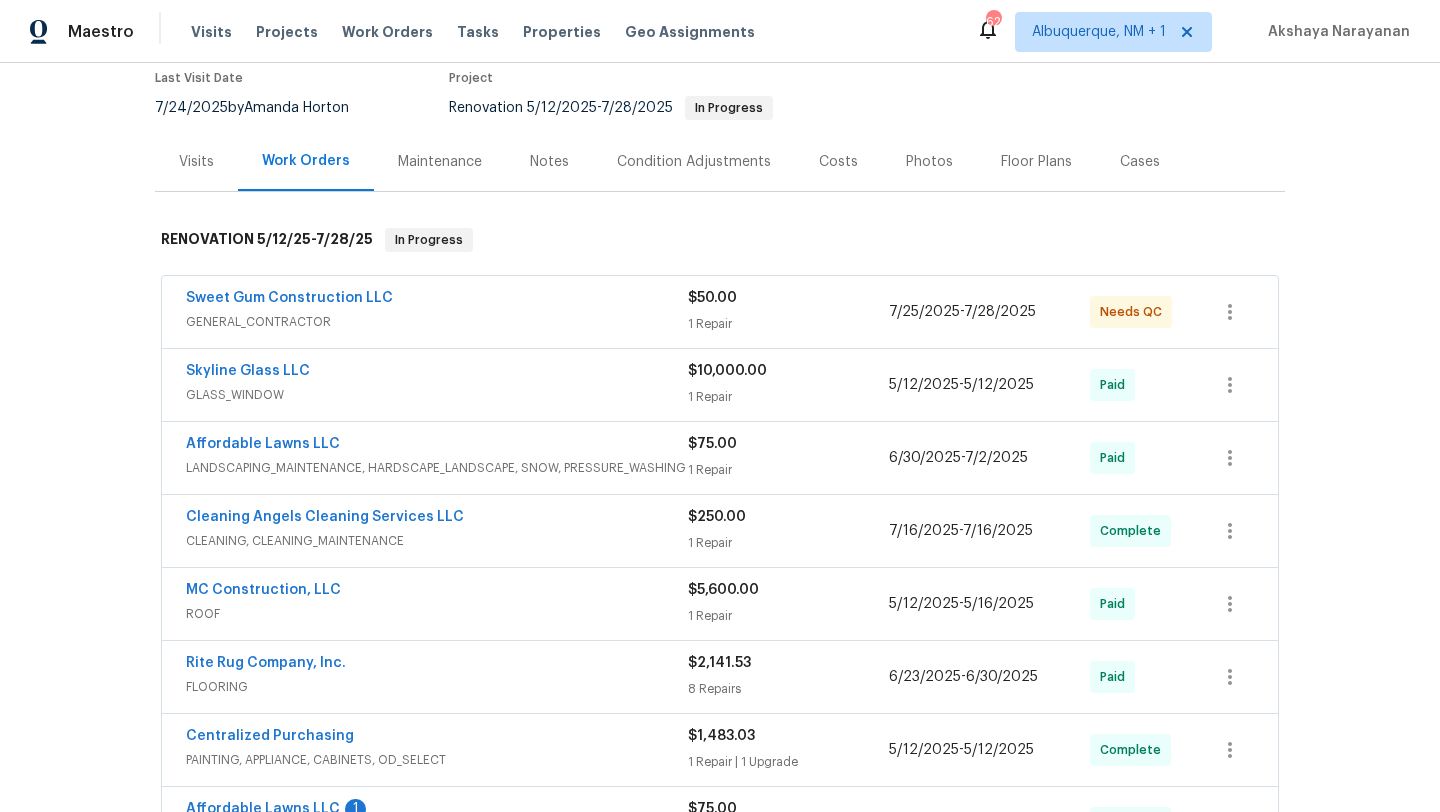 scroll, scrollTop: 202, scrollLeft: 0, axis: vertical 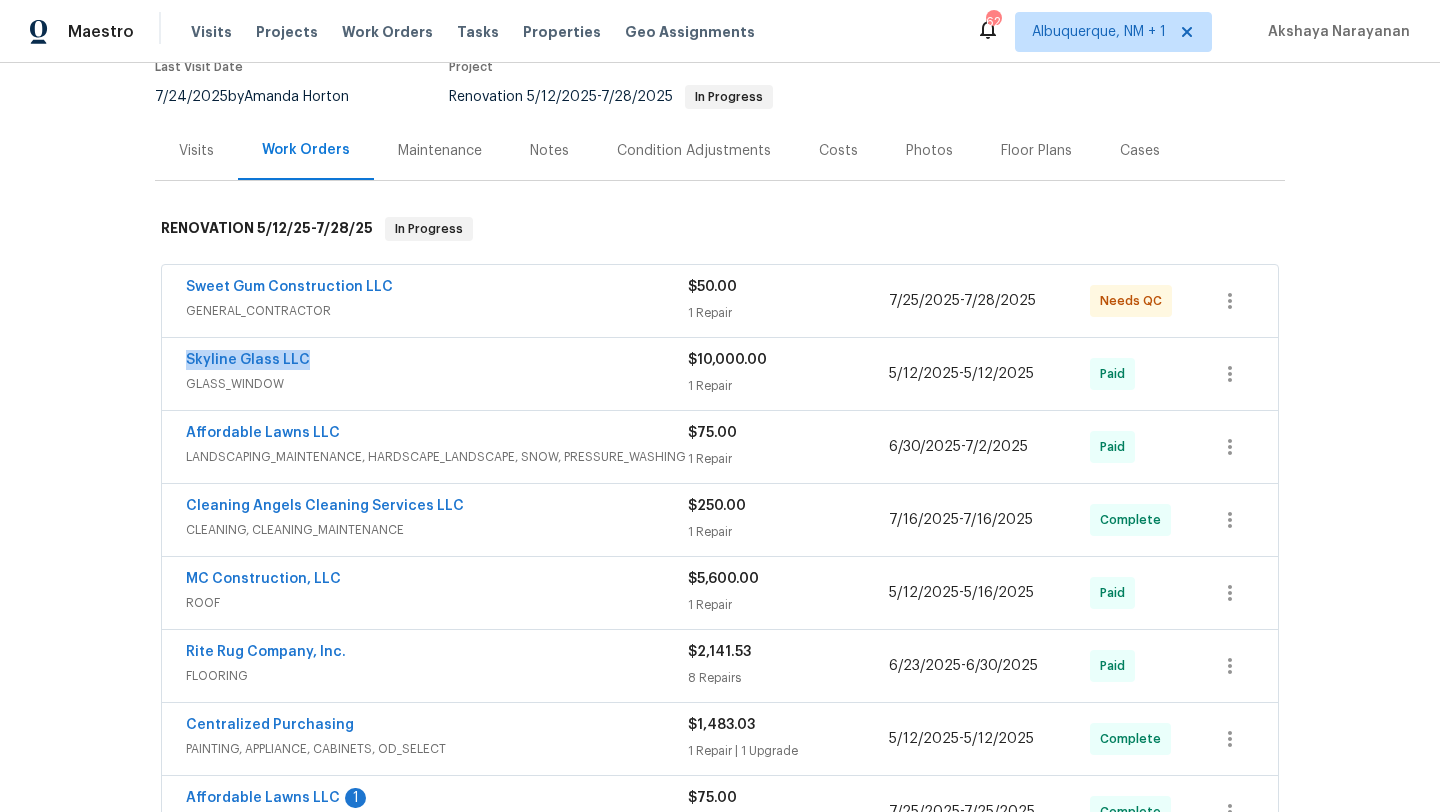 drag, startPoint x: 315, startPoint y: 343, endPoint x: 171, endPoint y: 341, distance: 144.01389 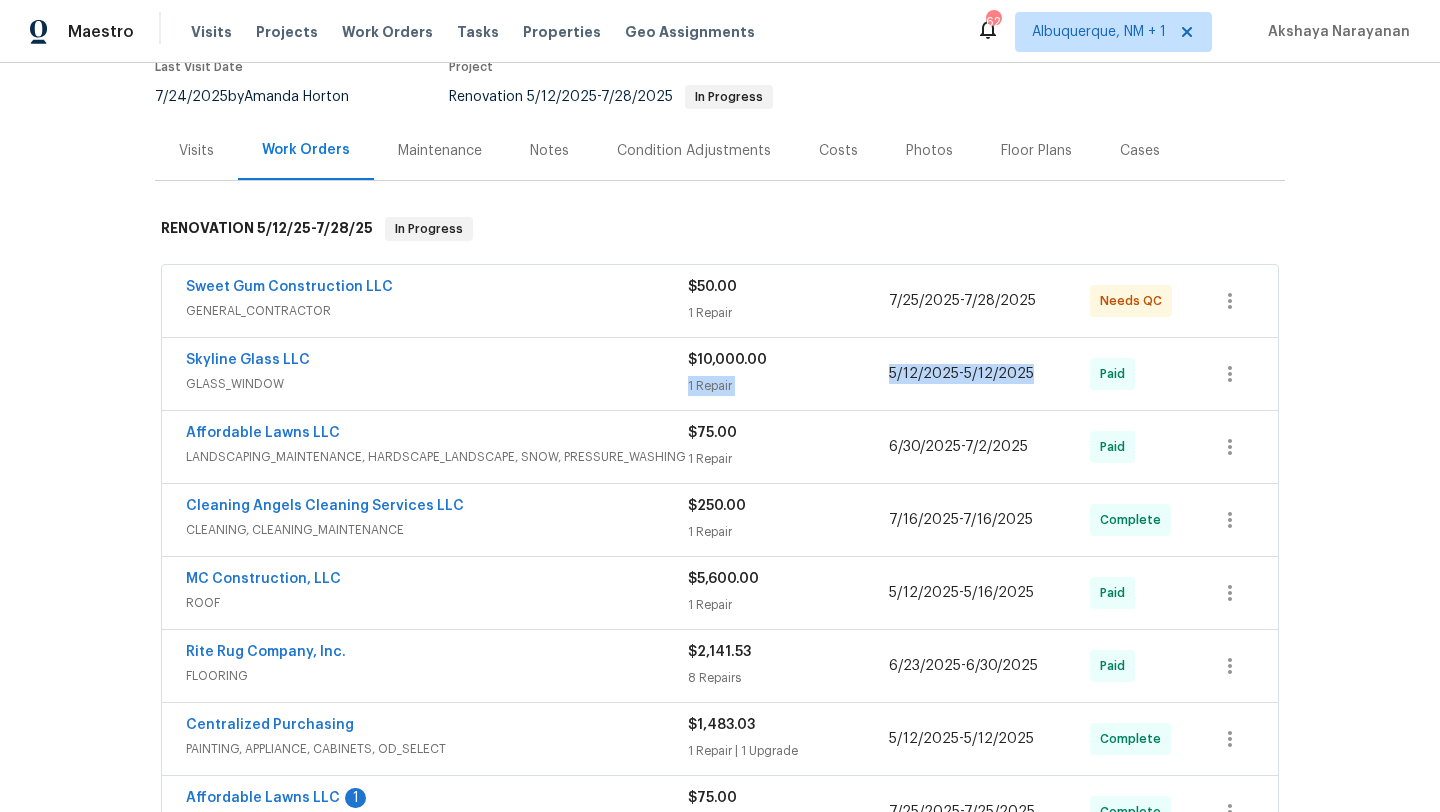 drag, startPoint x: 1033, startPoint y: 355, endPoint x: 886, endPoint y: 352, distance: 147.03061 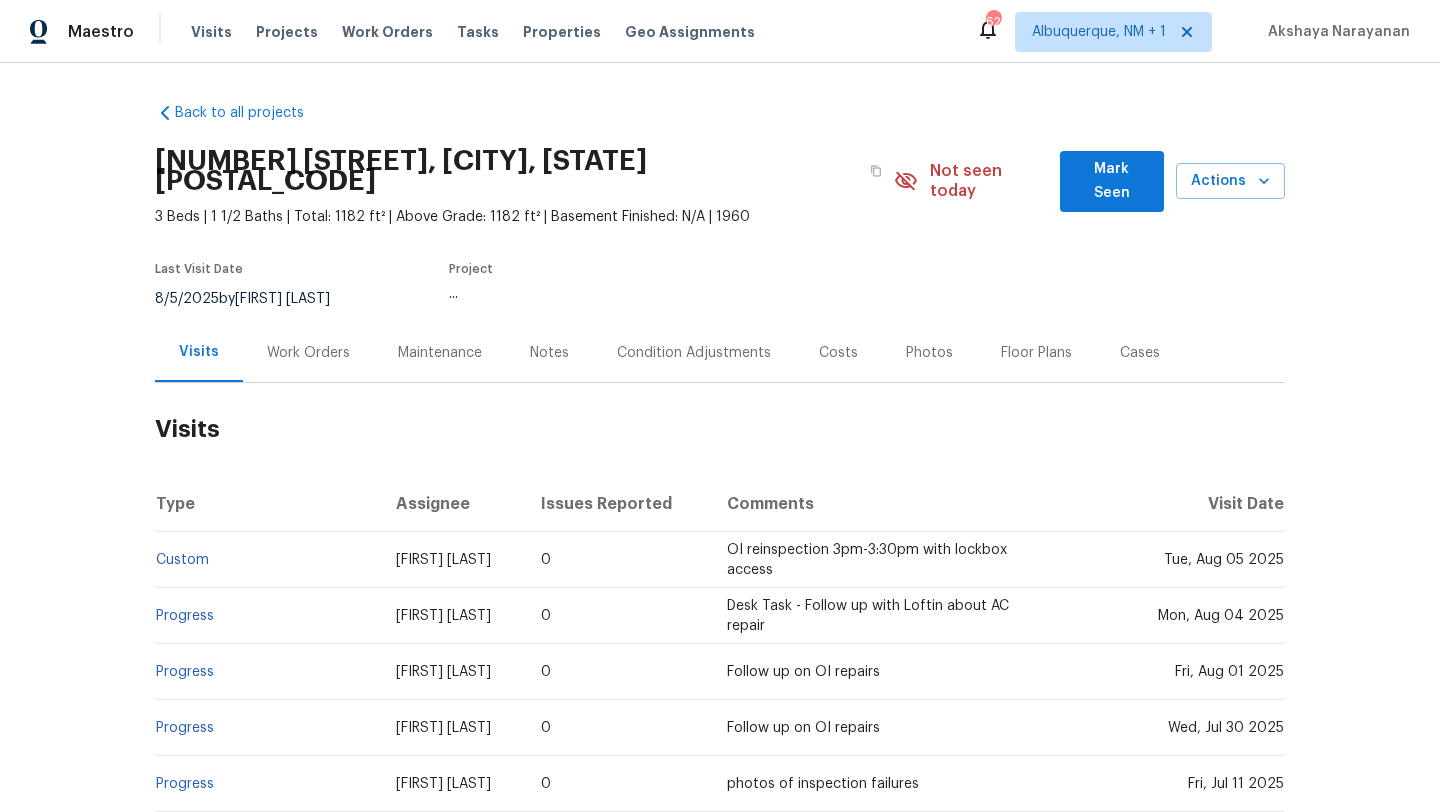 scroll, scrollTop: 0, scrollLeft: 0, axis: both 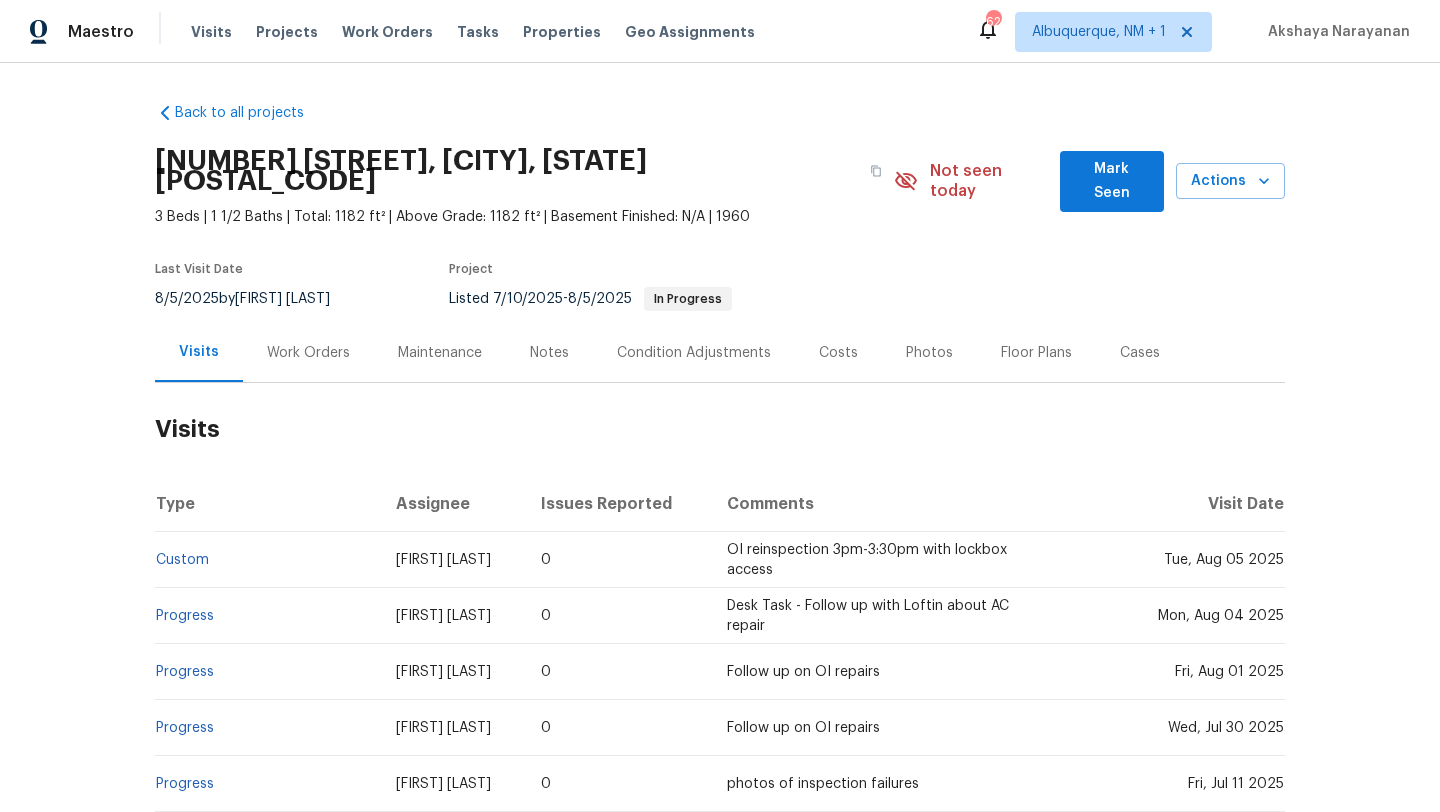 click on "Work Orders" at bounding box center [308, 352] 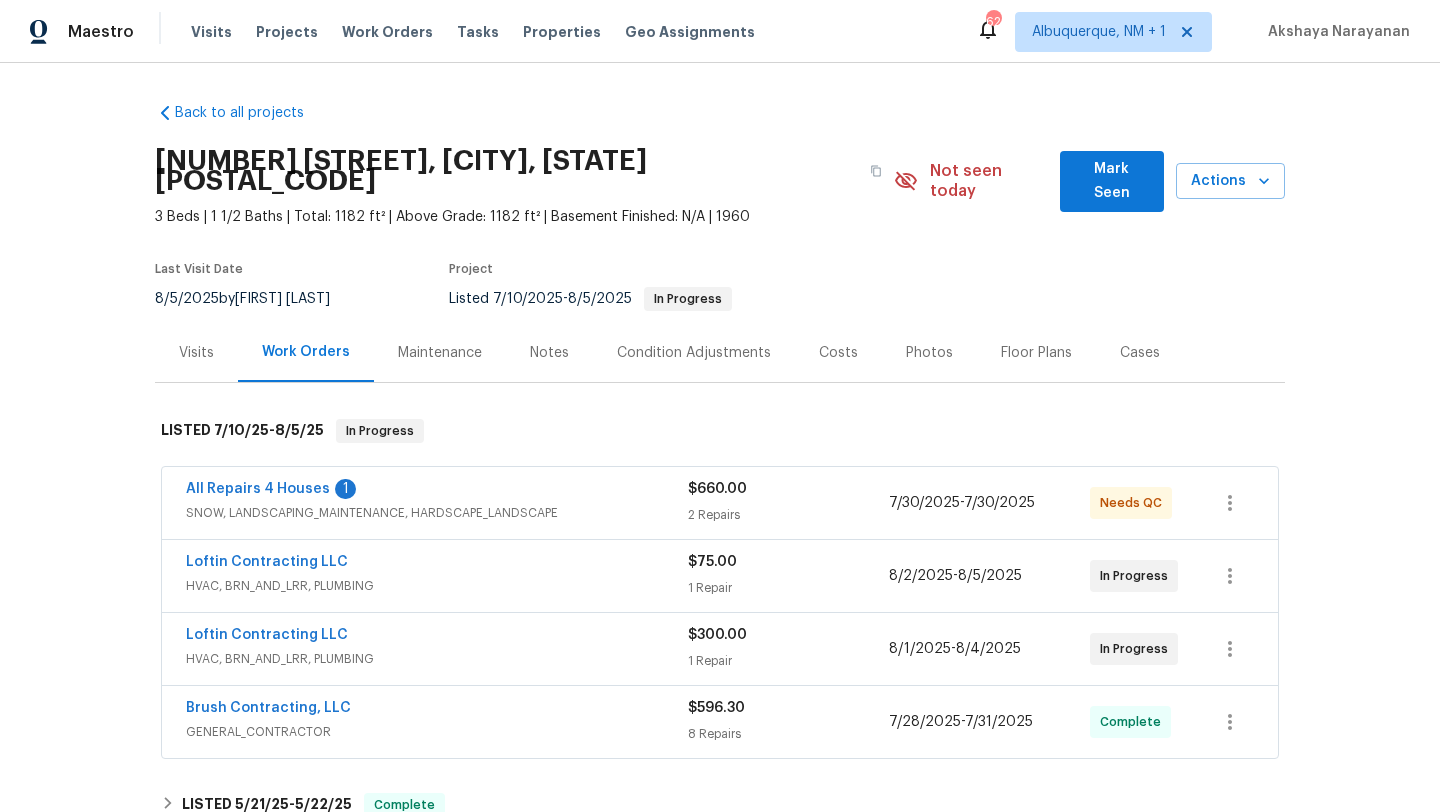 click on "HVAC, BRN_AND_LRR, PLUMBING" at bounding box center (437, 586) 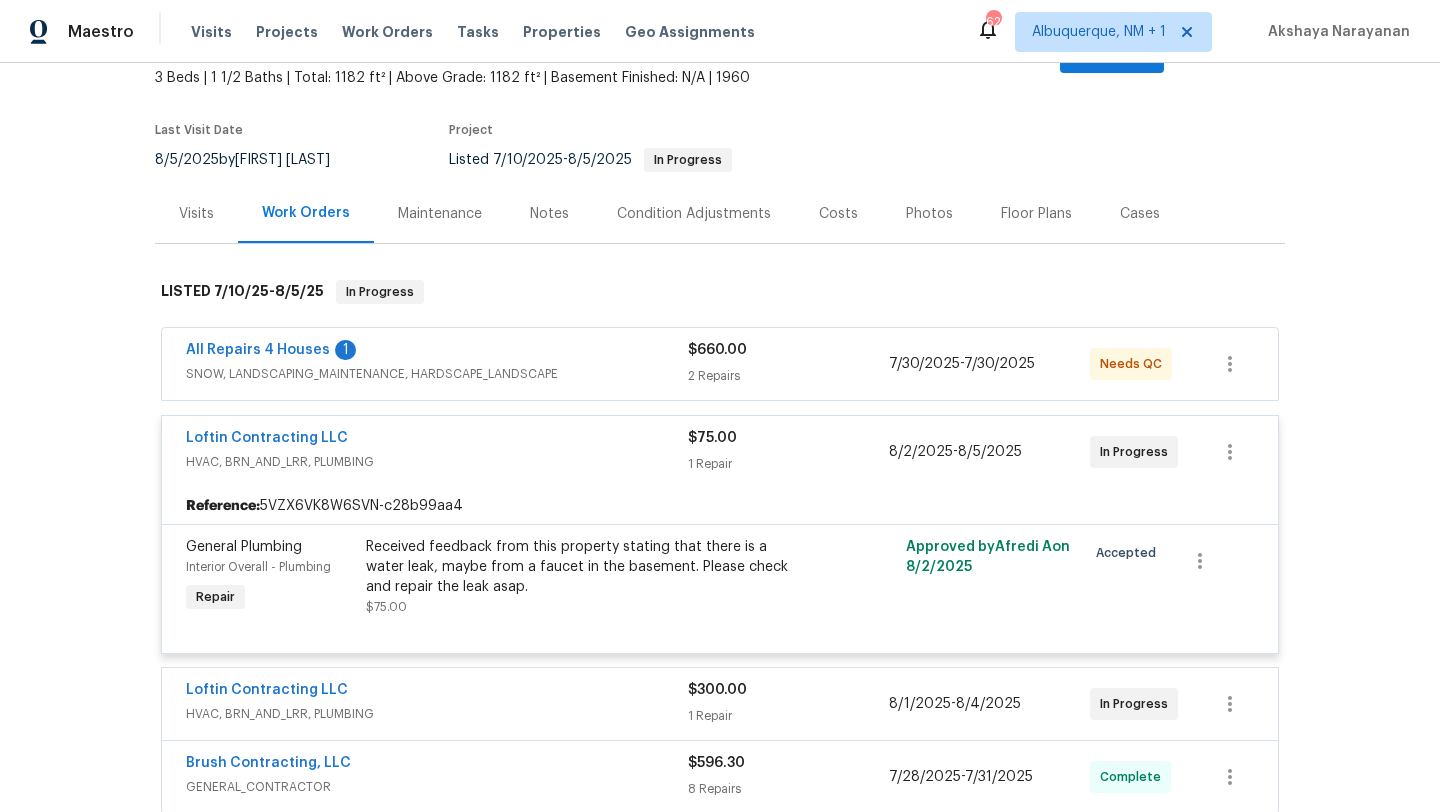 scroll, scrollTop: 229, scrollLeft: 0, axis: vertical 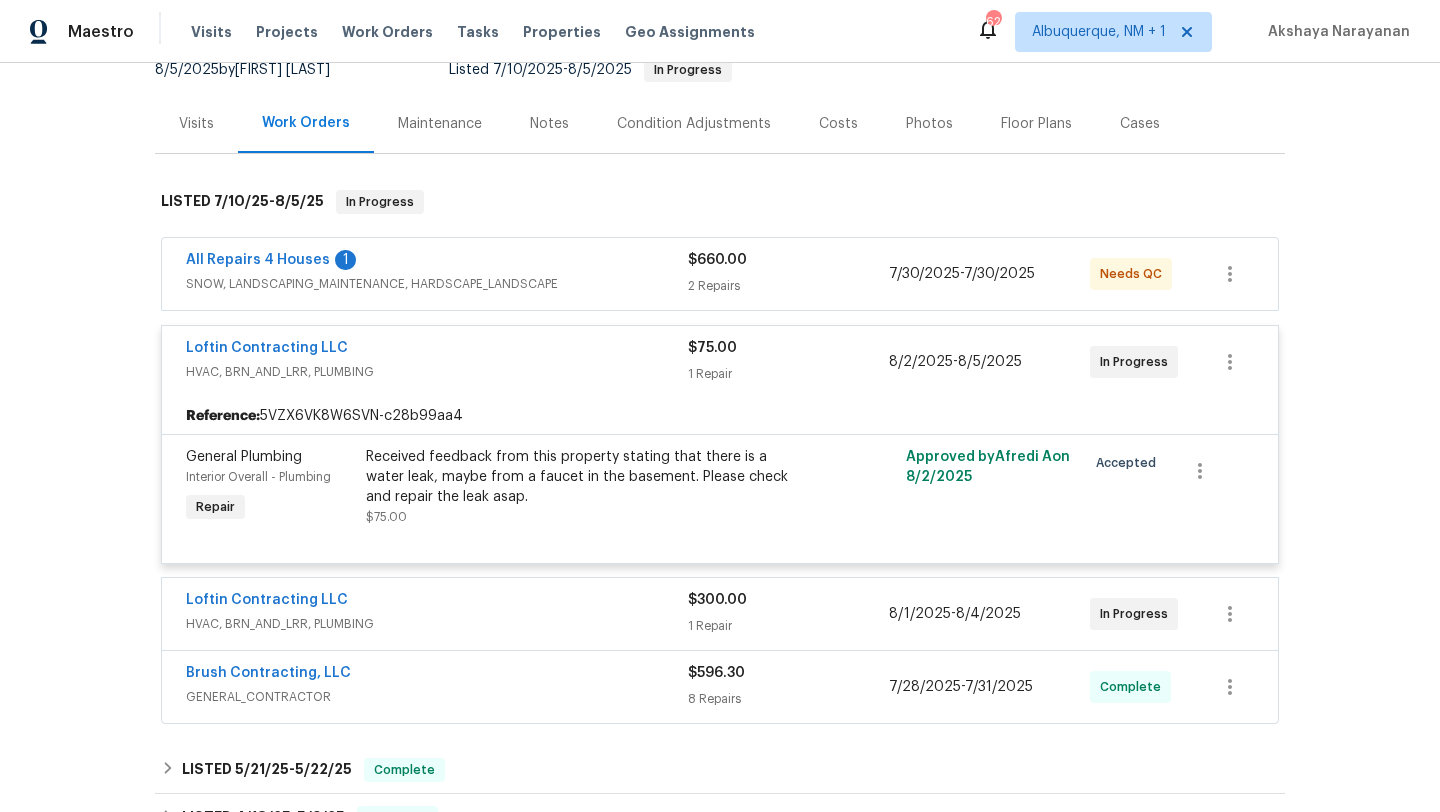 click on "Loftin Contracting LLC HVAC, BRN_AND_LRR, PLUMBING $300.00 1 Repair 8/1/2025  -  8/4/2025 In Progress" at bounding box center [720, 614] 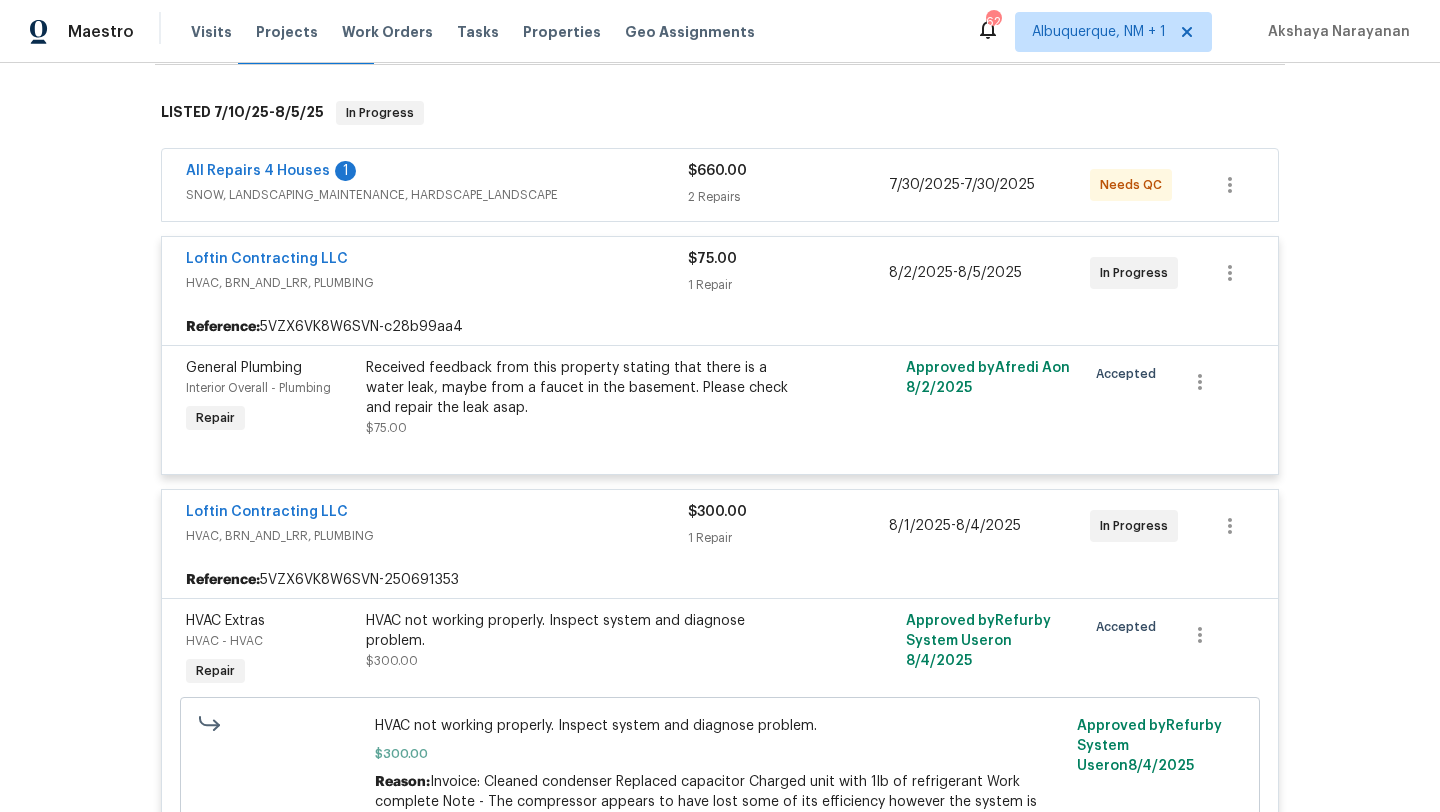 scroll, scrollTop: 326, scrollLeft: 0, axis: vertical 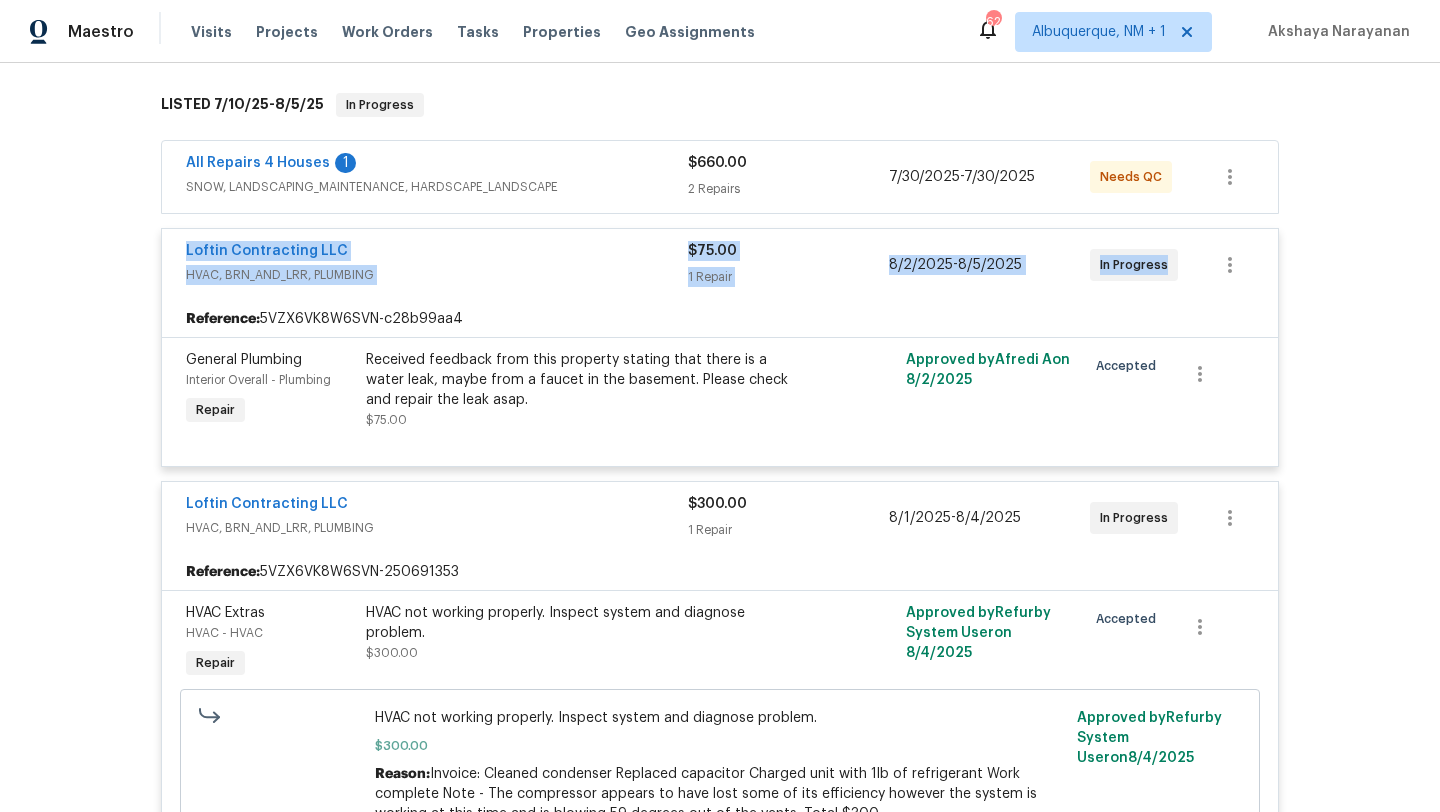 drag, startPoint x: 1162, startPoint y: 249, endPoint x: 125, endPoint y: 237, distance: 1037.0695 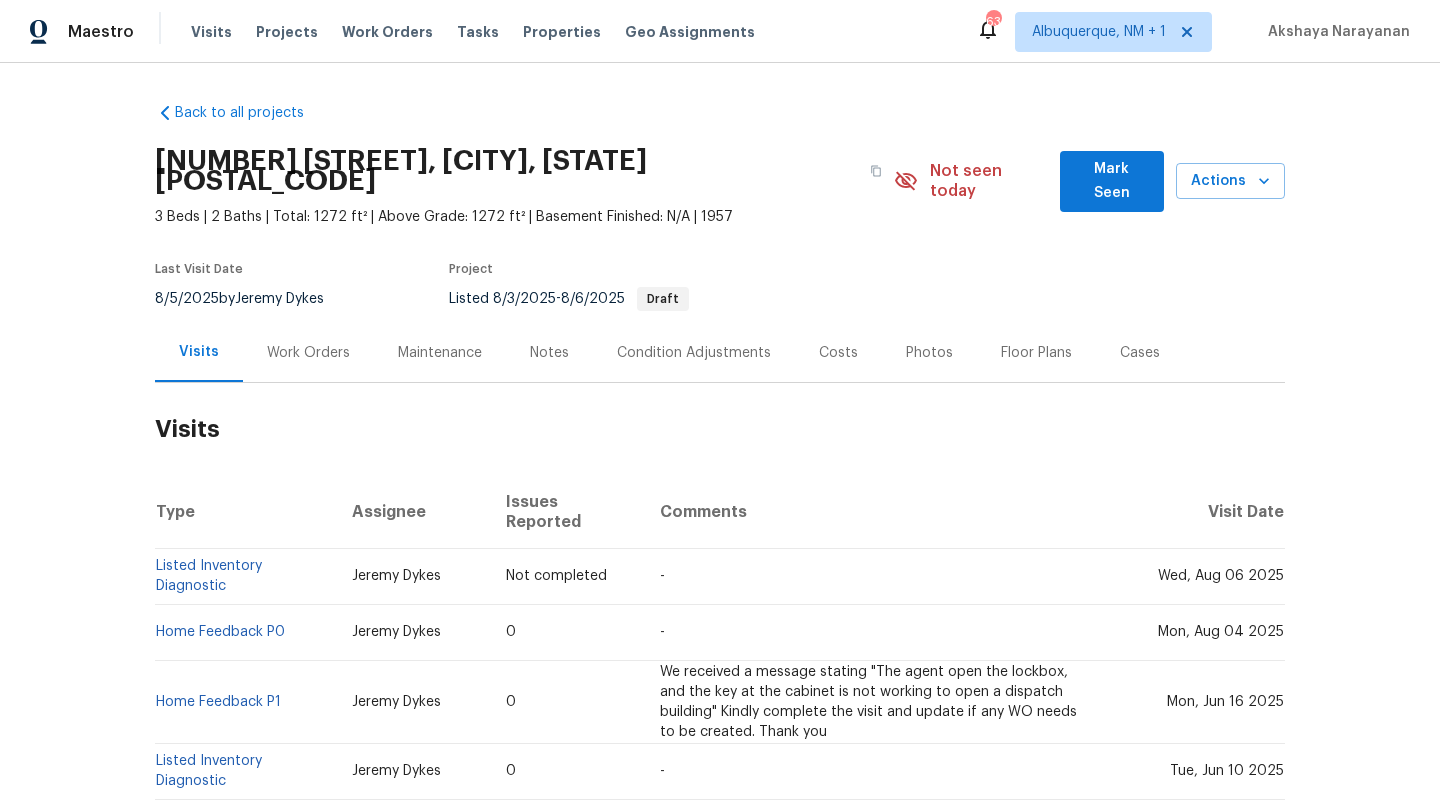 scroll, scrollTop: 0, scrollLeft: 0, axis: both 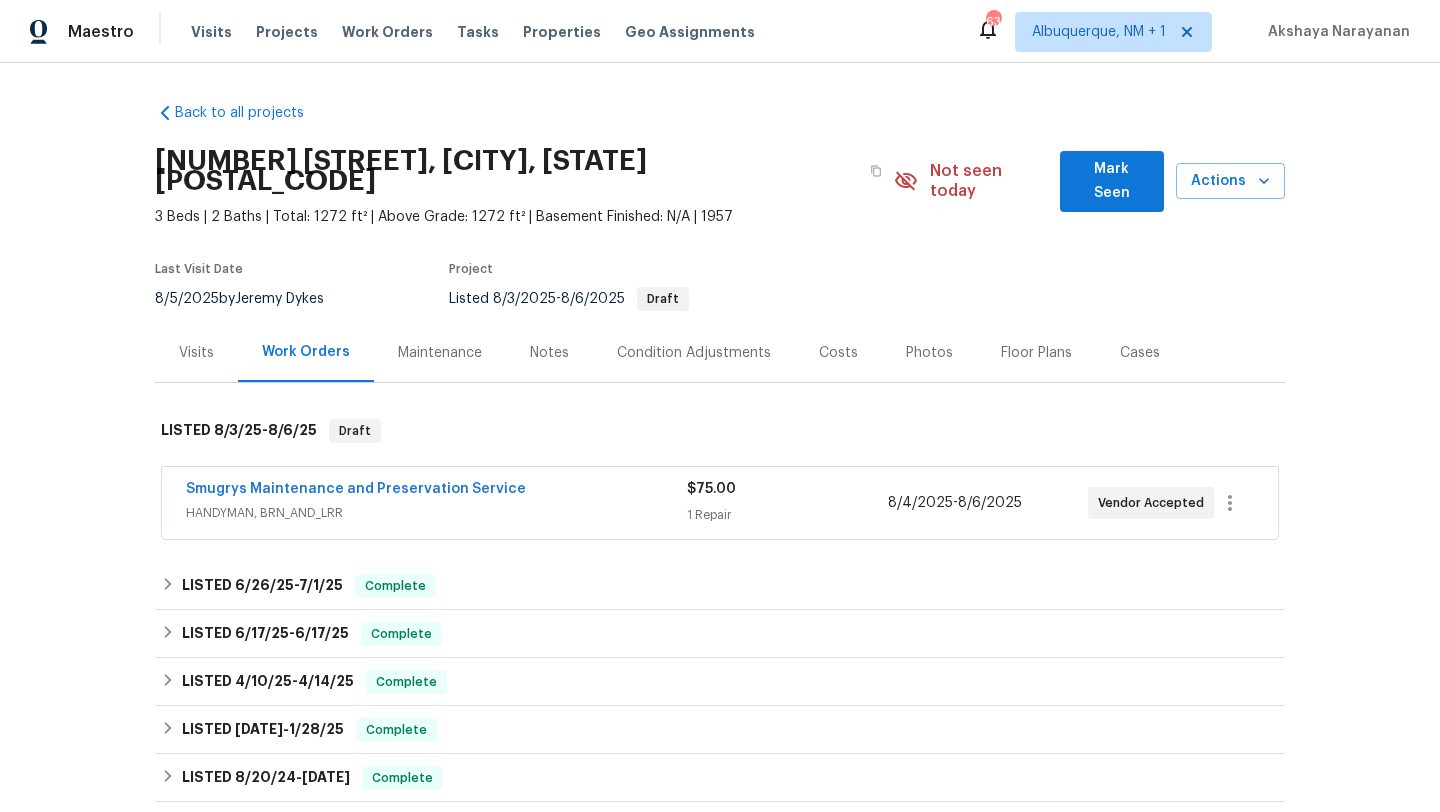 click on "HANDYMAN, BRN_AND_LRR" at bounding box center [436, 513] 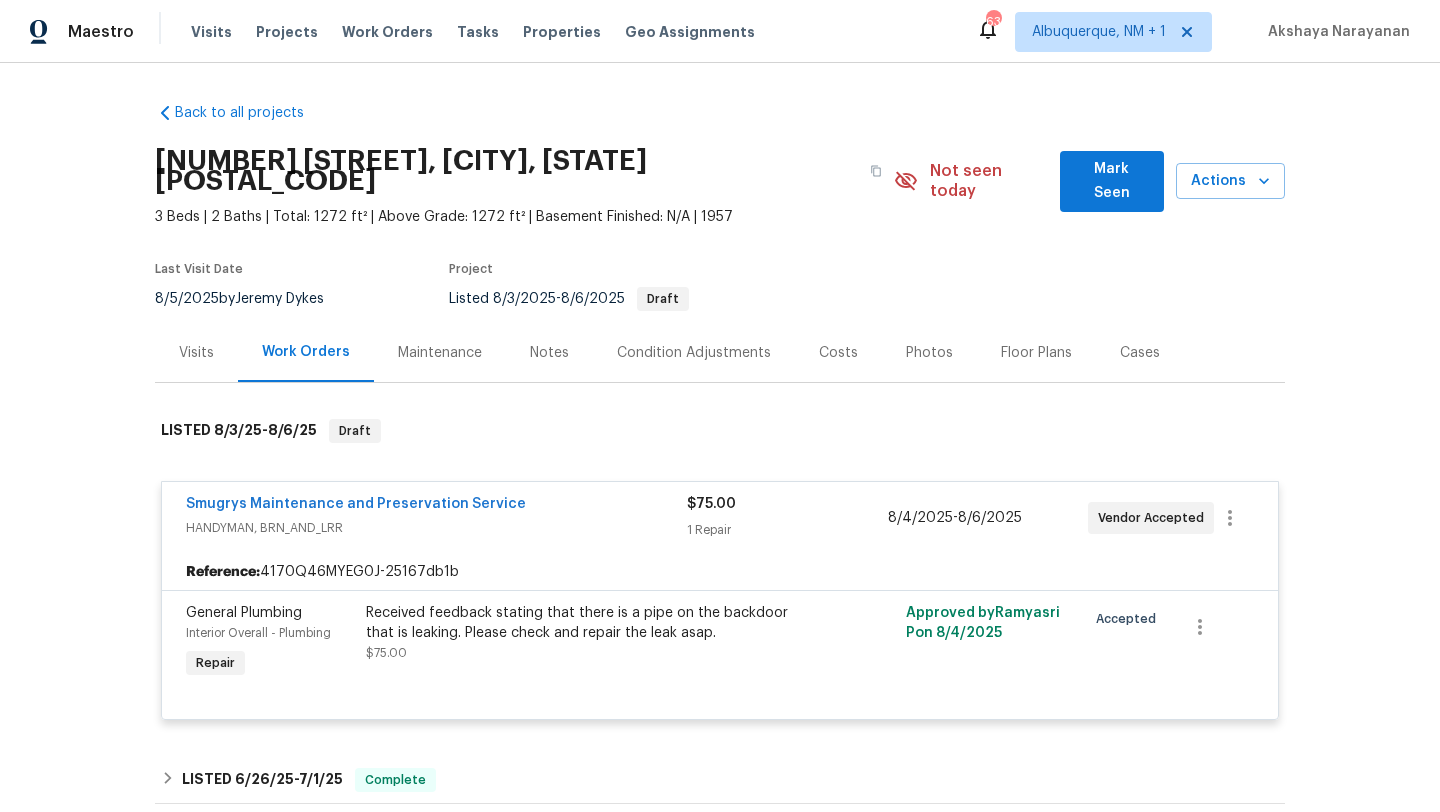 click on "Visits" at bounding box center [196, 353] 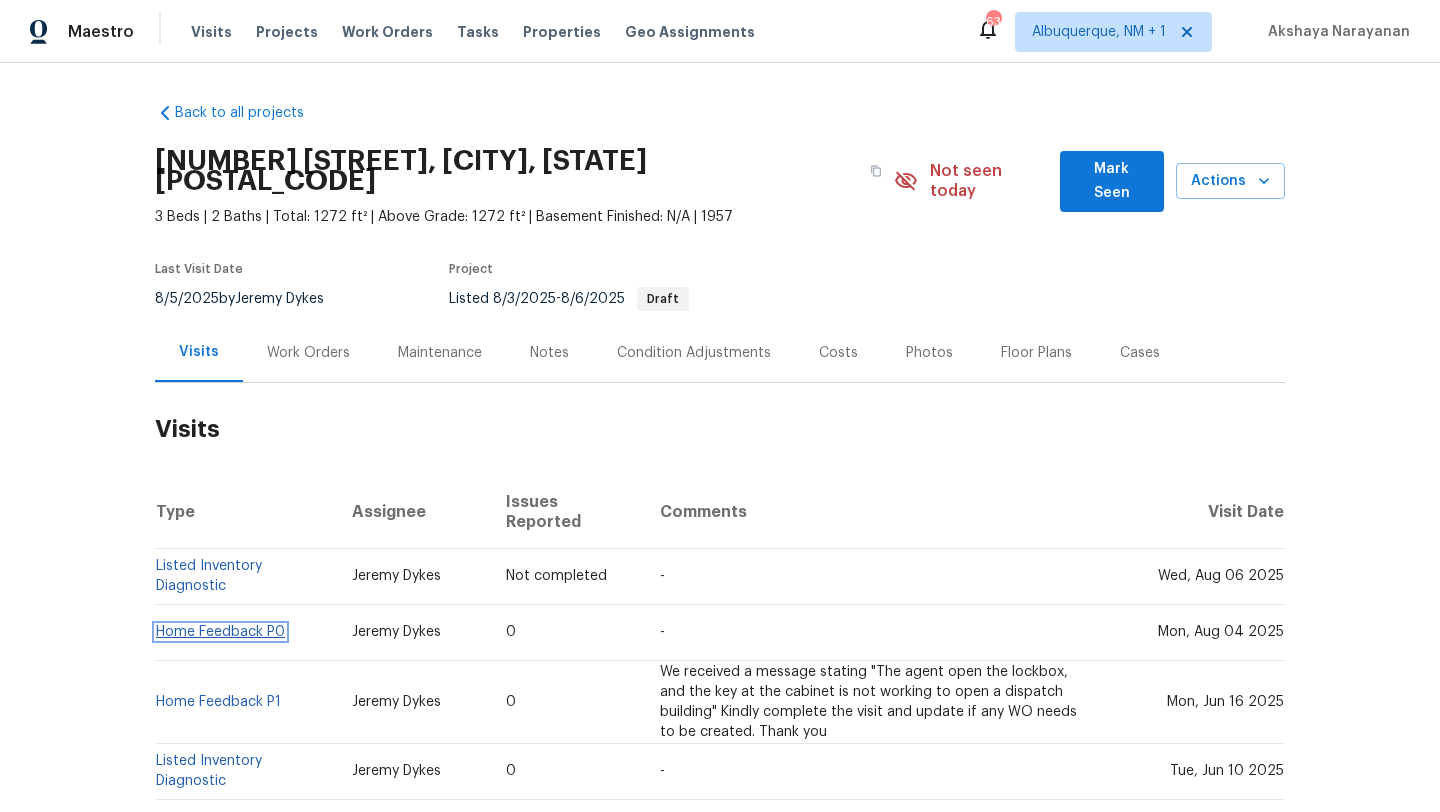 click on "Home Feedback P0" at bounding box center (220, 632) 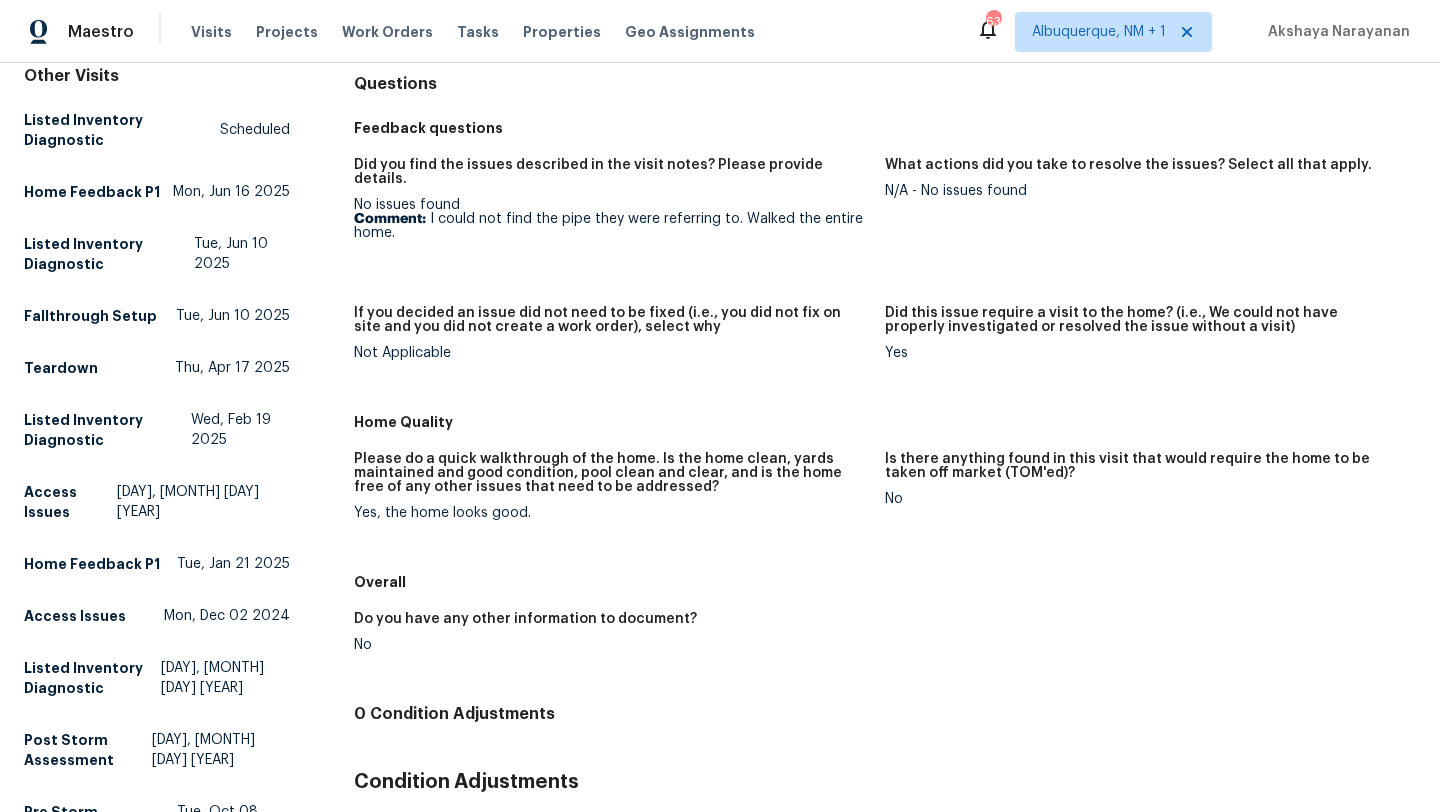 scroll, scrollTop: 0, scrollLeft: 0, axis: both 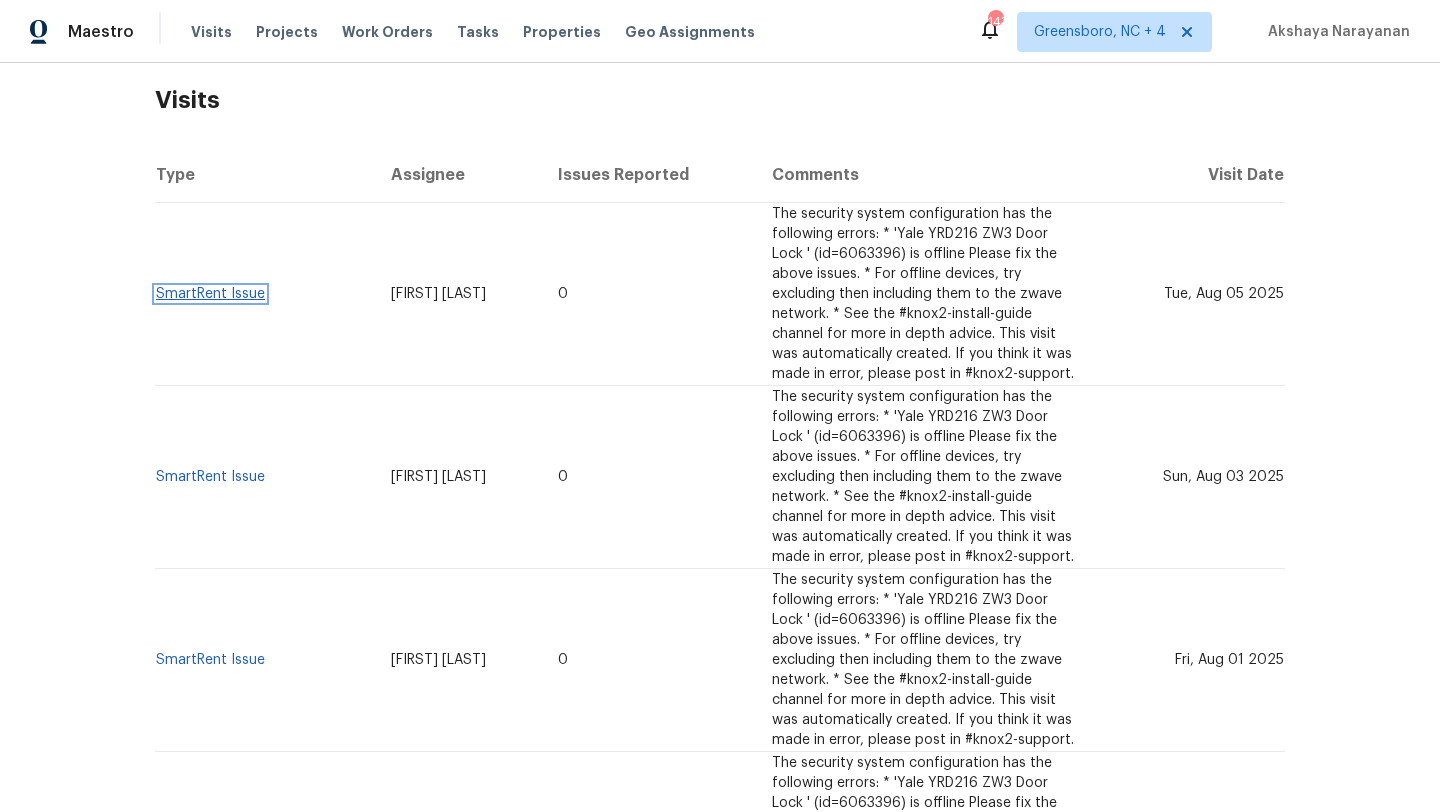 click on "SmartRent Issue" at bounding box center (210, 294) 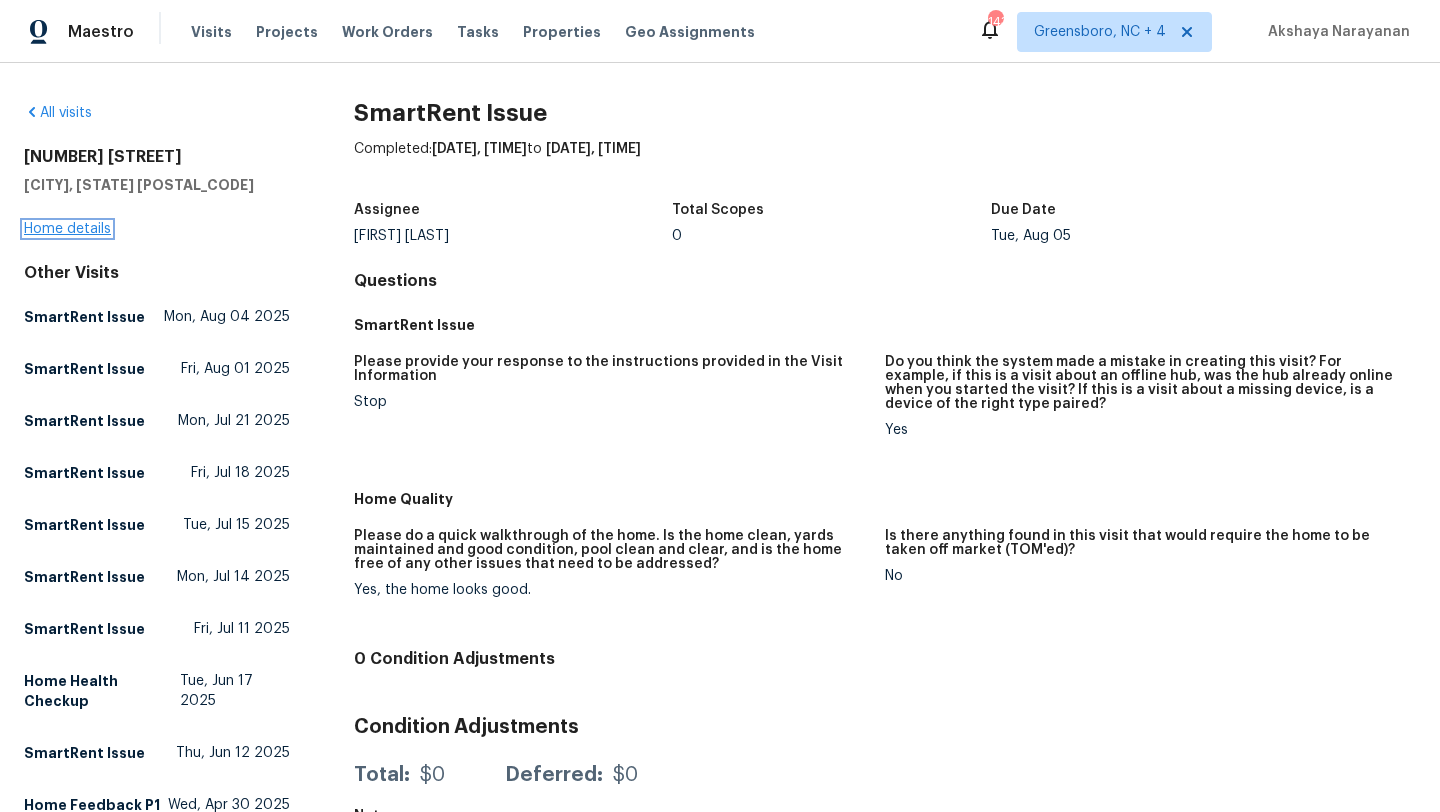 click on "Home details" at bounding box center [67, 229] 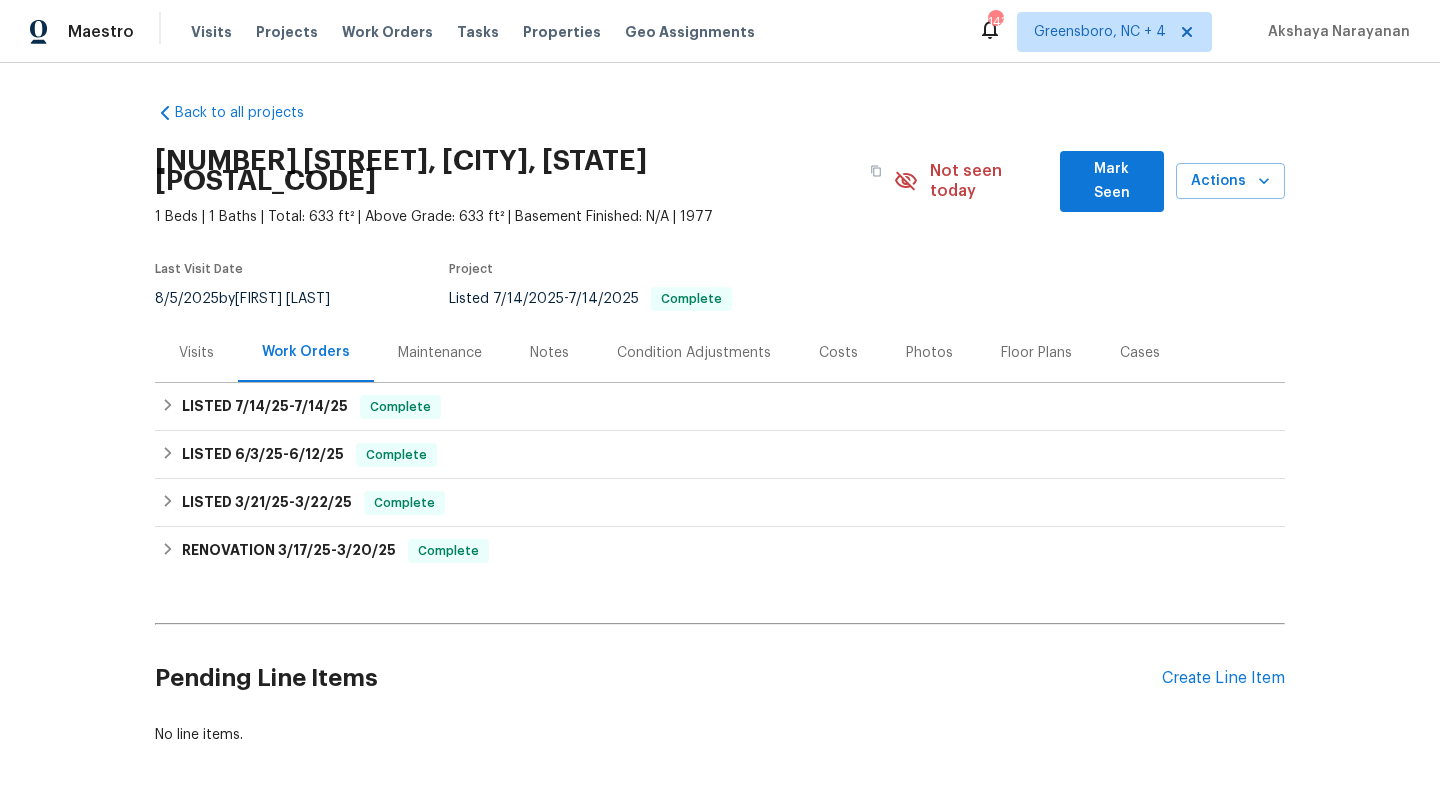 click on "Visits" at bounding box center (196, 353) 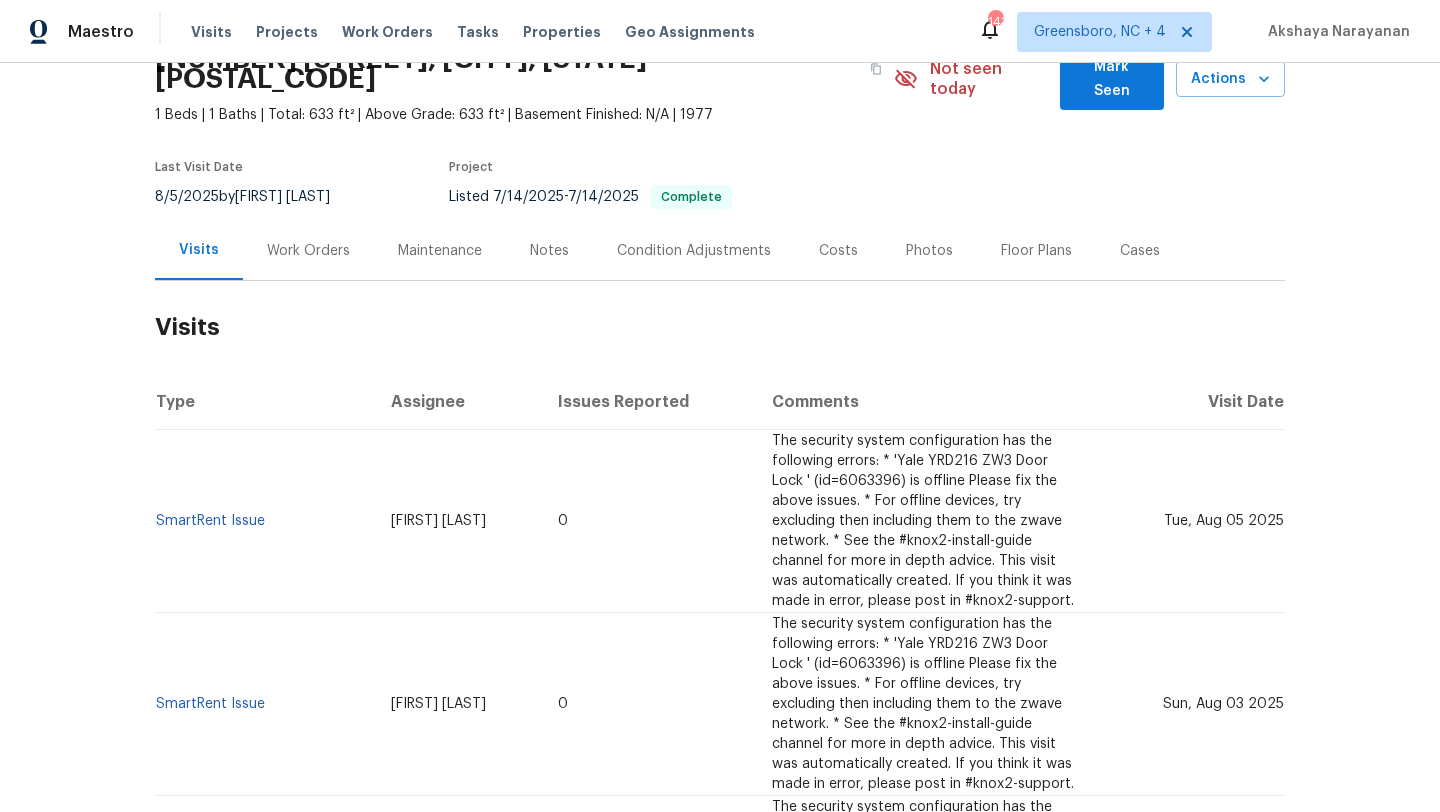 scroll, scrollTop: 170, scrollLeft: 0, axis: vertical 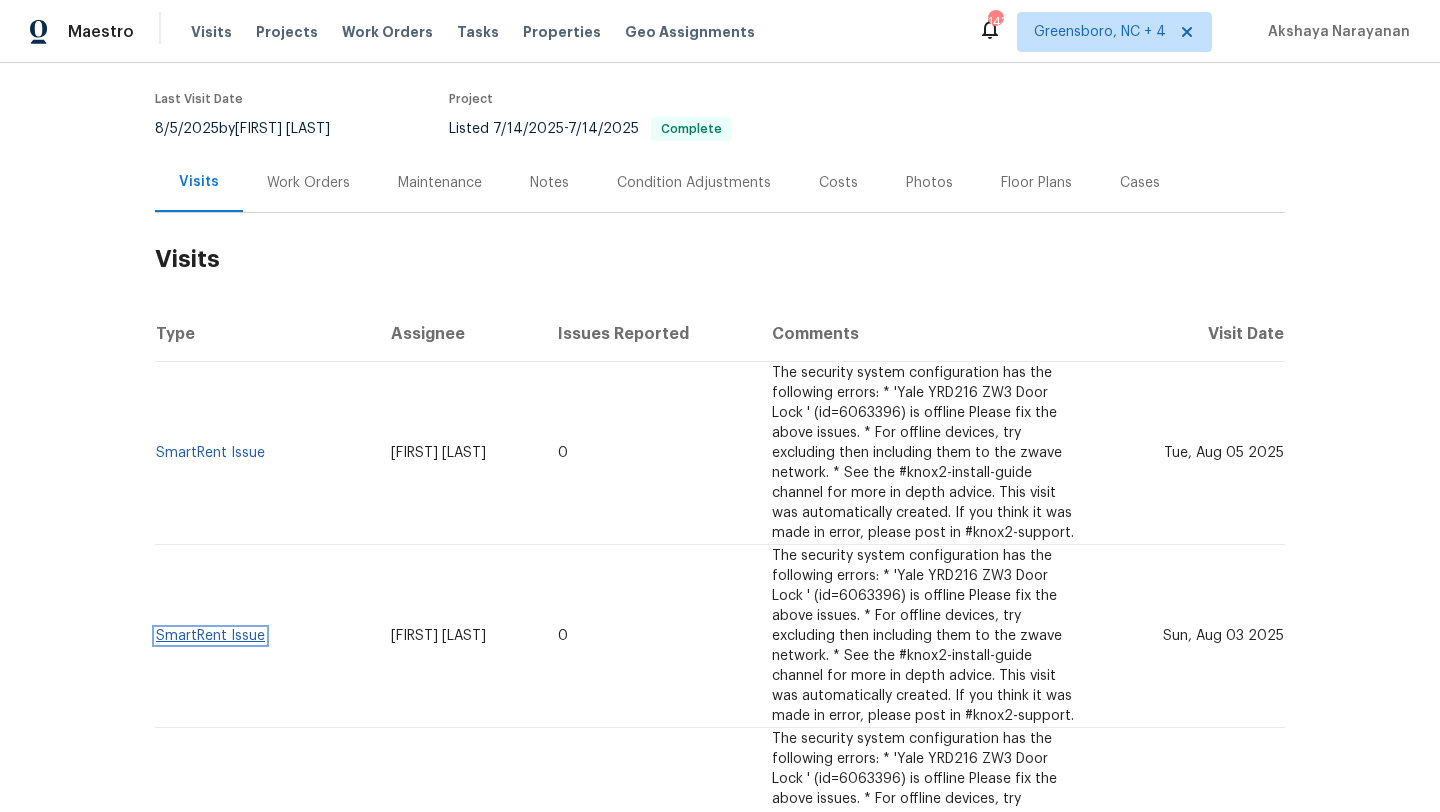 click on "SmartRent Issue" at bounding box center (210, 636) 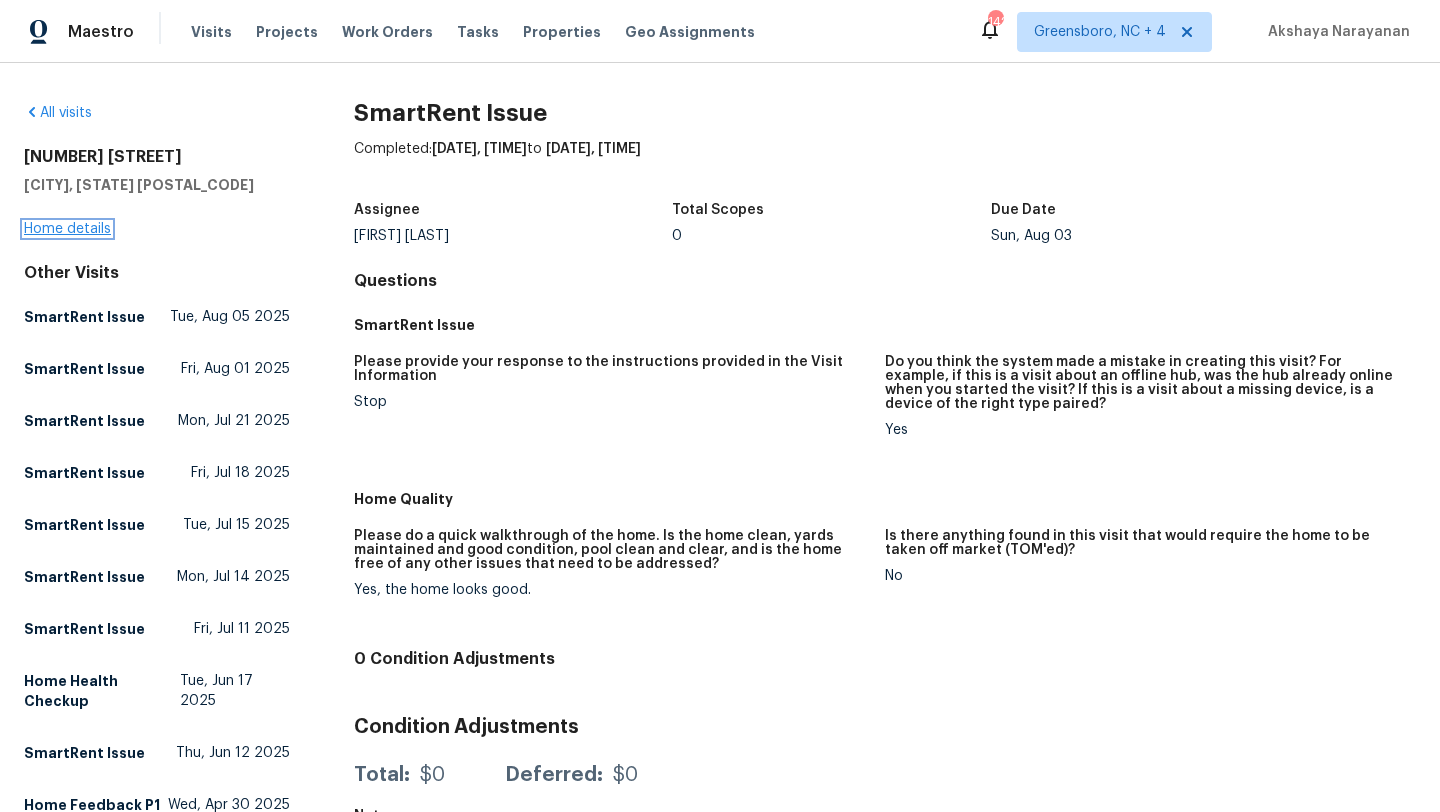 click on "Home details" at bounding box center (67, 229) 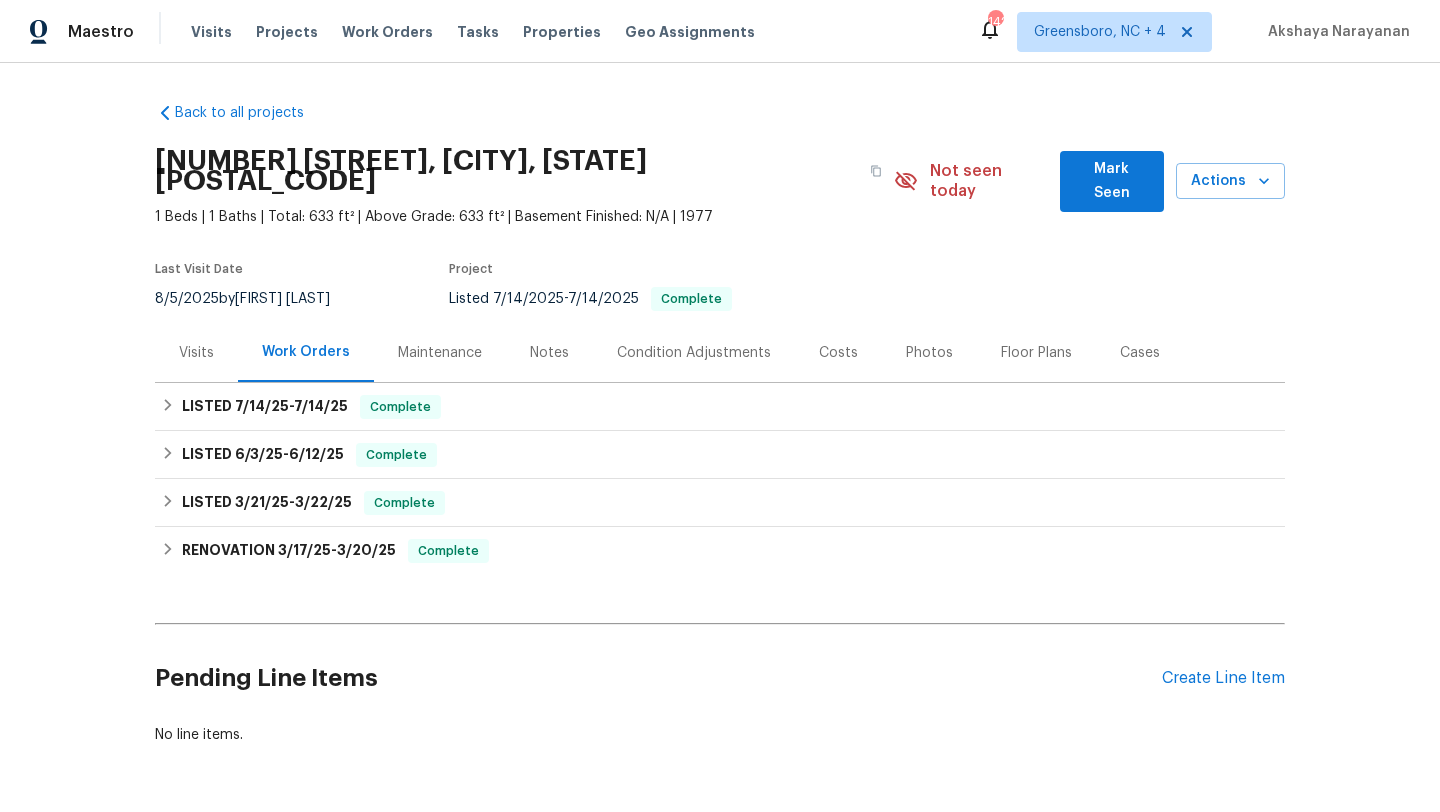 click on "Visits" at bounding box center [196, 353] 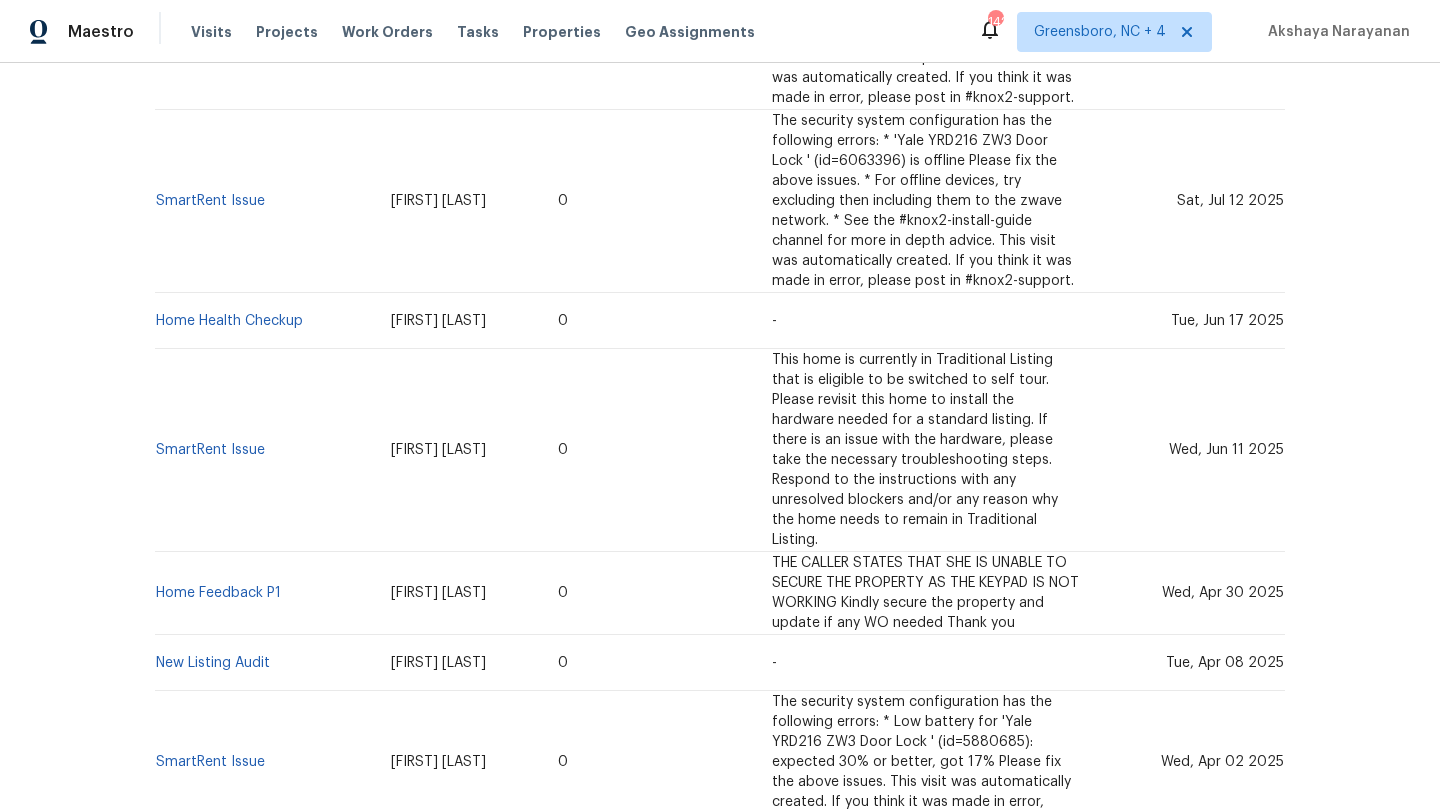 scroll, scrollTop: 1727, scrollLeft: 0, axis: vertical 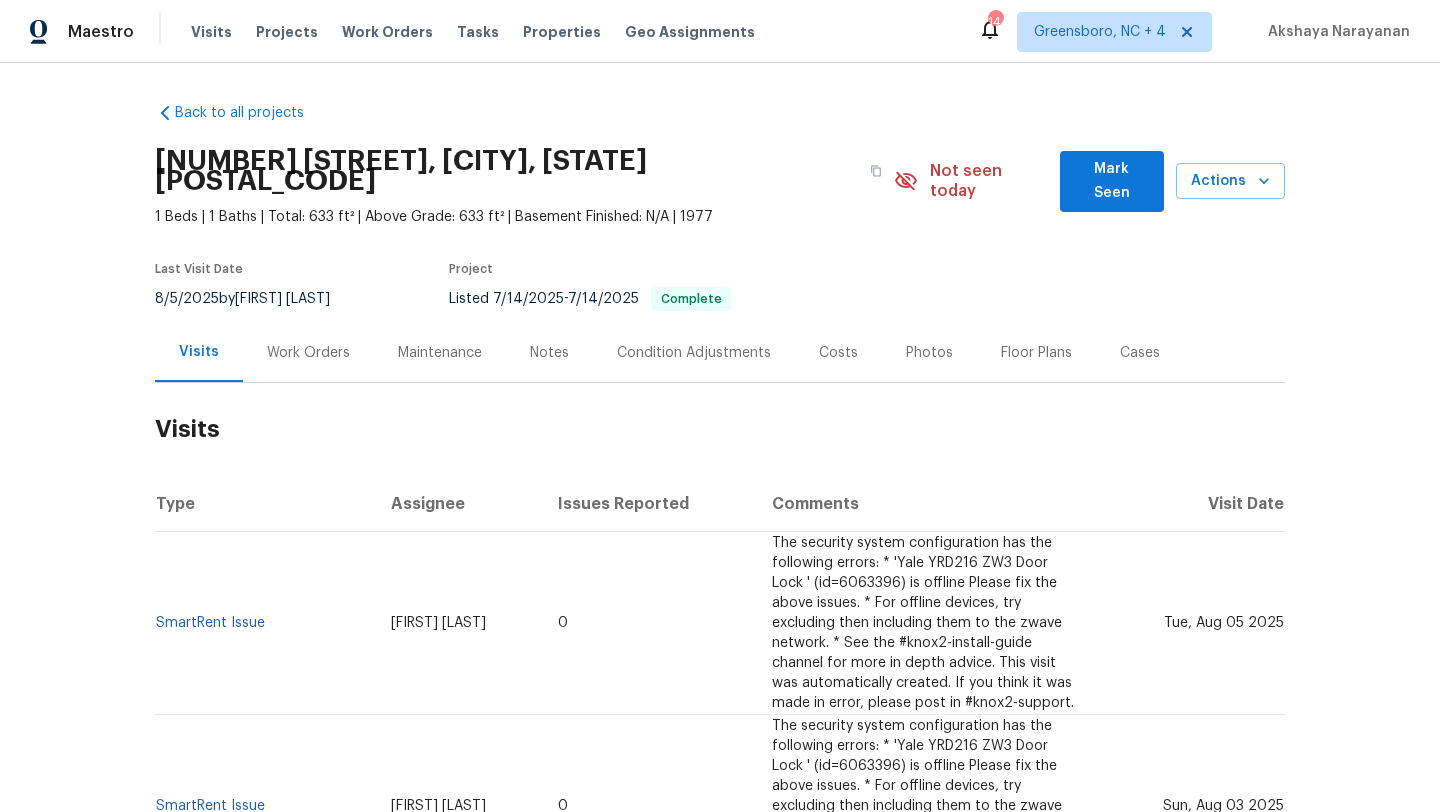 click on "Work Orders" at bounding box center (308, 352) 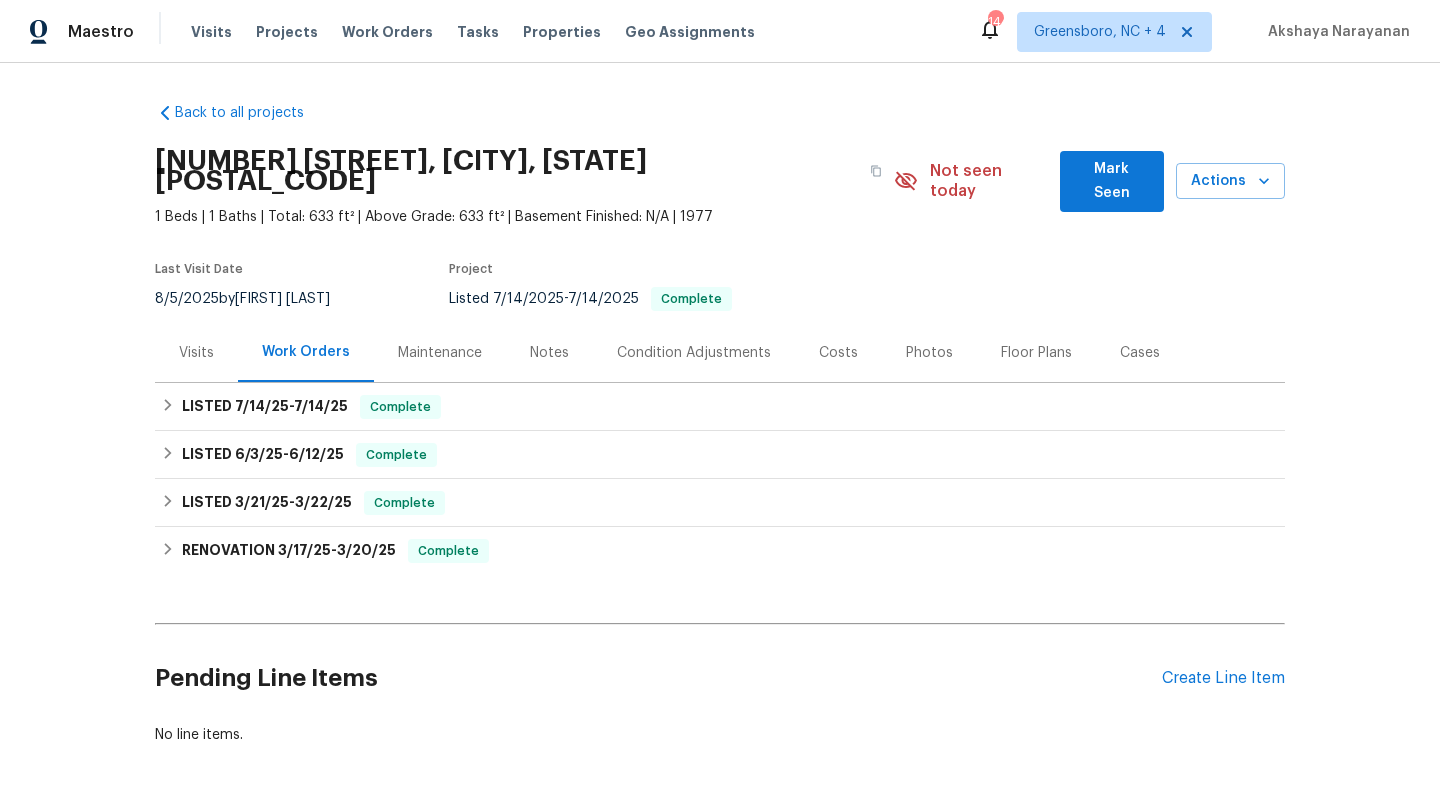 click on "Visits" at bounding box center [196, 352] 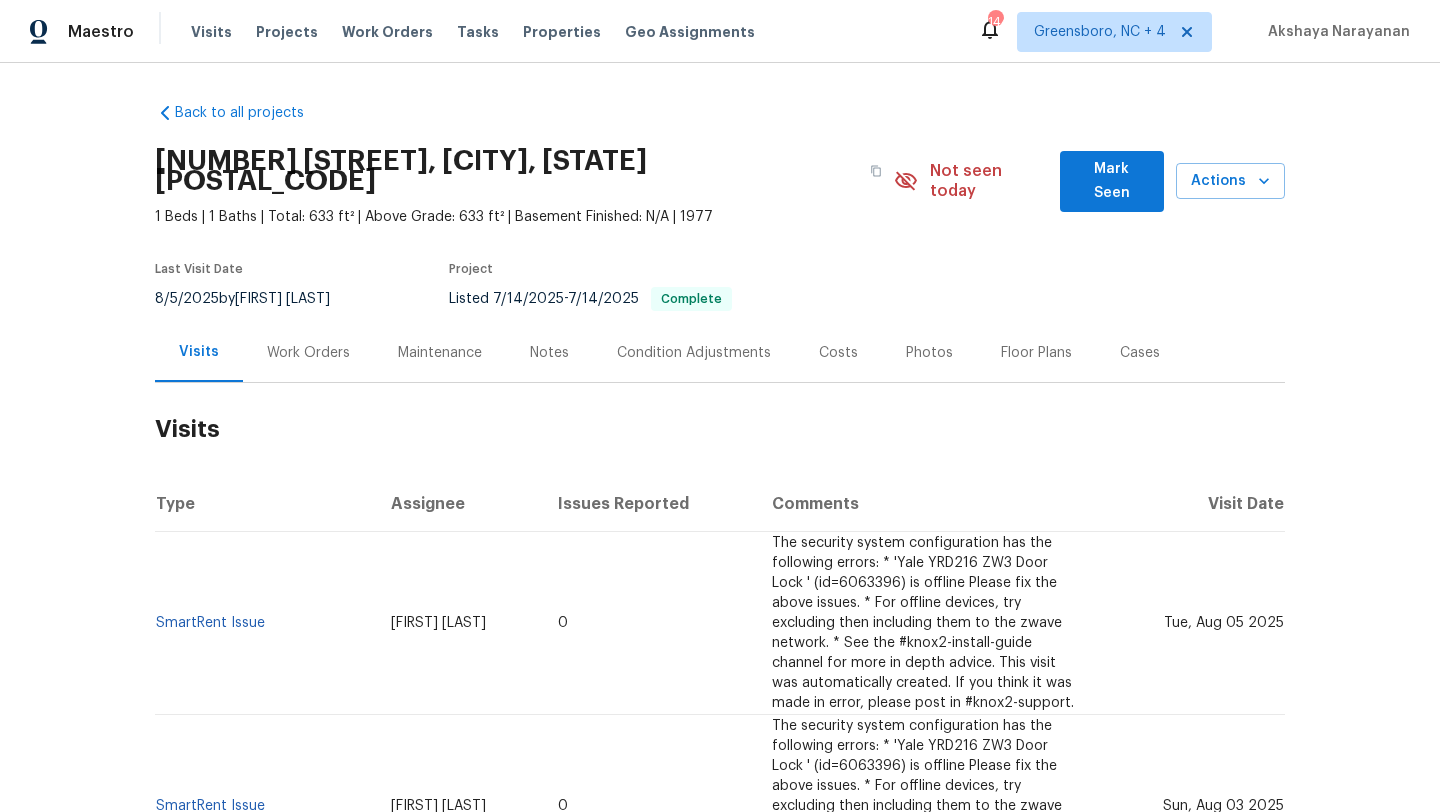 click on "Work Orders" at bounding box center (308, 353) 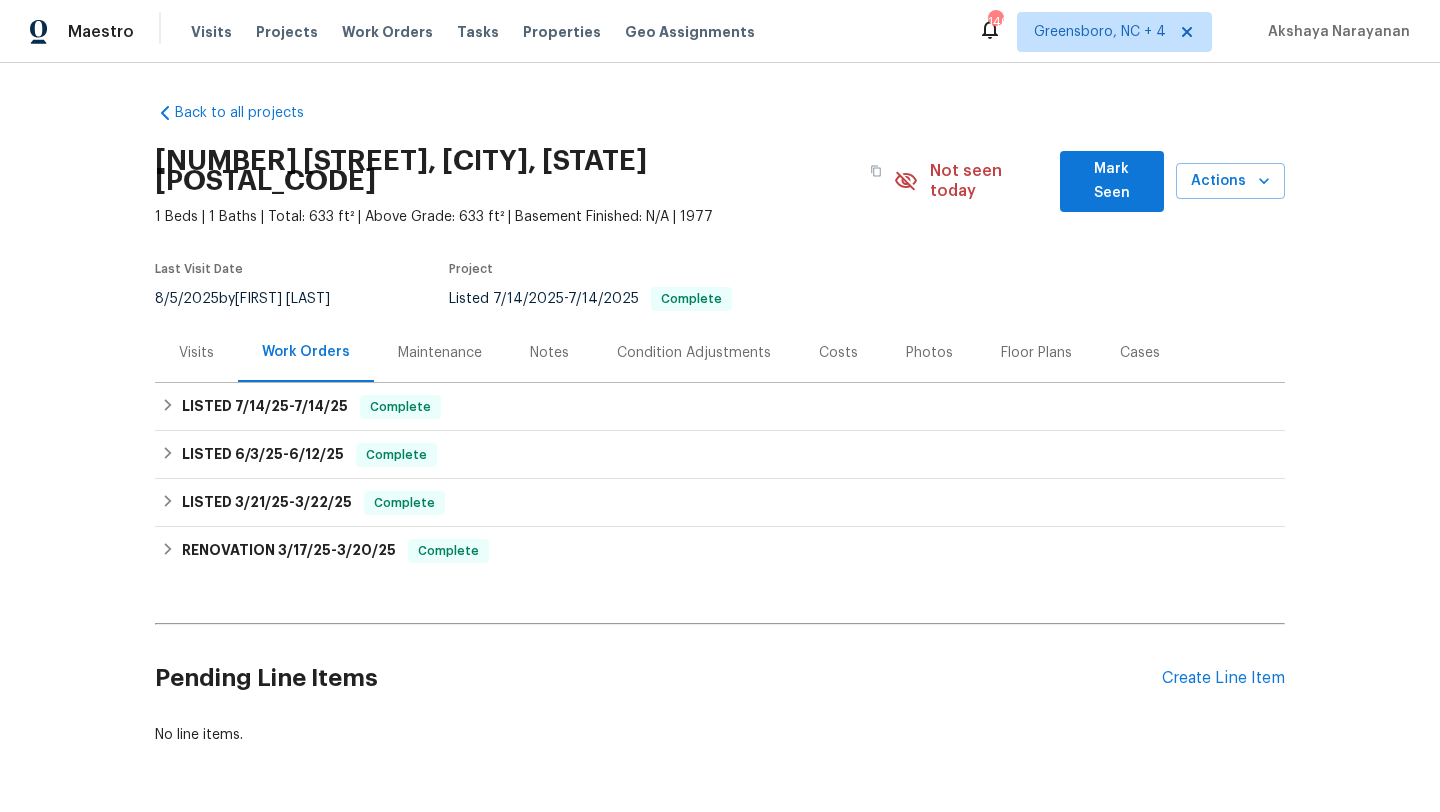 click on "Visits" at bounding box center (196, 353) 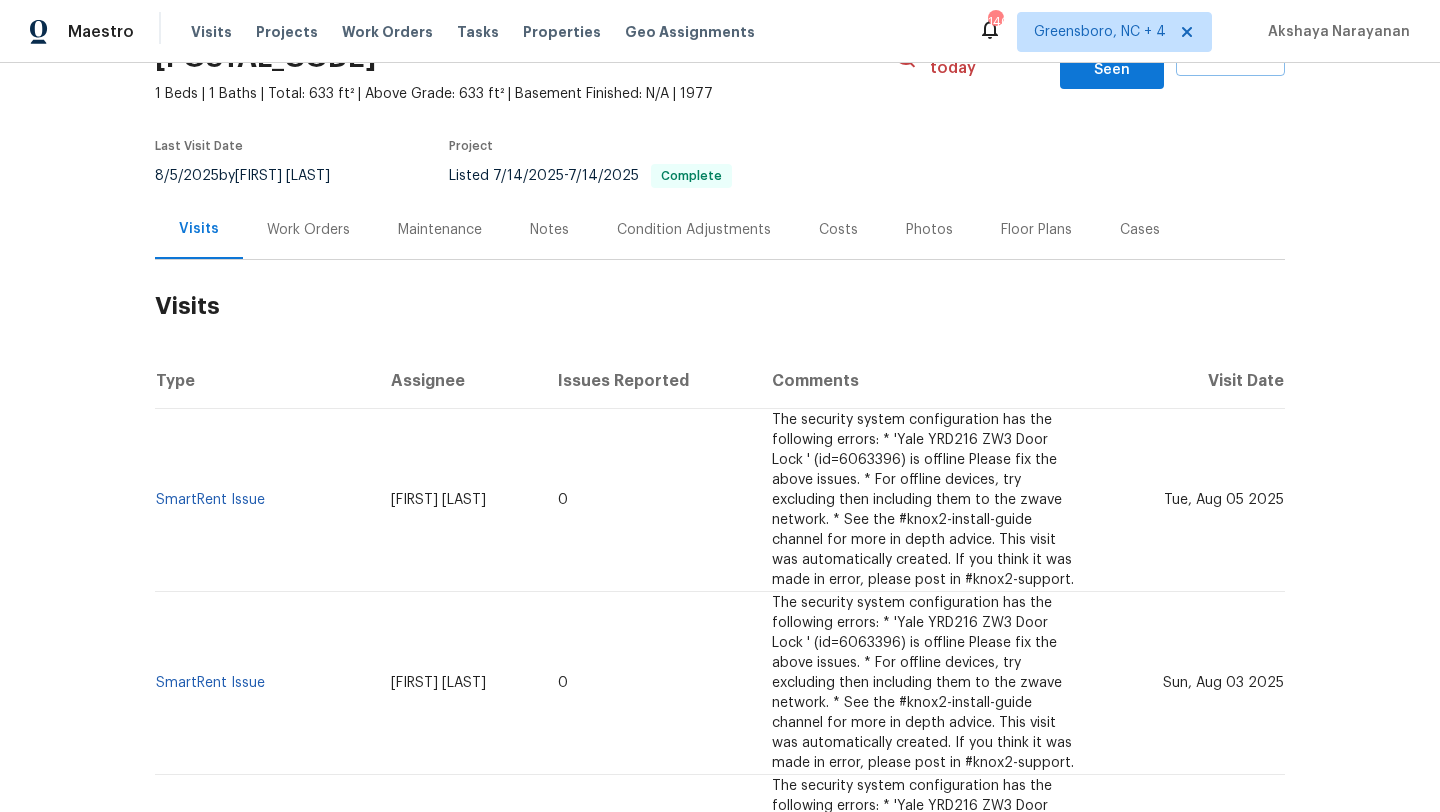 scroll, scrollTop: 0, scrollLeft: 0, axis: both 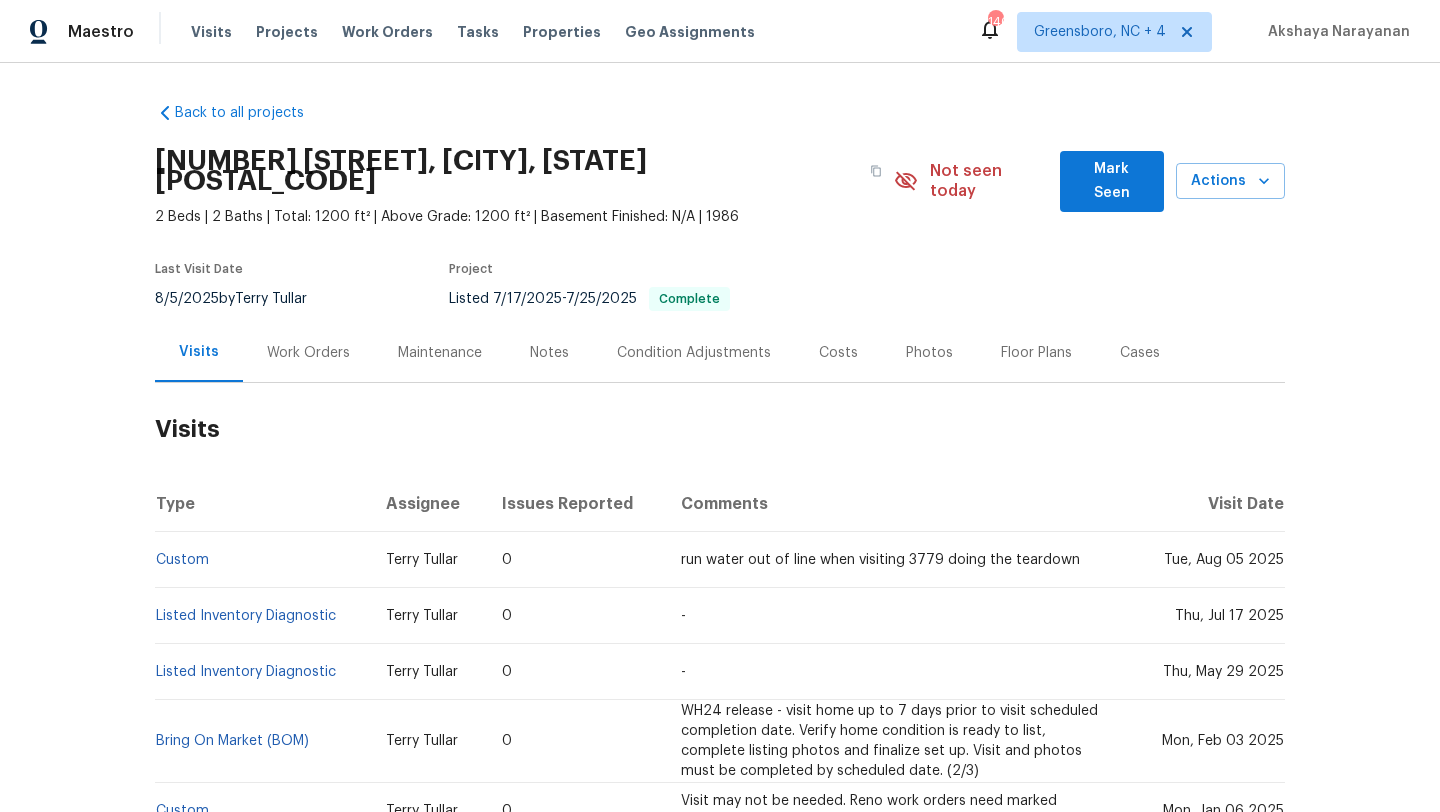 click on "Work Orders" at bounding box center (308, 352) 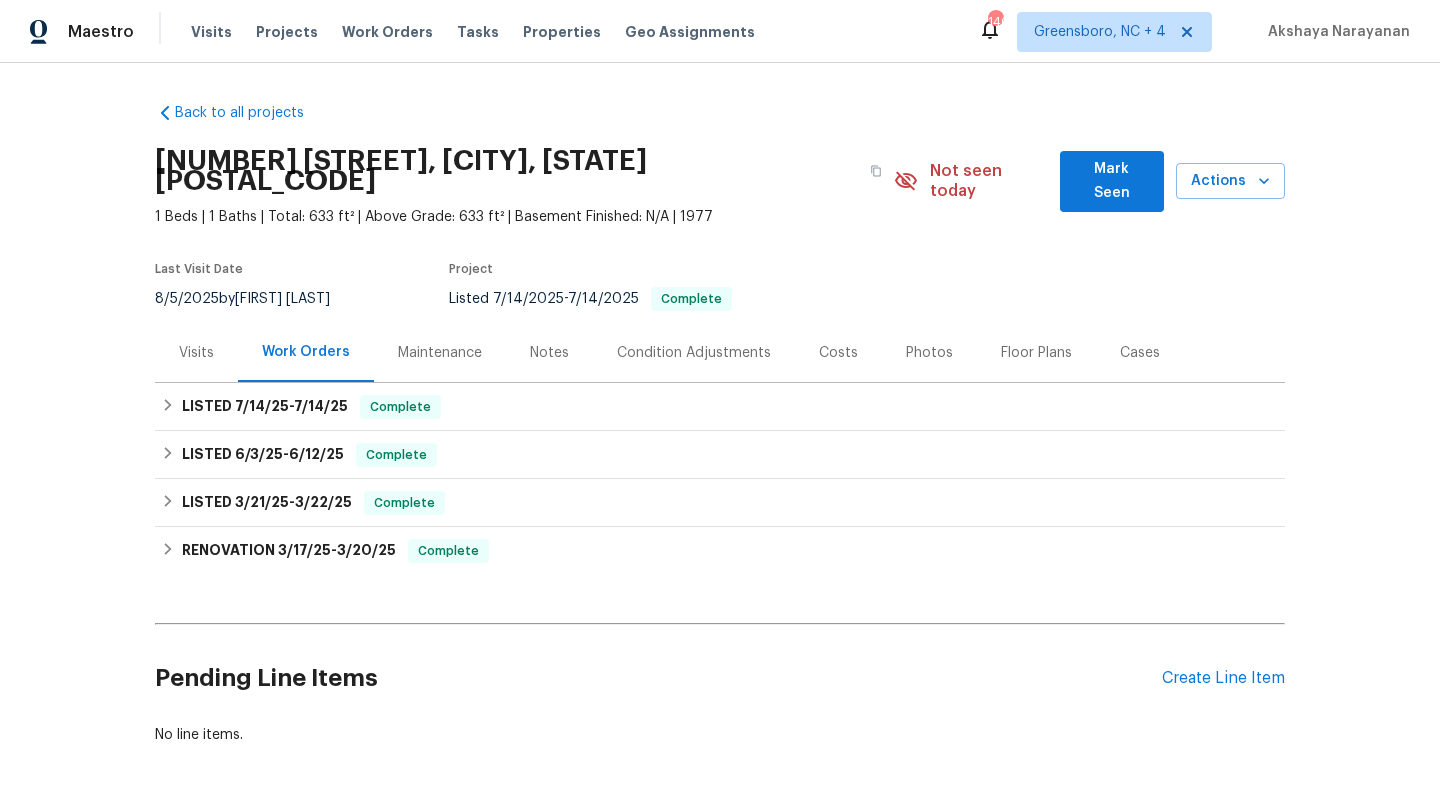 scroll, scrollTop: 0, scrollLeft: 0, axis: both 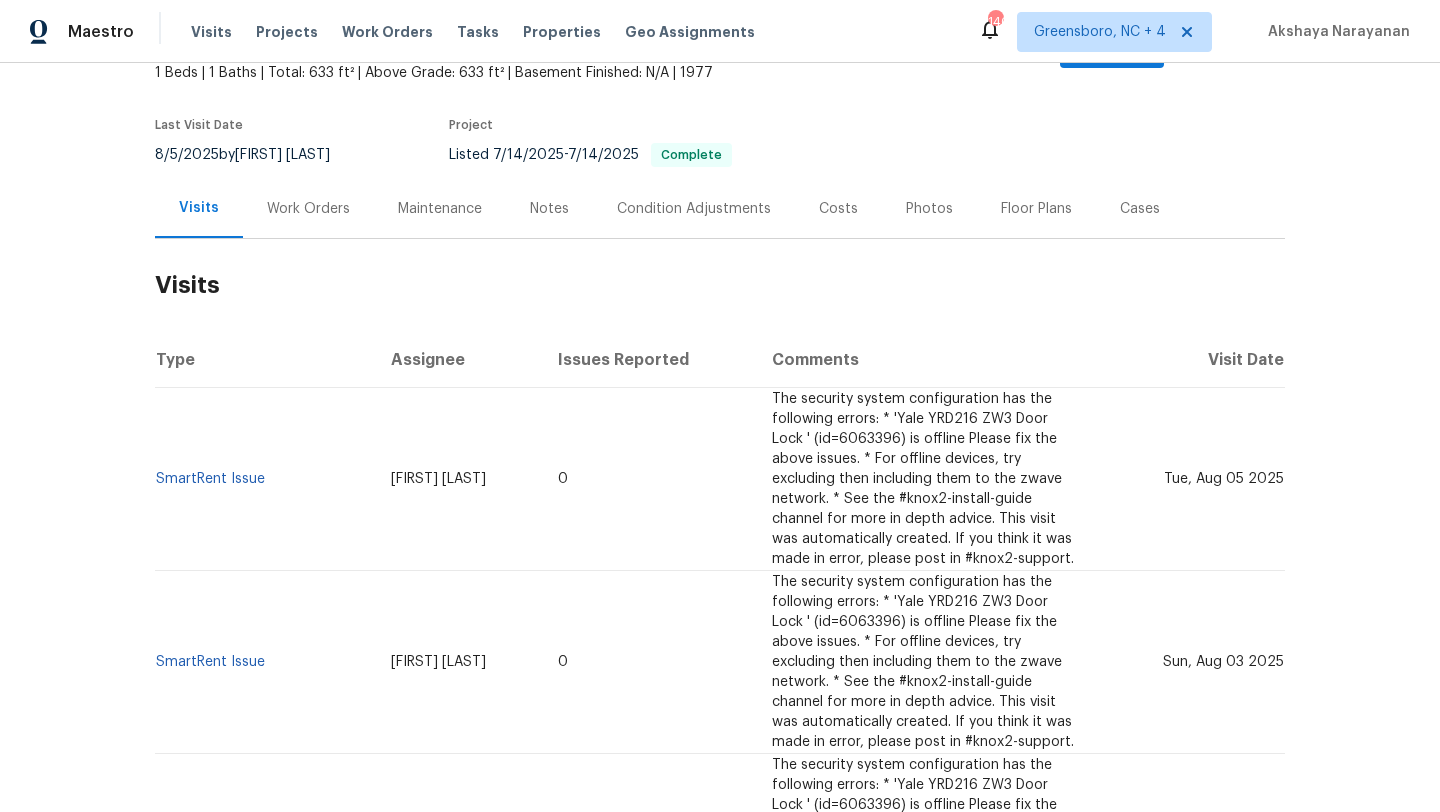 click on "SmartRent Issue" at bounding box center (265, 662) 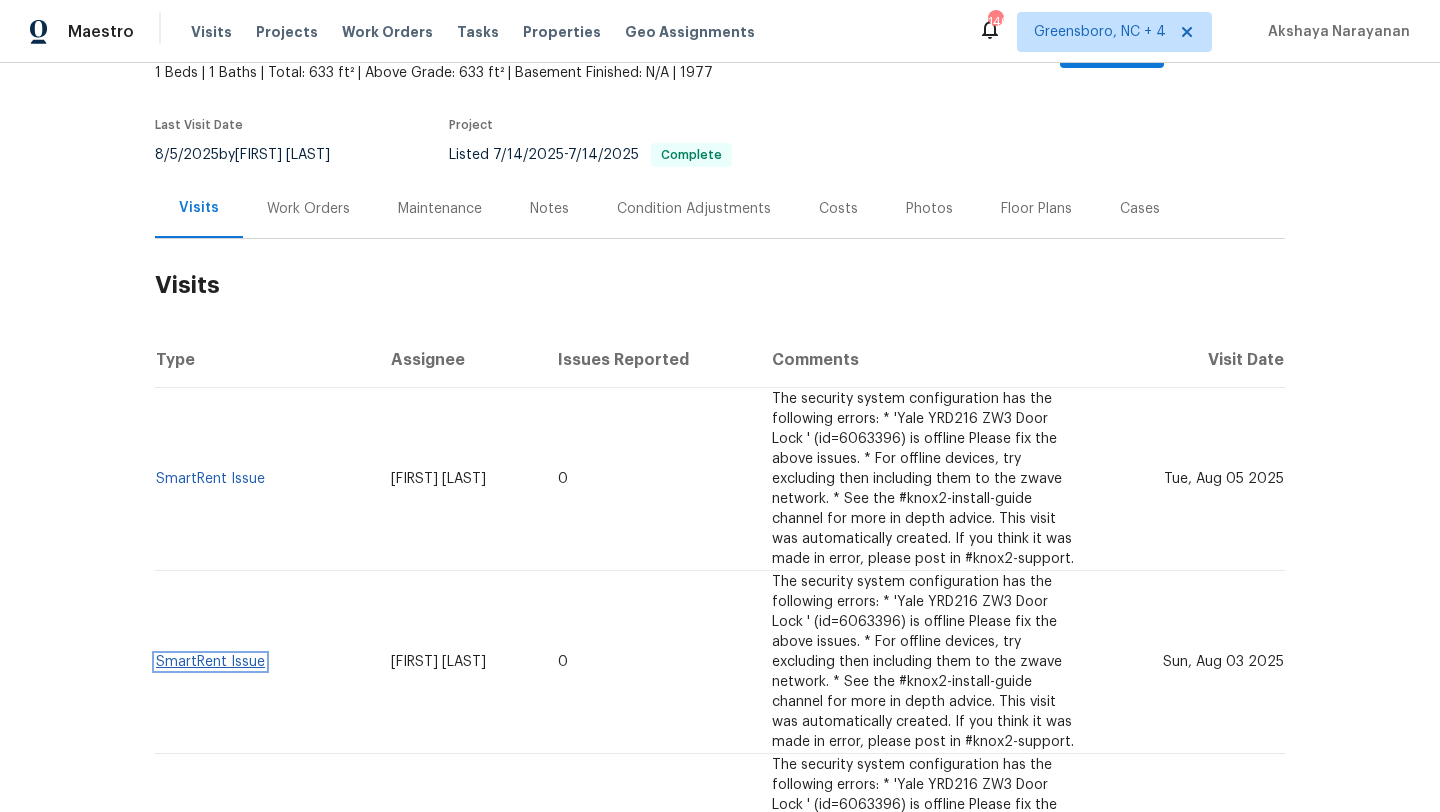 click on "SmartRent Issue" at bounding box center [210, 662] 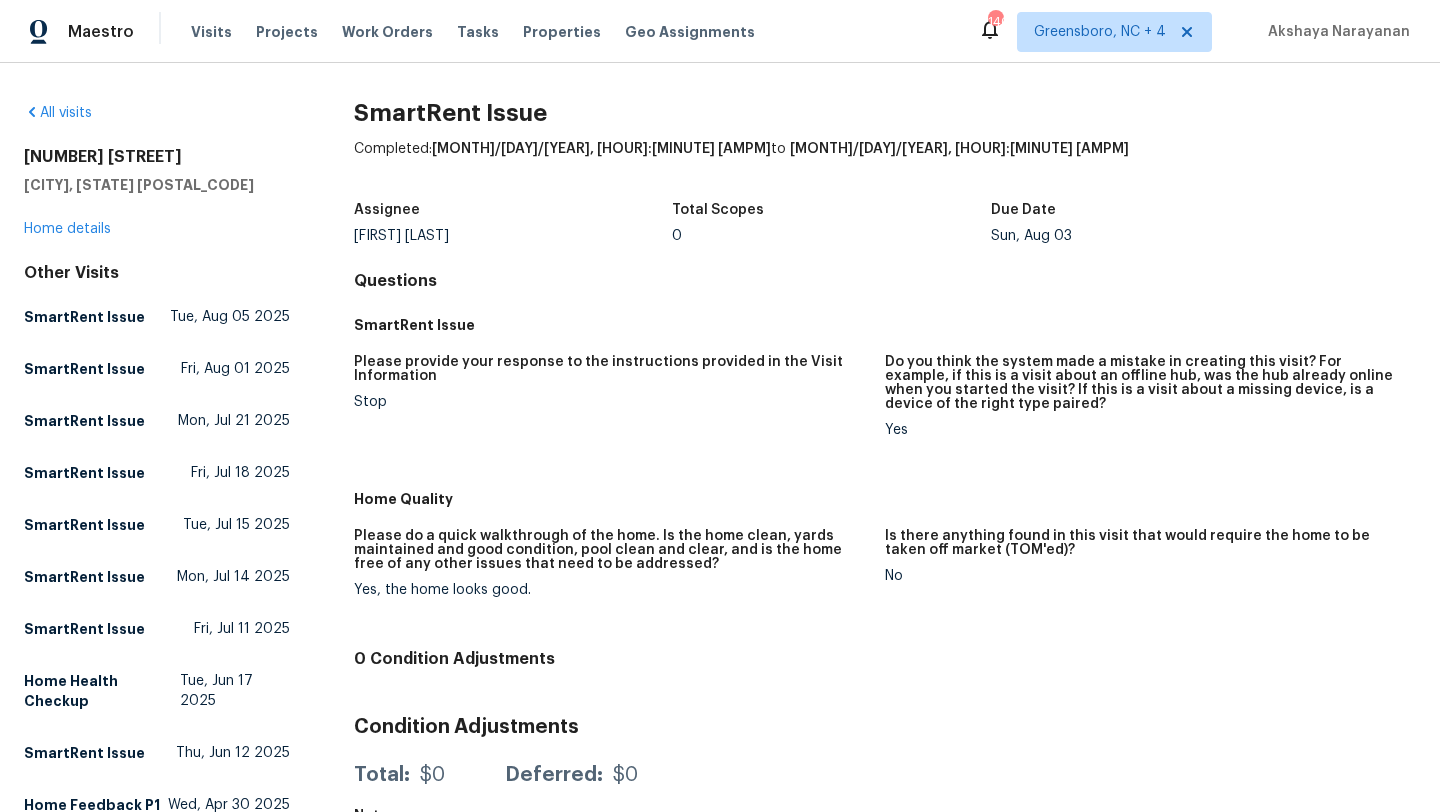 click on "99 Streamwood Irvine, CA 92620 Home details" at bounding box center [157, 193] 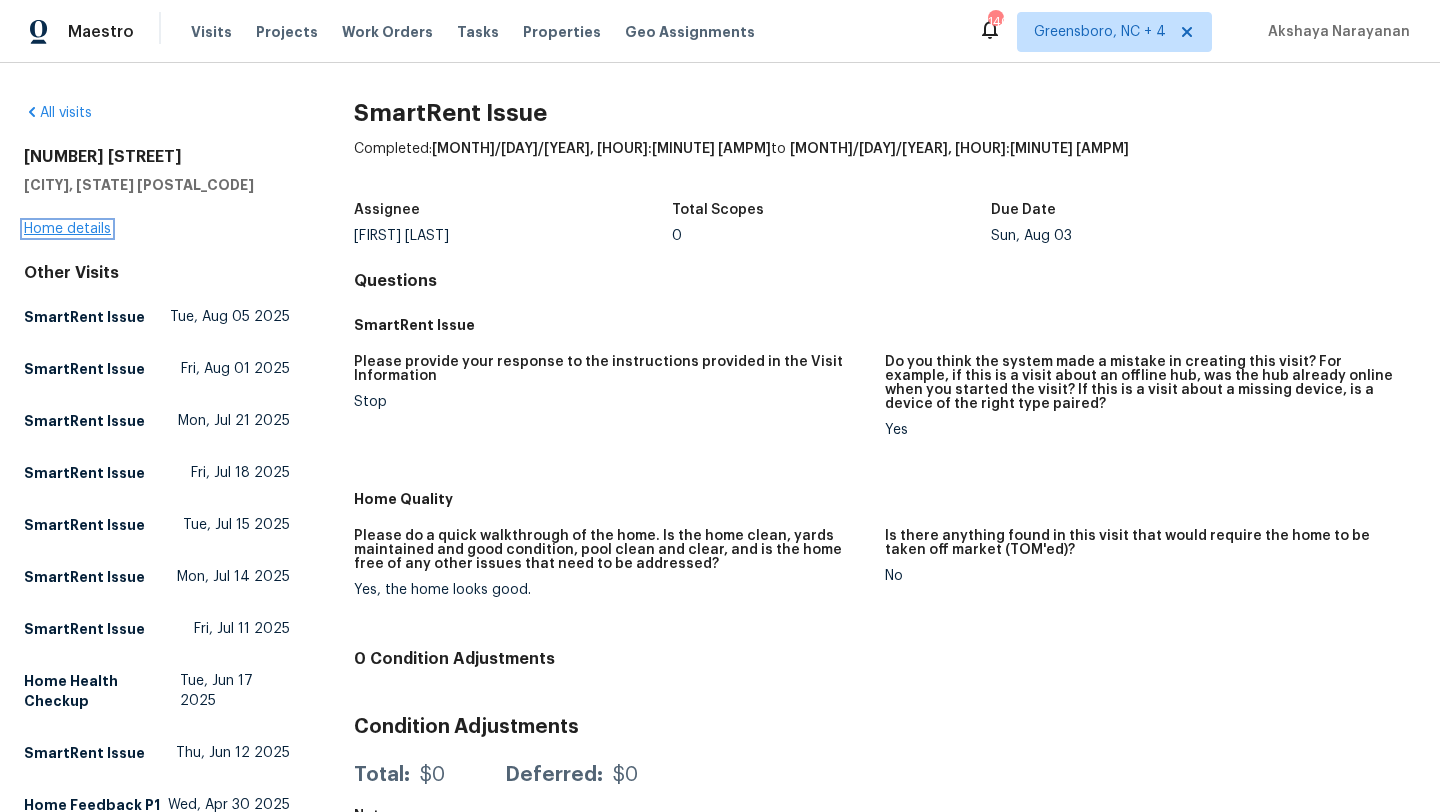 click on "Home details" at bounding box center [67, 229] 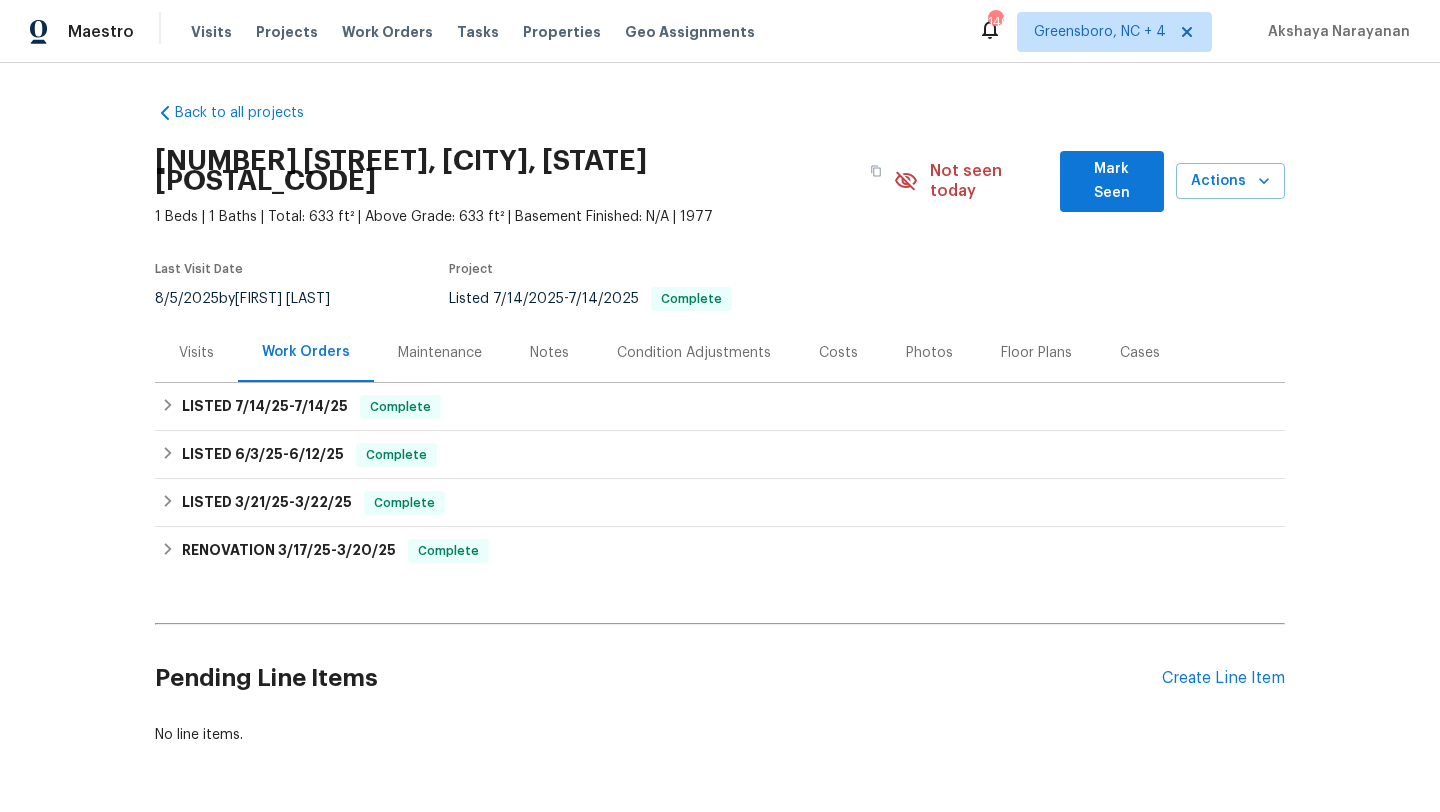 click on "Visits" at bounding box center [196, 352] 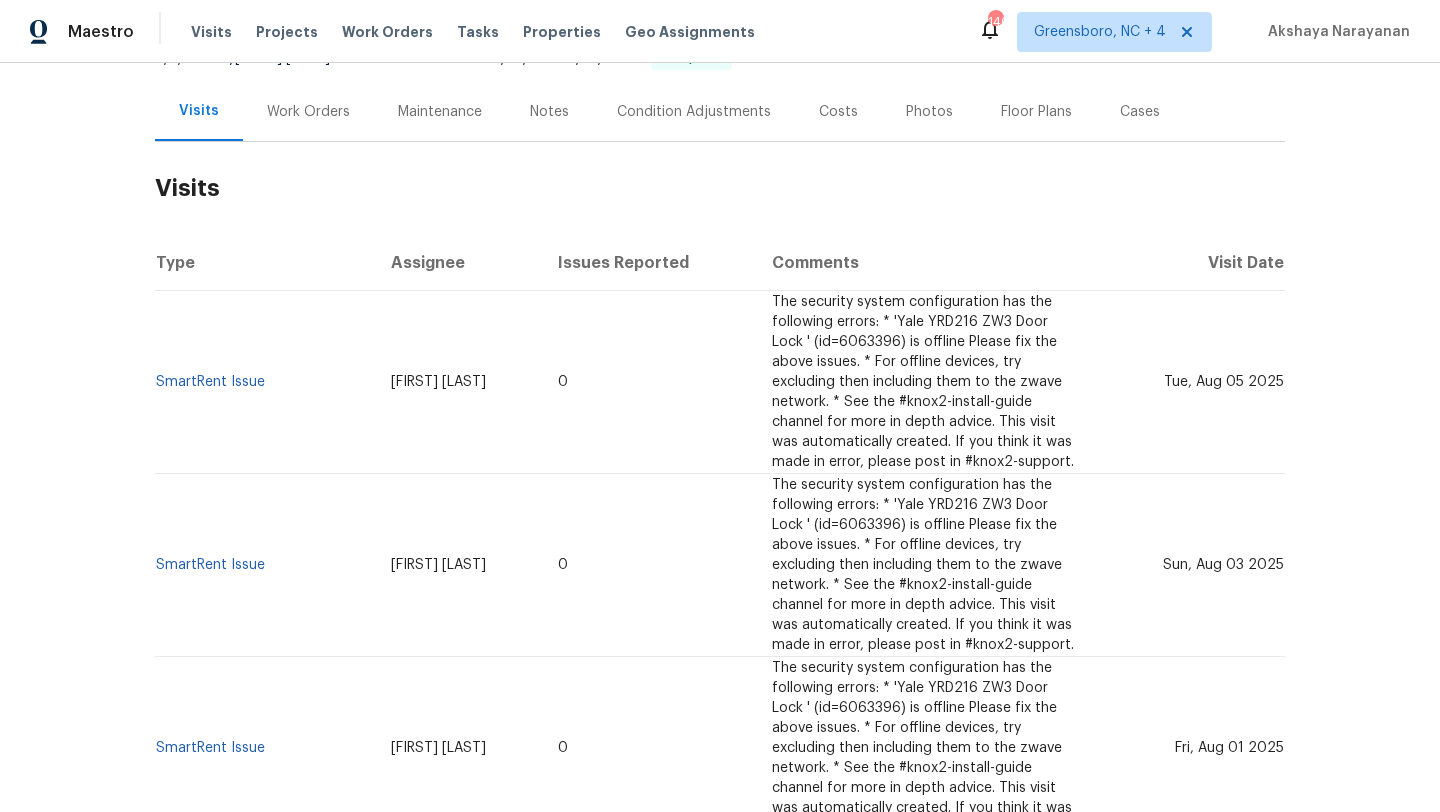 scroll, scrollTop: 332, scrollLeft: 0, axis: vertical 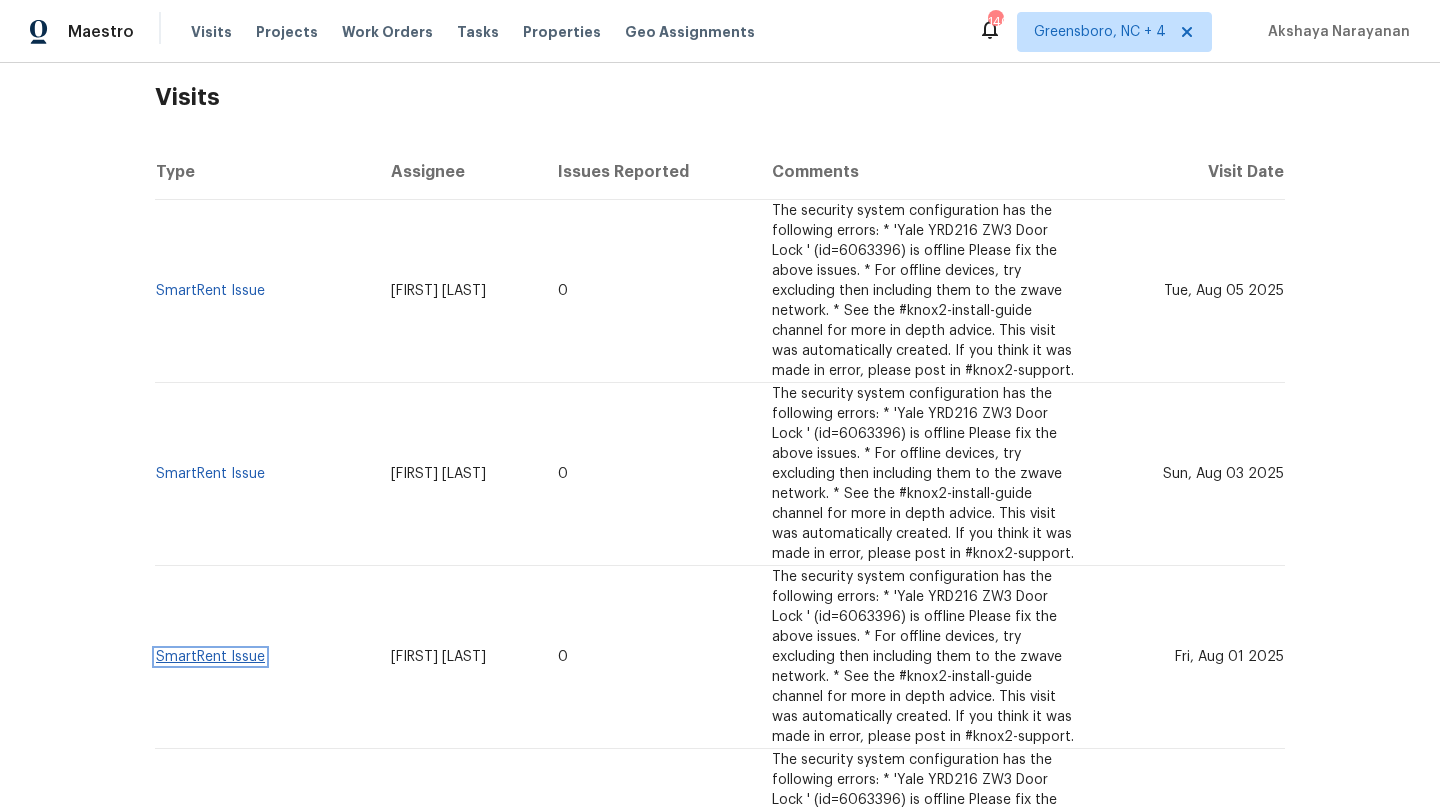 click on "SmartRent Issue" at bounding box center (210, 657) 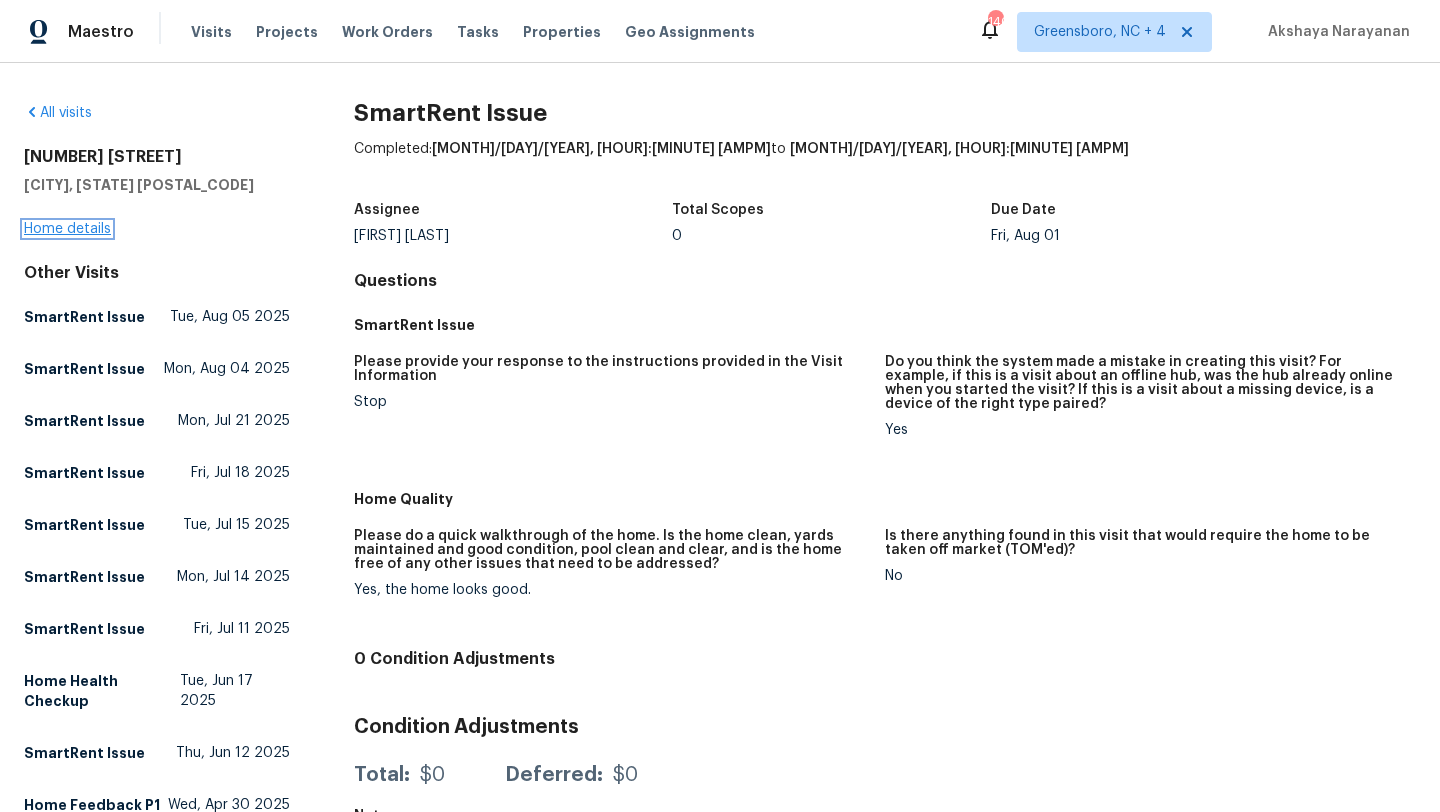 click on "Home details" at bounding box center (67, 229) 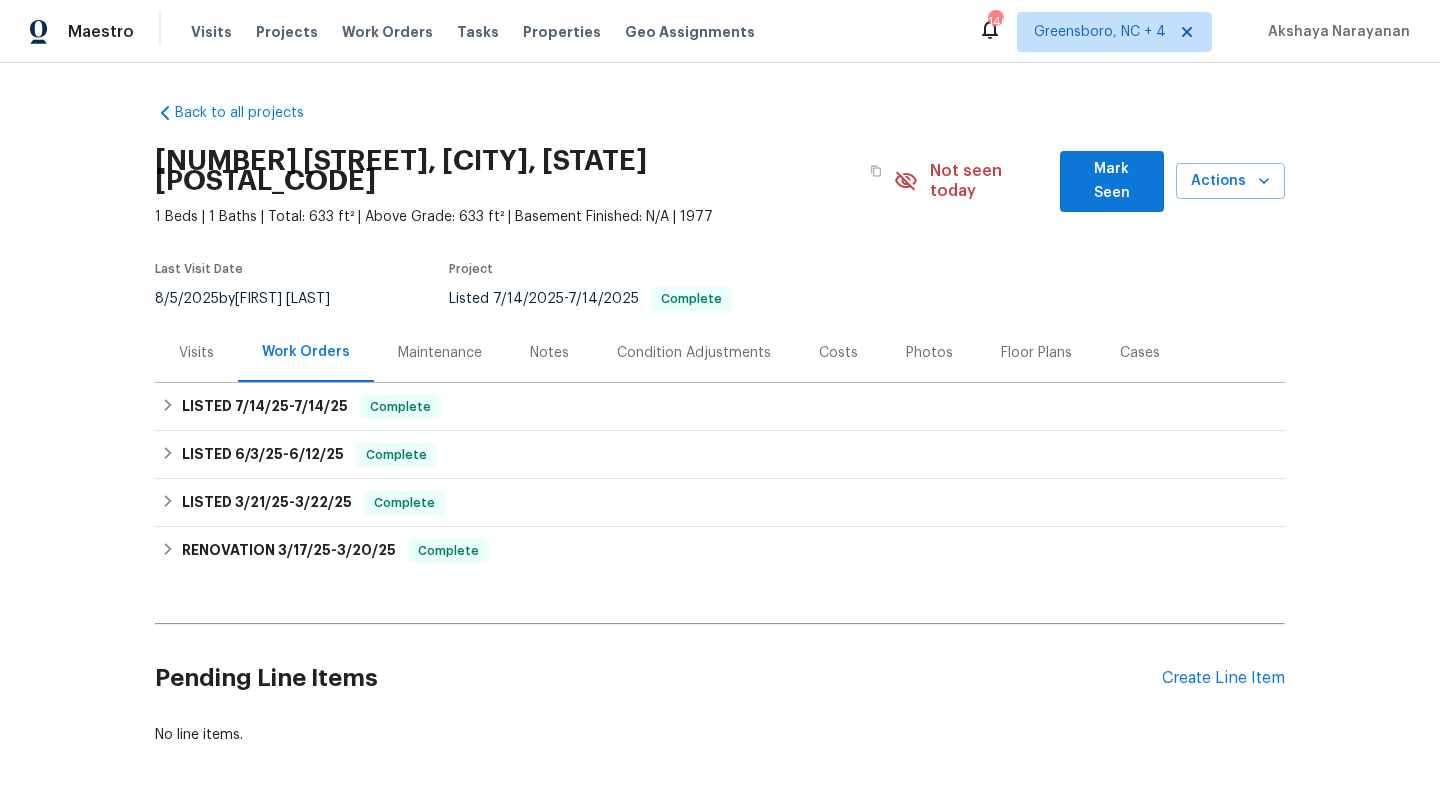 click on "Visits" at bounding box center (196, 352) 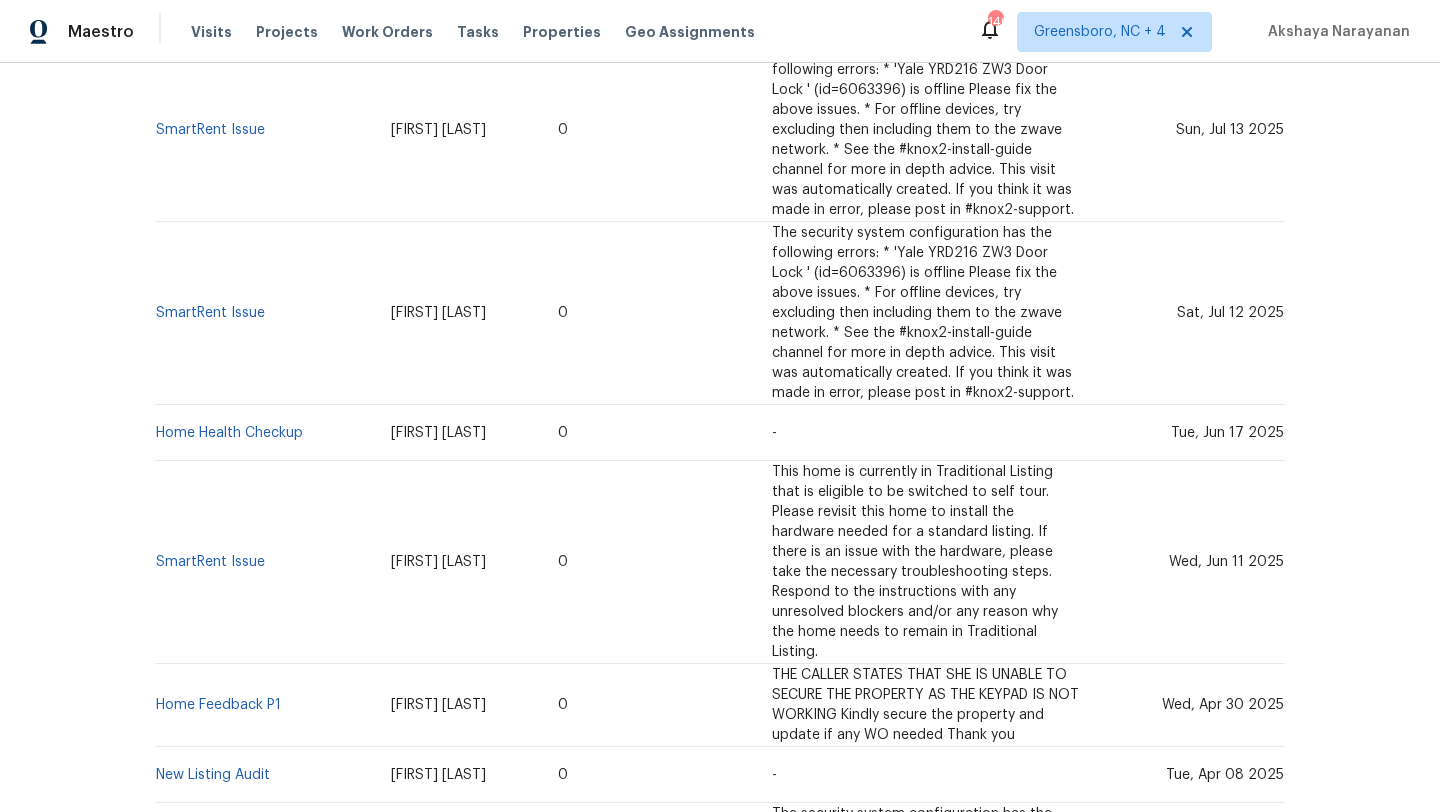 scroll, scrollTop: 1590, scrollLeft: 0, axis: vertical 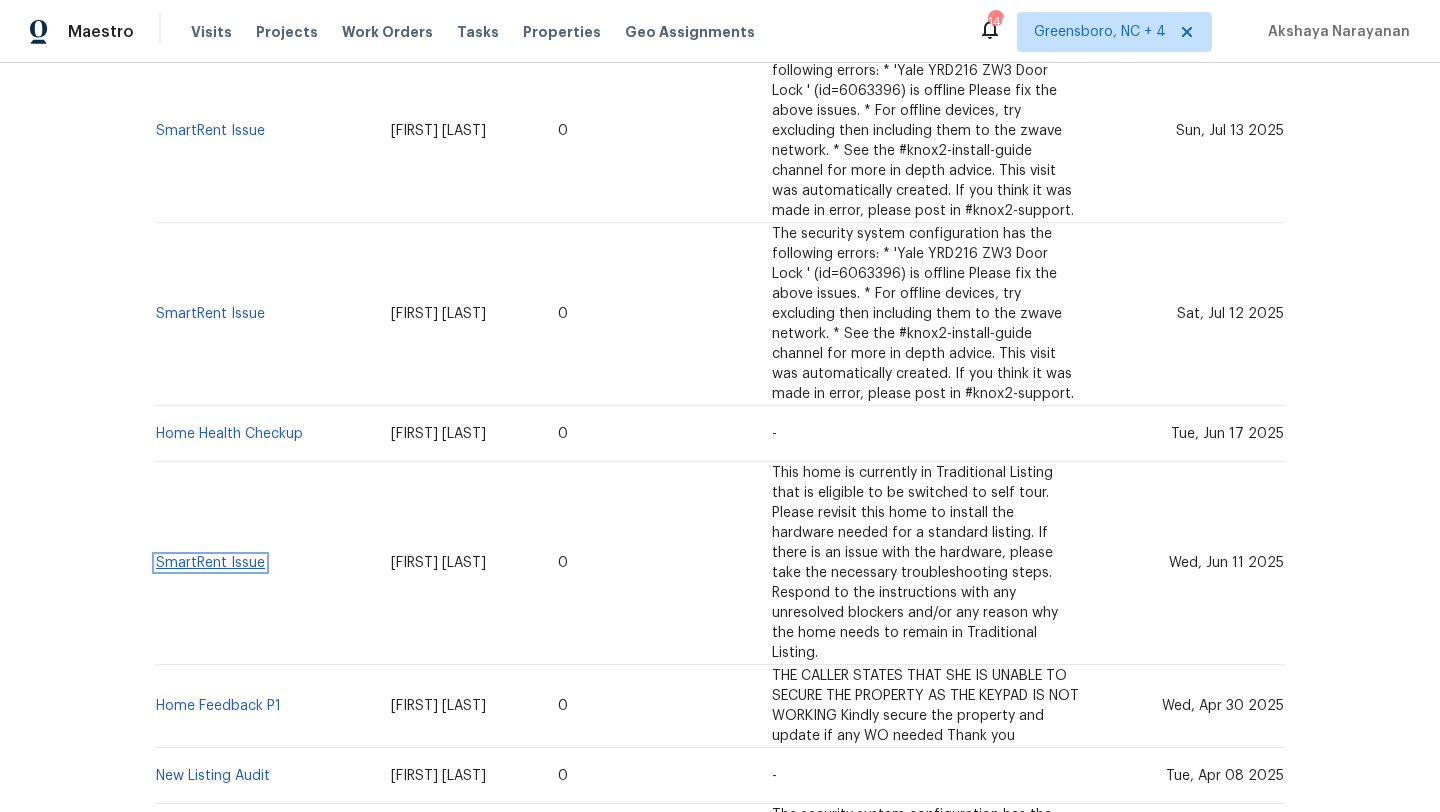 click on "SmartRent Issue" at bounding box center [210, 563] 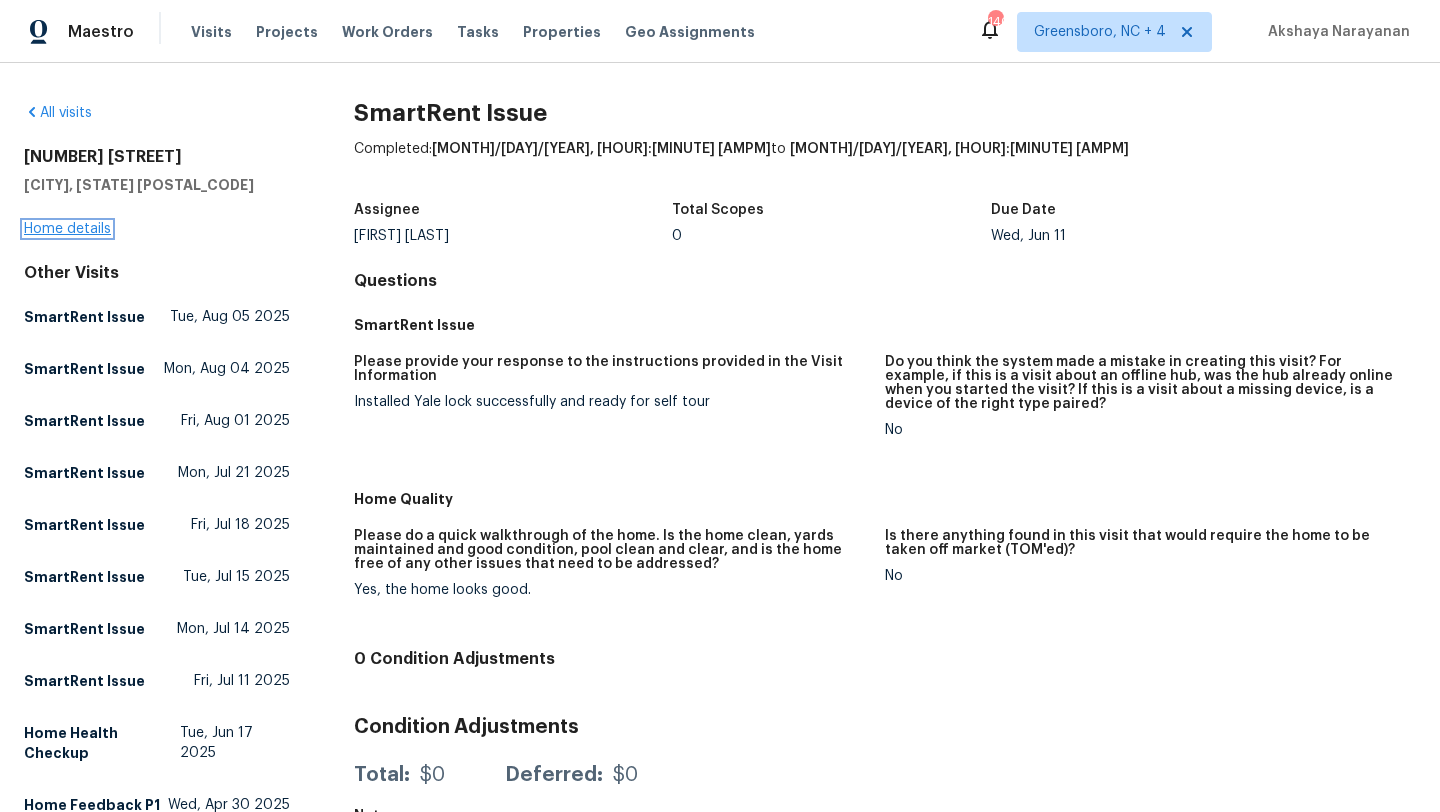 click on "Home details" at bounding box center (67, 229) 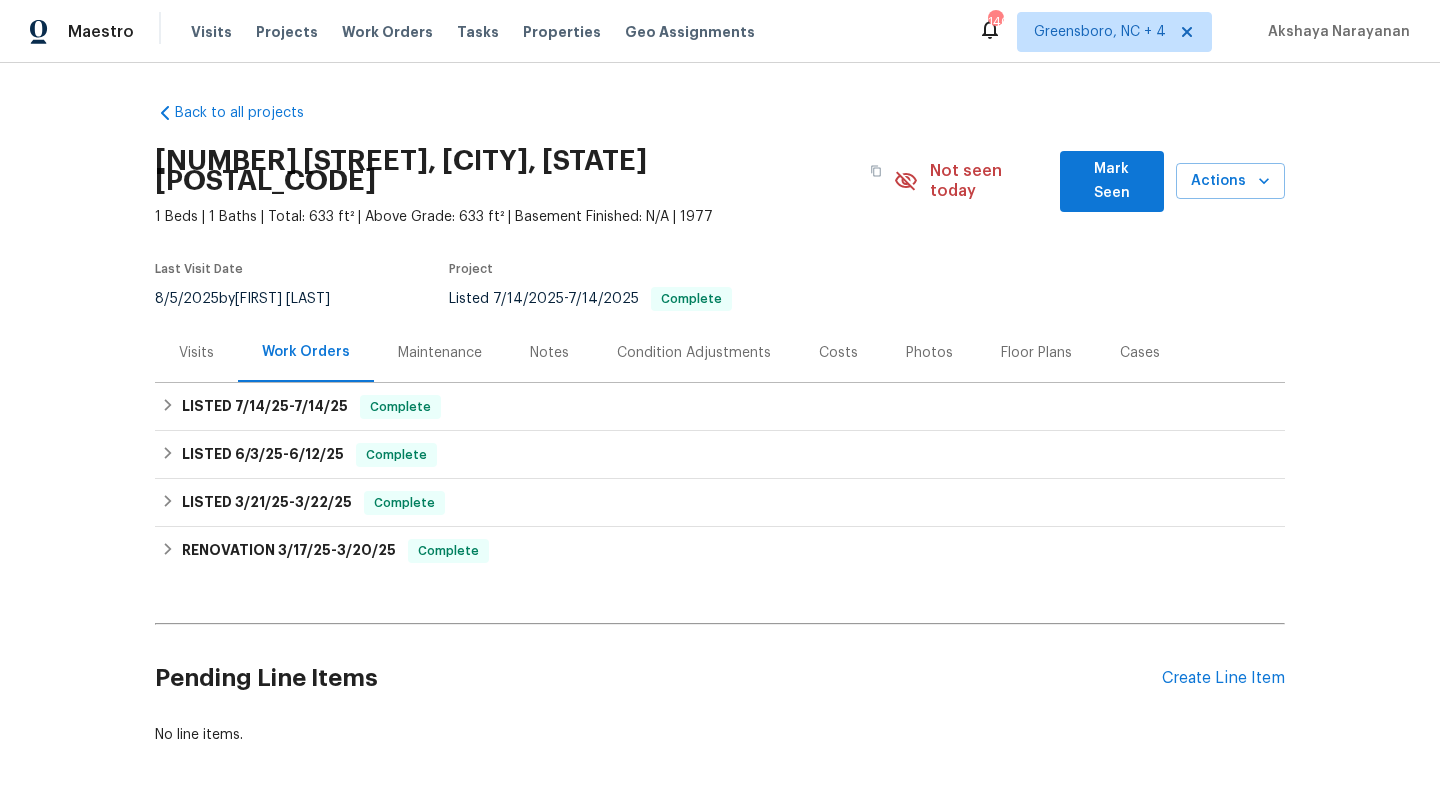 click on "Visits" at bounding box center [196, 353] 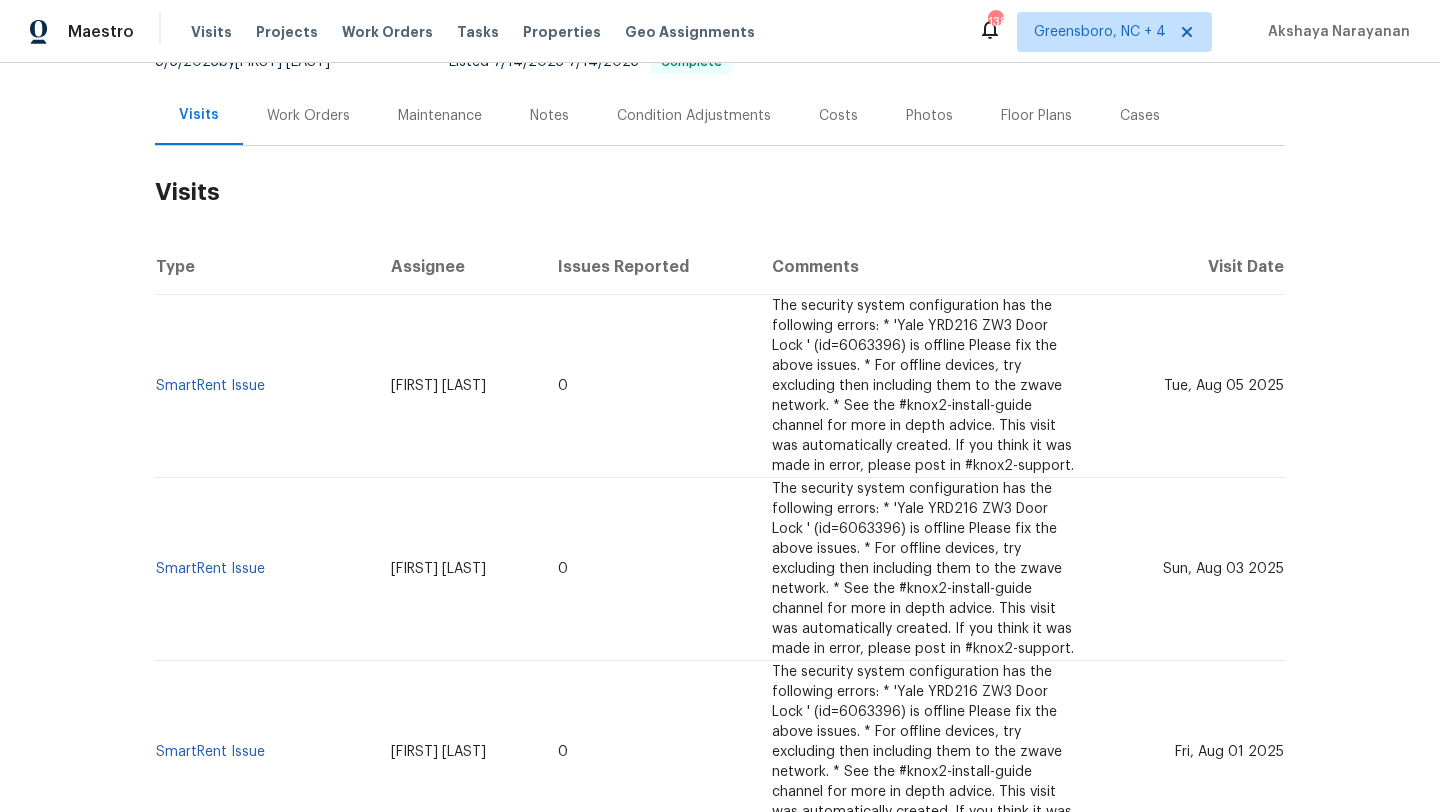 scroll, scrollTop: 171, scrollLeft: 0, axis: vertical 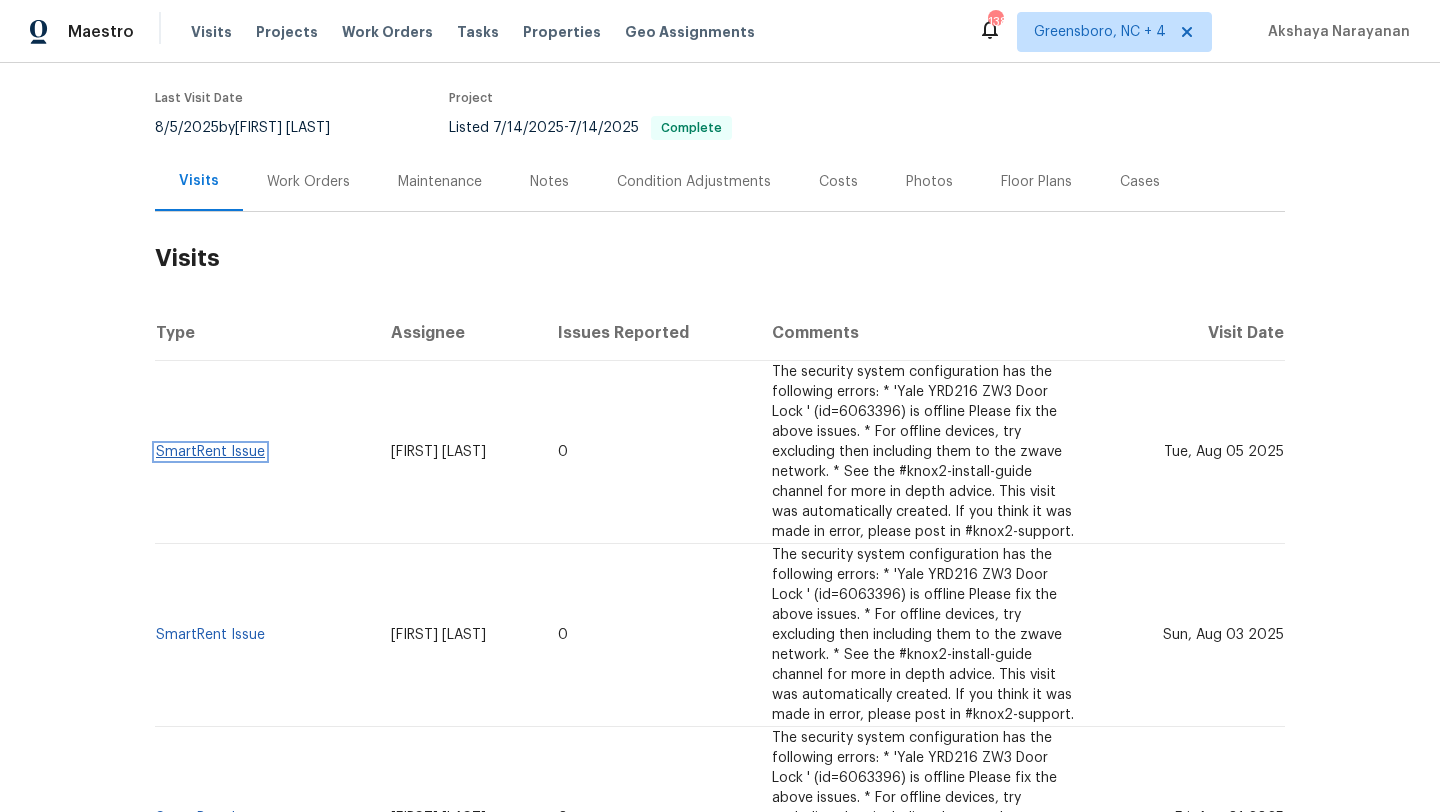click on "SmartRent Issue" at bounding box center (210, 452) 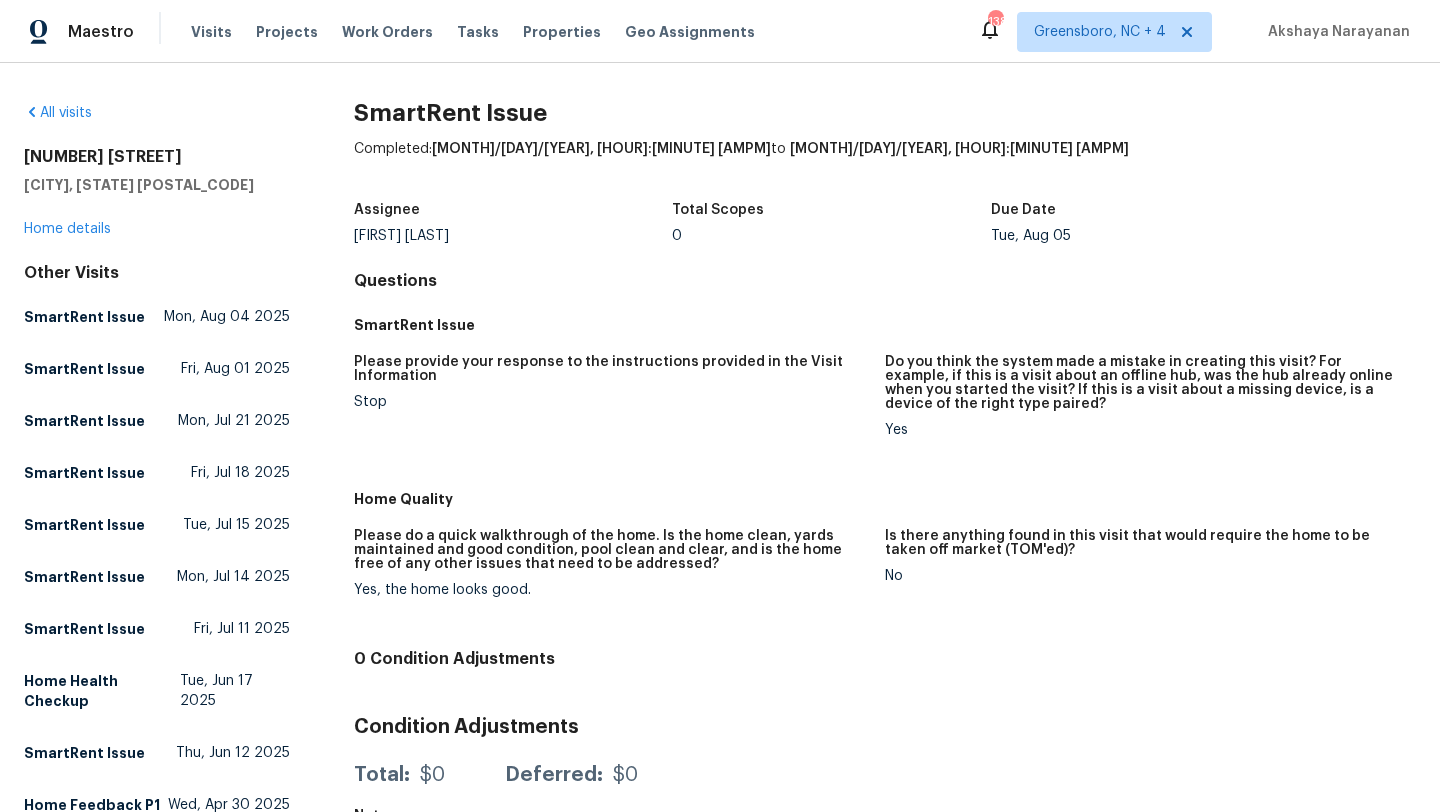 scroll, scrollTop: 10, scrollLeft: 0, axis: vertical 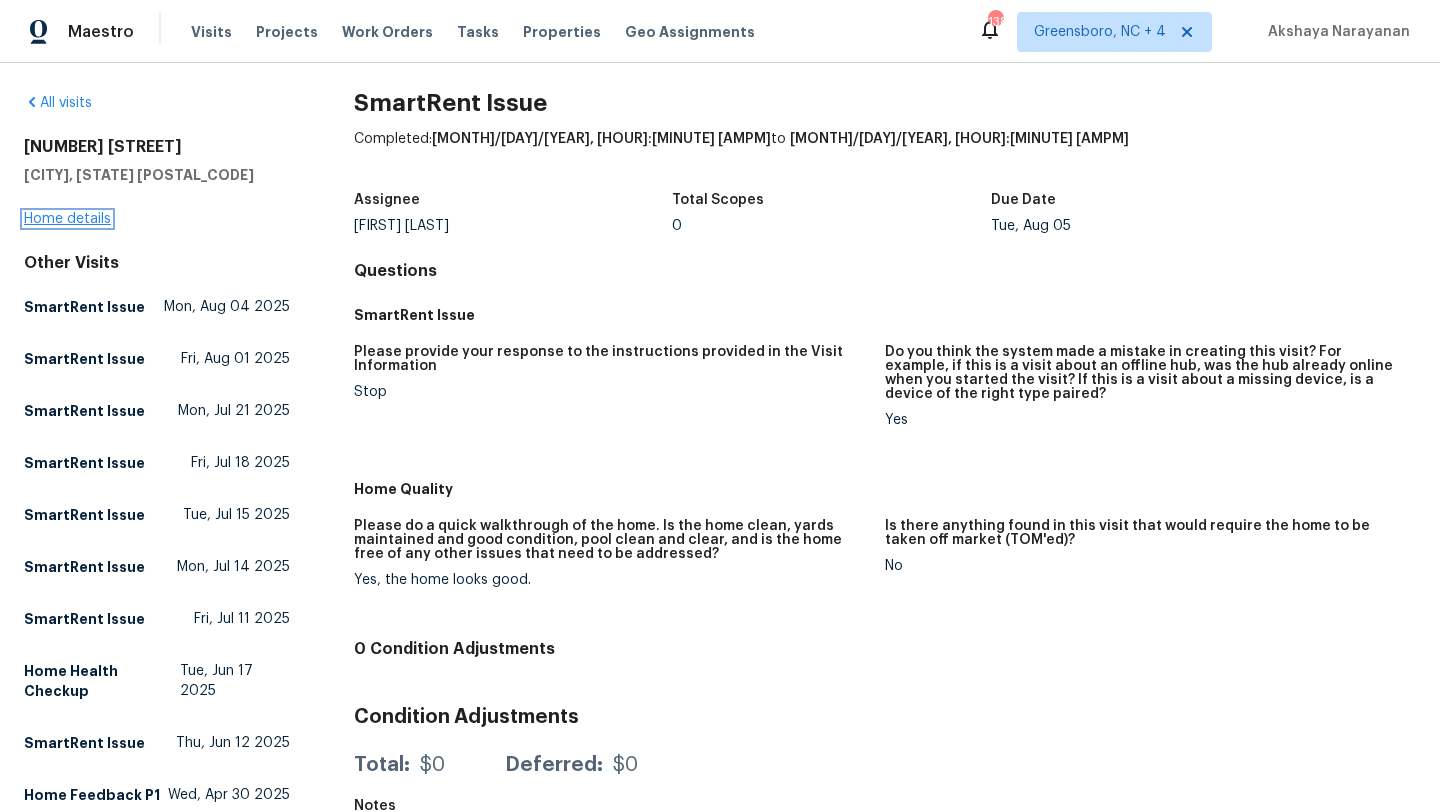 click on "Home details" at bounding box center [67, 219] 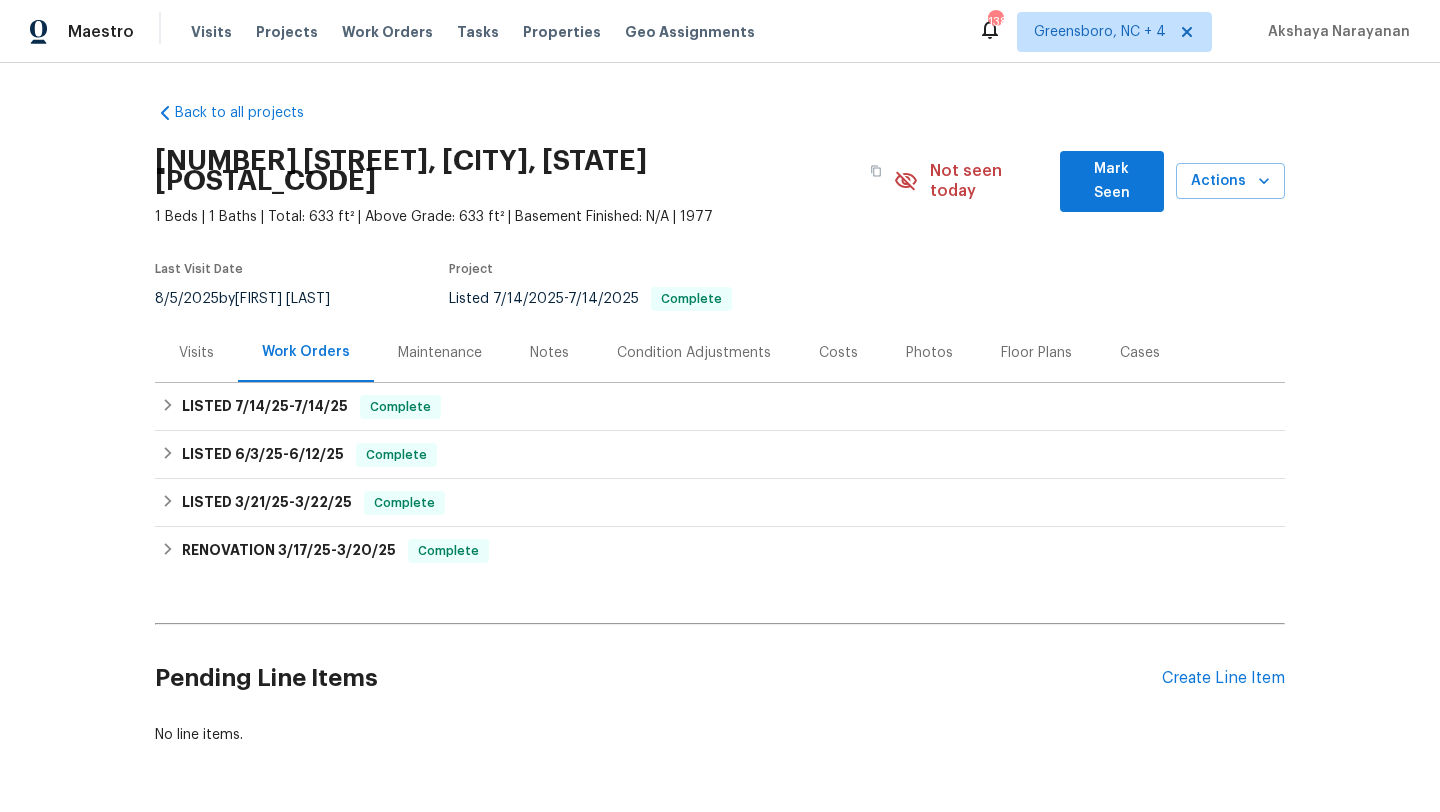 click on "Visits" at bounding box center [196, 353] 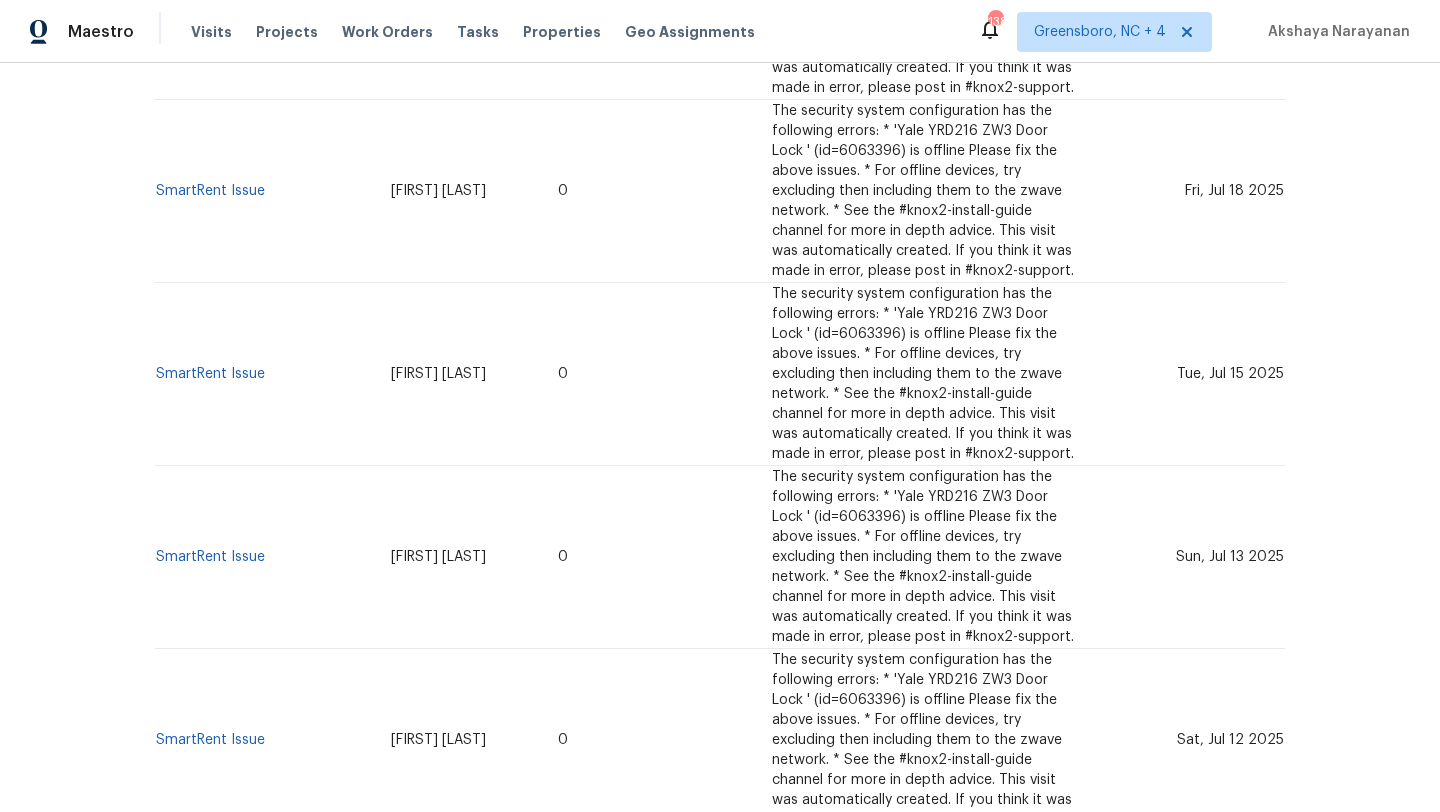 scroll, scrollTop: 1229, scrollLeft: 0, axis: vertical 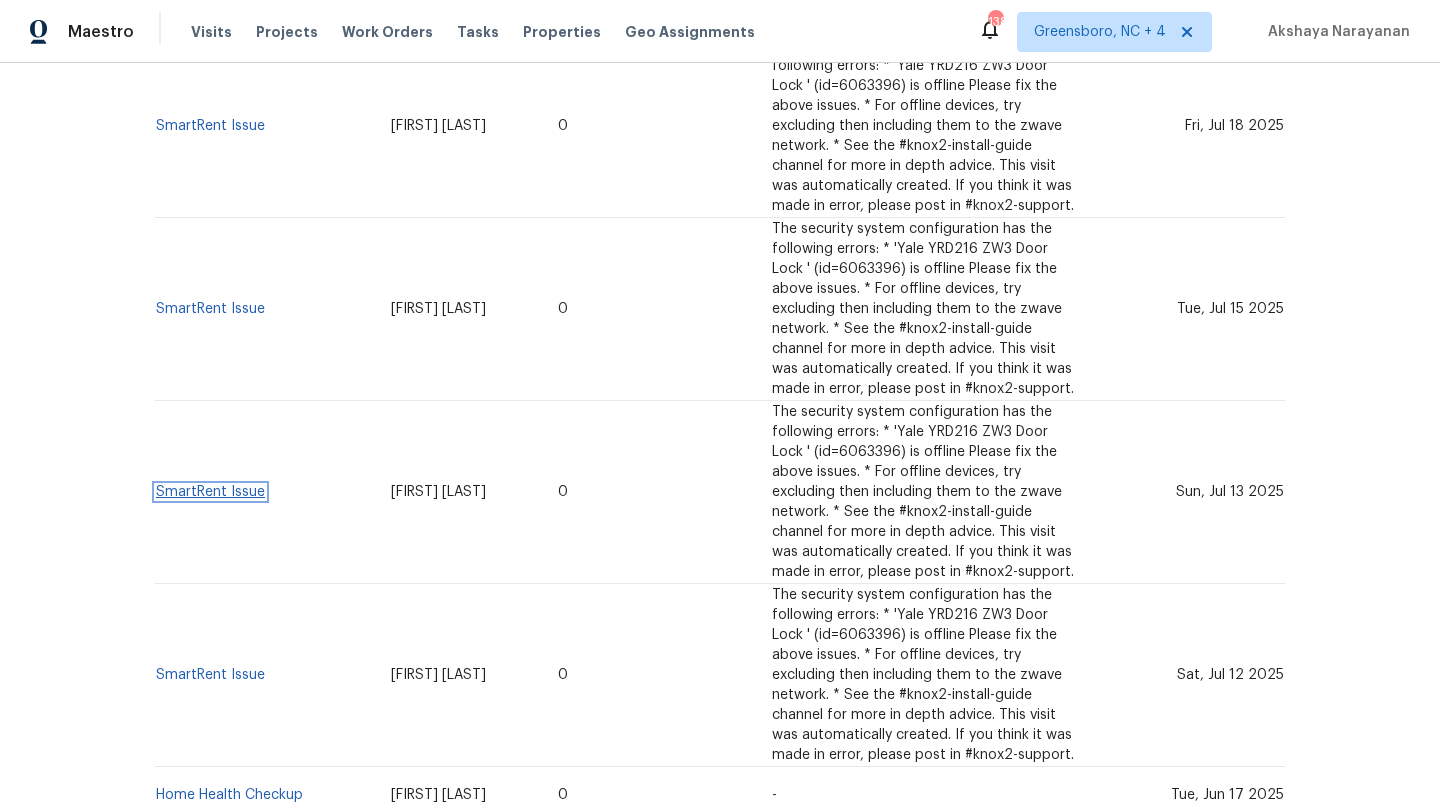 click on "SmartRent Issue" at bounding box center (210, 492) 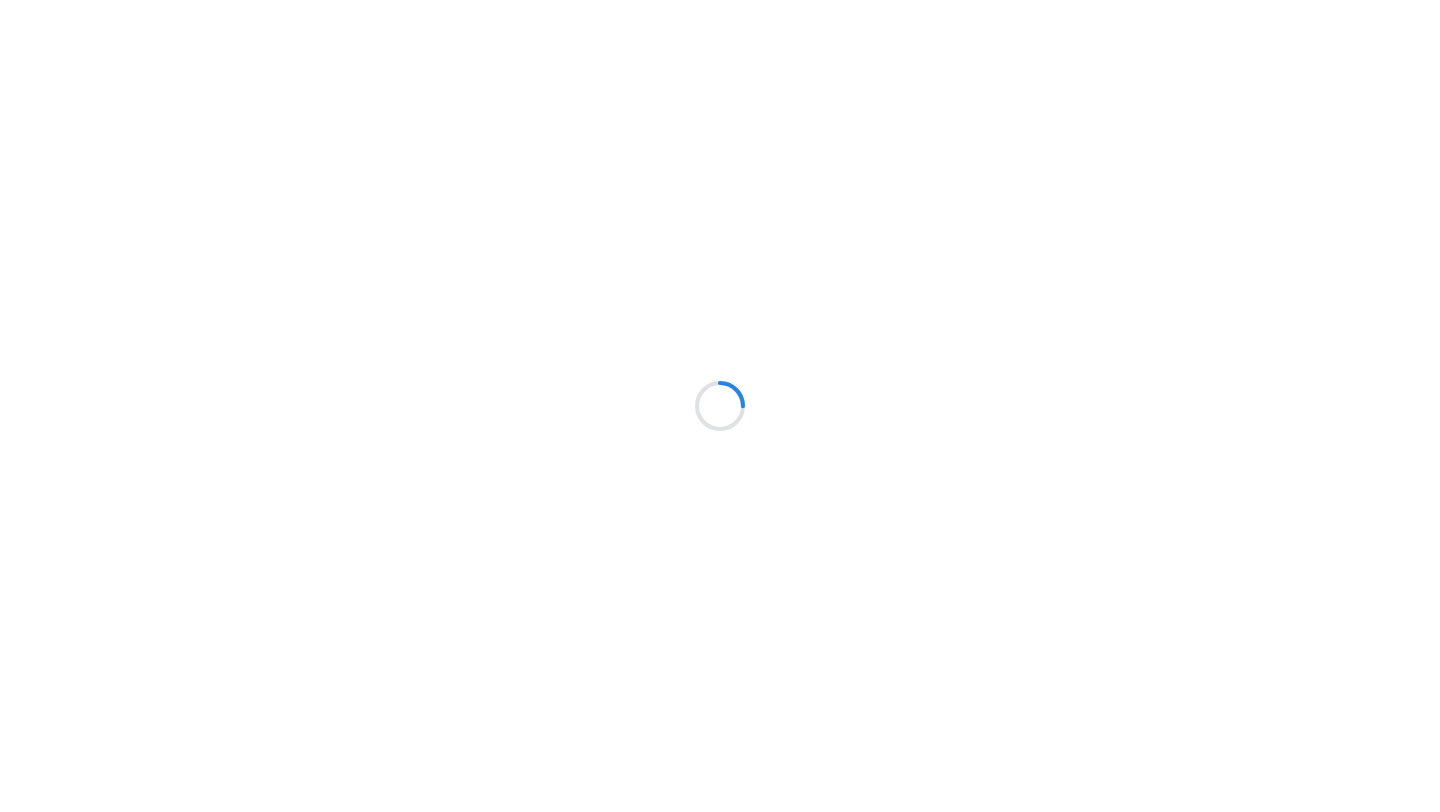 scroll, scrollTop: 0, scrollLeft: 0, axis: both 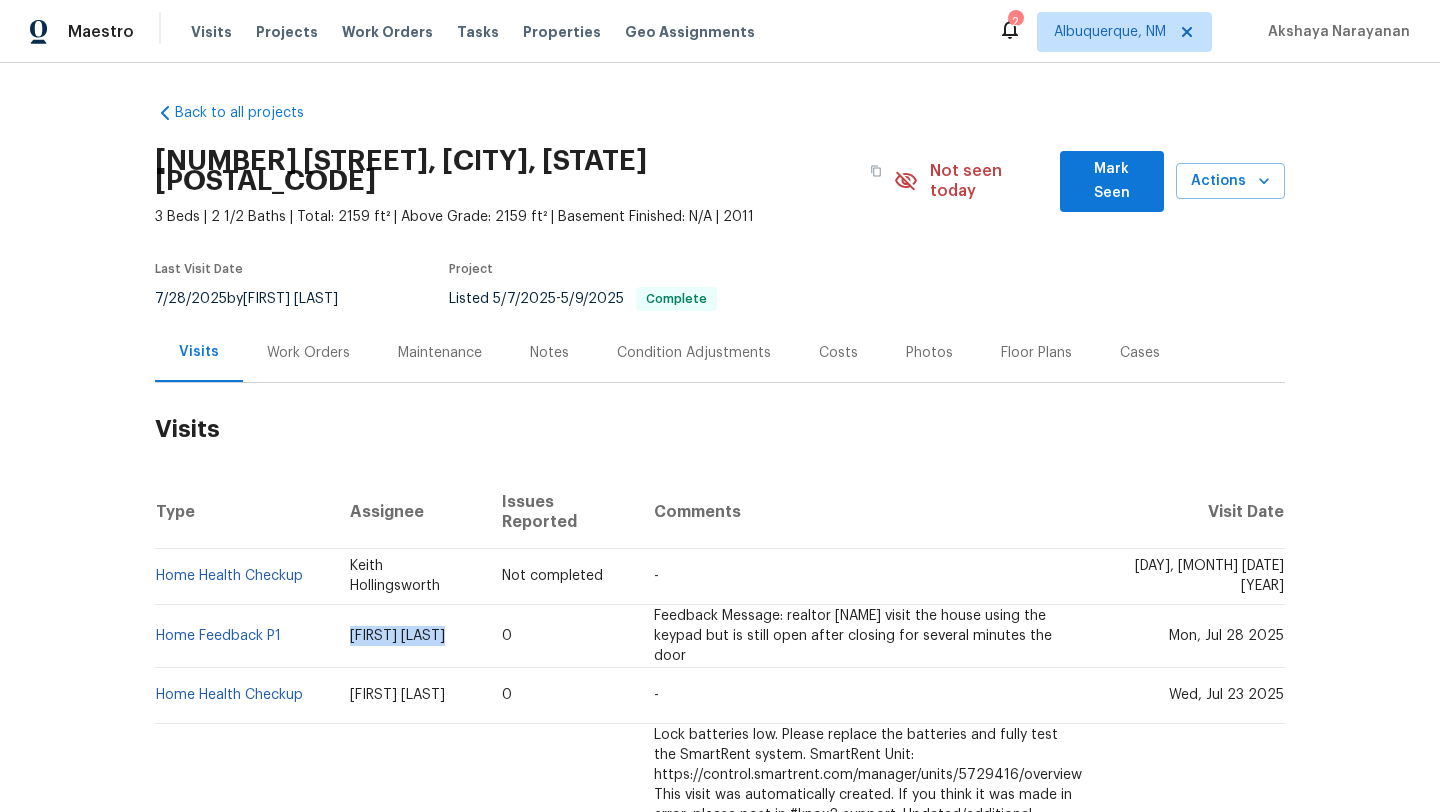 drag, startPoint x: 482, startPoint y: 601, endPoint x: 375, endPoint y: 595, distance: 107.16809 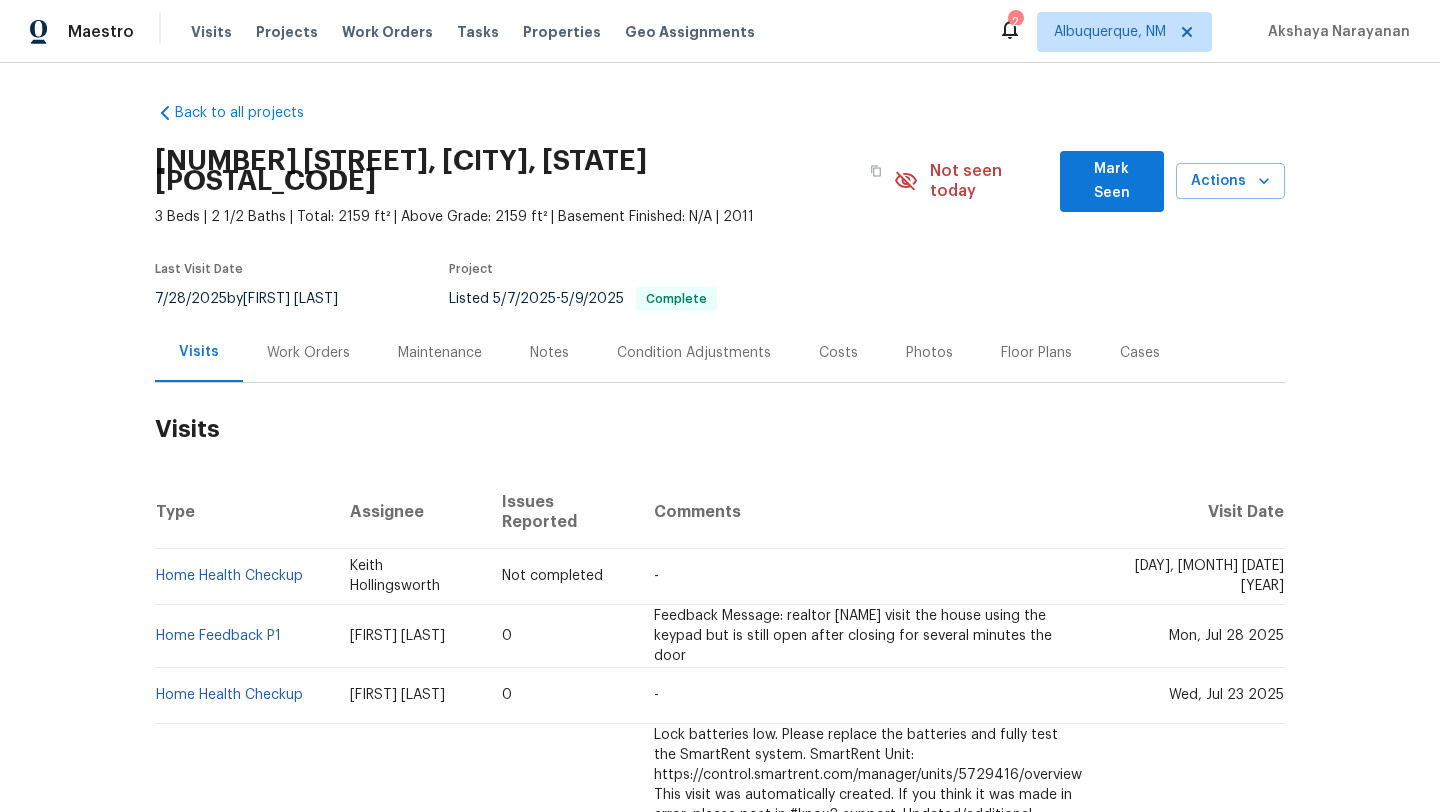 click on "Mon, Jul 28 2025" at bounding box center [1191, 635] 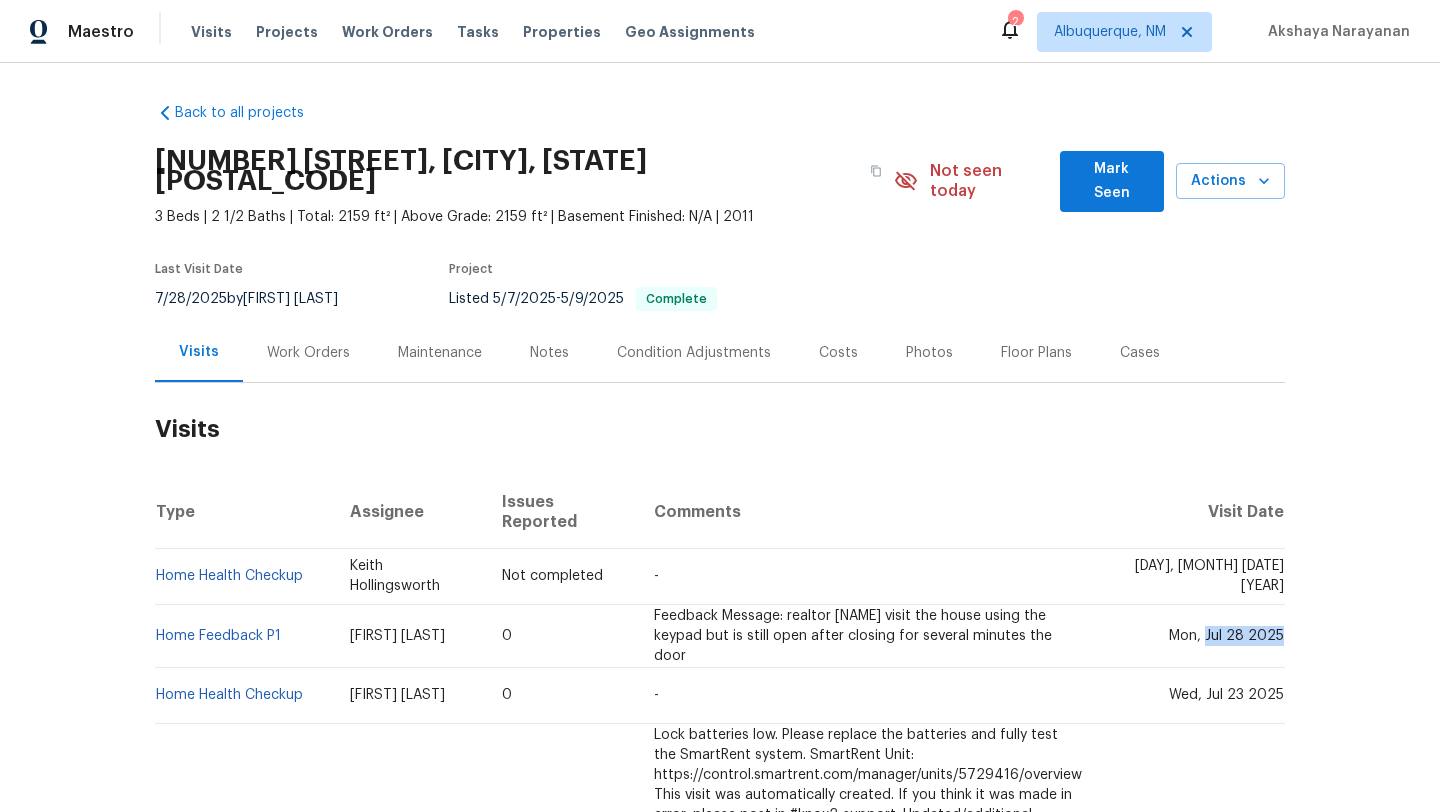 drag, startPoint x: 1212, startPoint y: 602, endPoint x: 1284, endPoint y: 605, distance: 72.06247 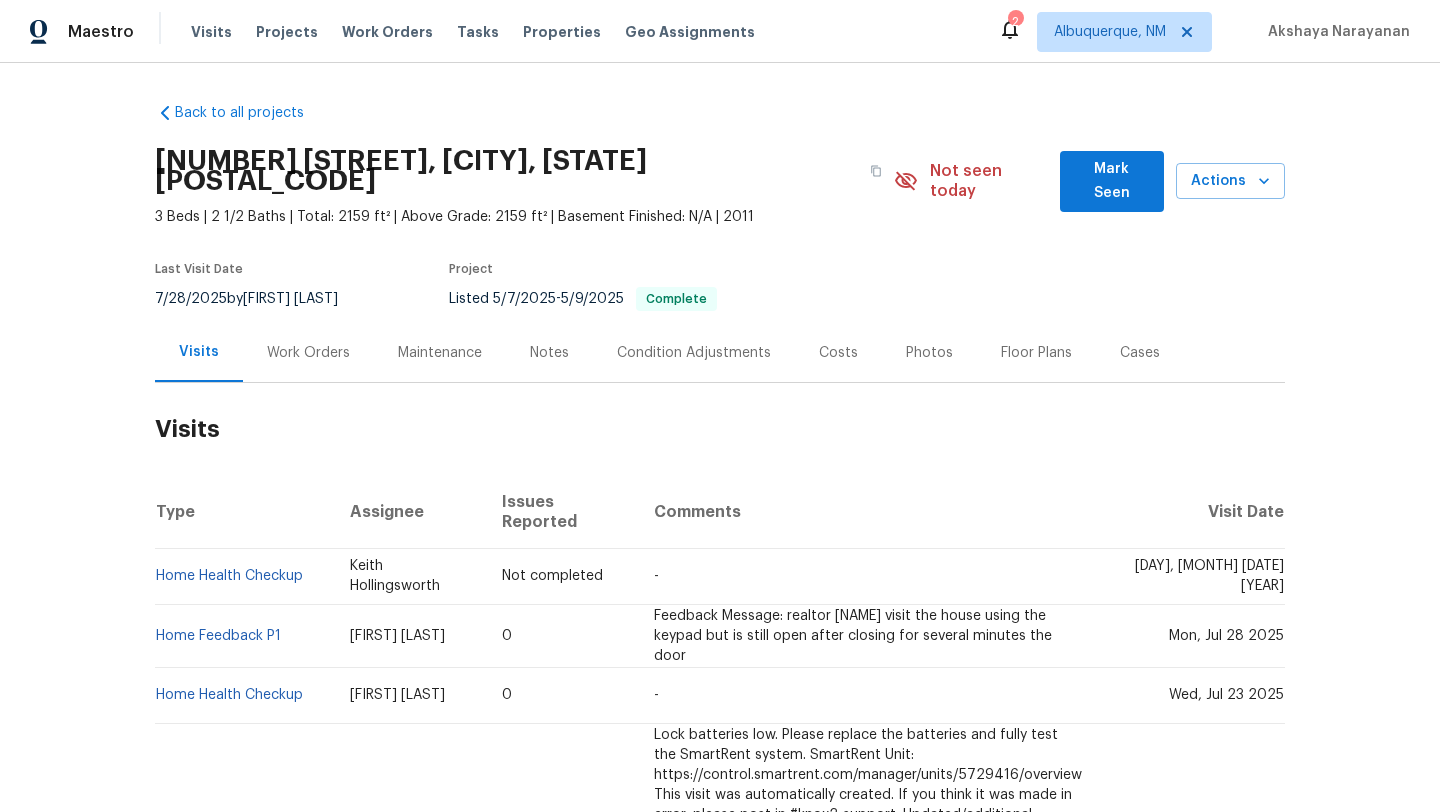 click on "Work Orders" at bounding box center (308, 352) 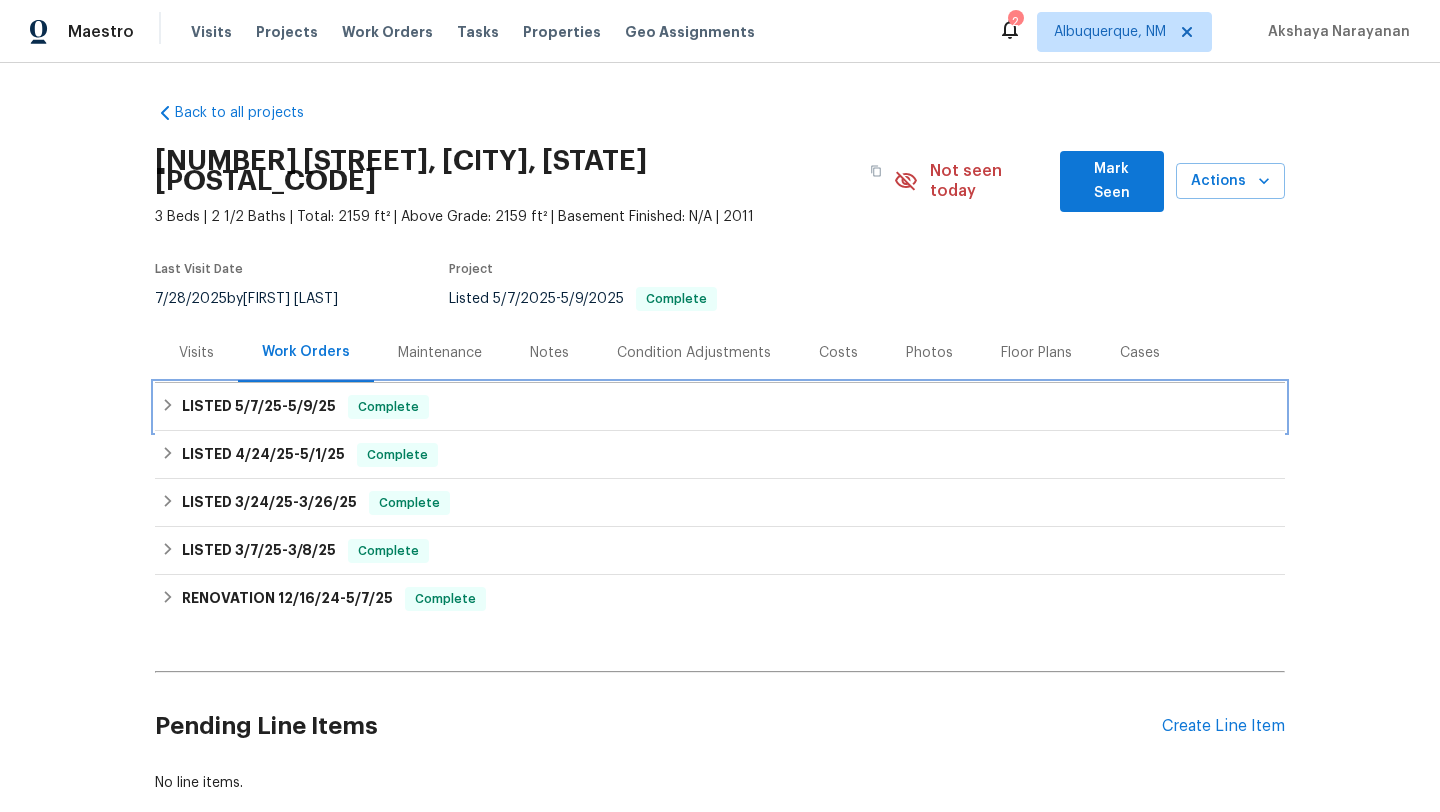 click on "LISTED   5/7/25  -  5/9/25 Complete" at bounding box center [720, 407] 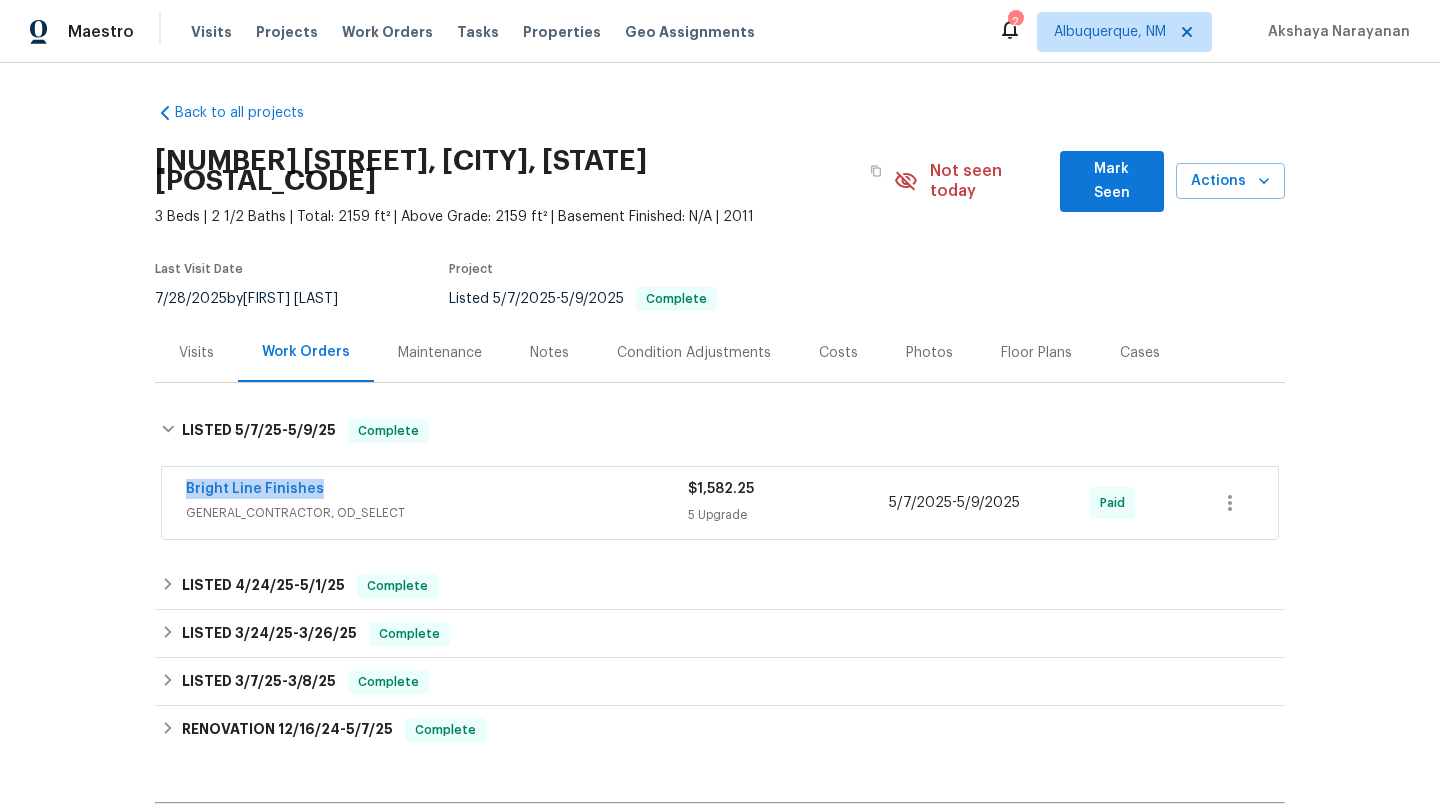 drag, startPoint x: 349, startPoint y: 470, endPoint x: 150, endPoint y: 470, distance: 199 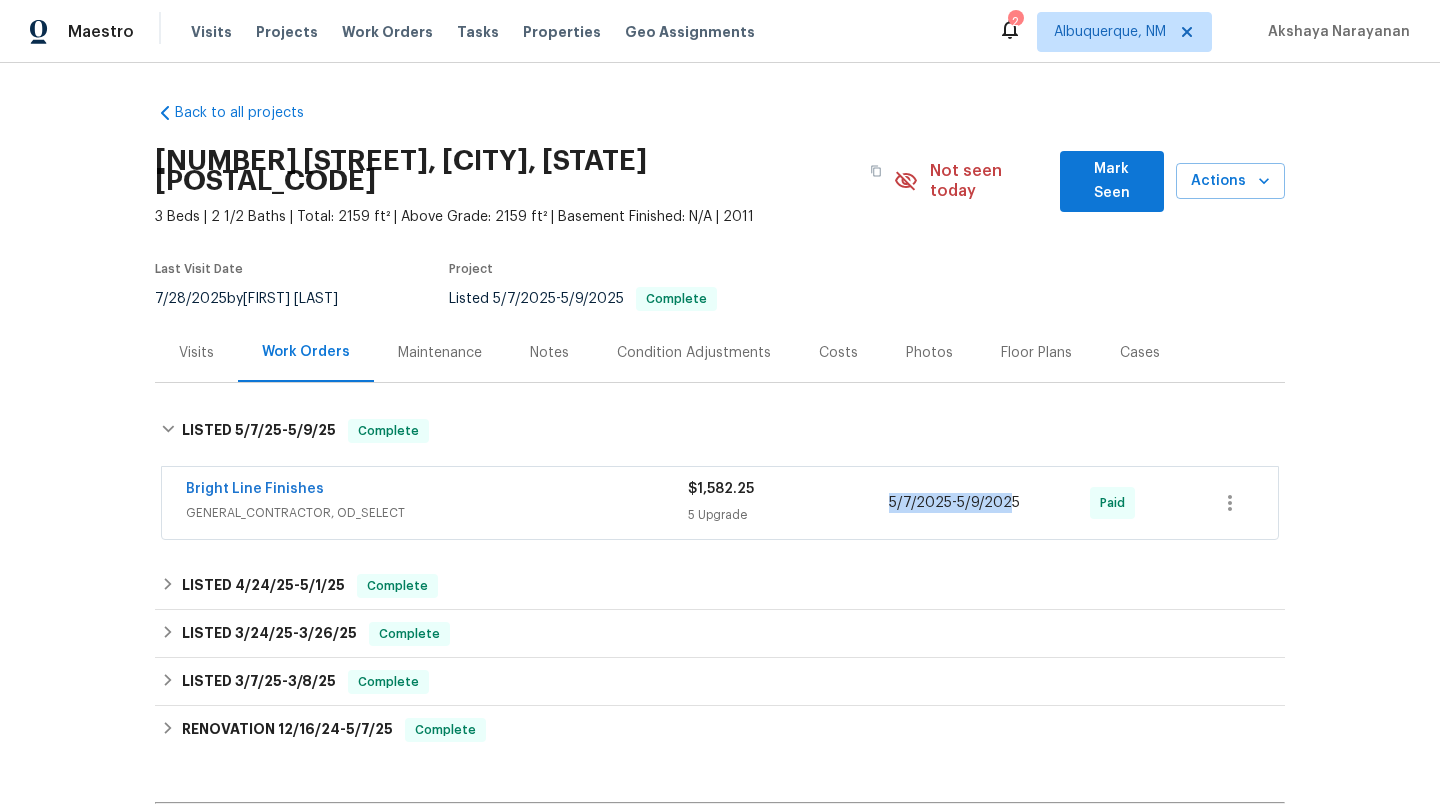 drag, startPoint x: 1013, startPoint y: 491, endPoint x: 863, endPoint y: 491, distance: 150 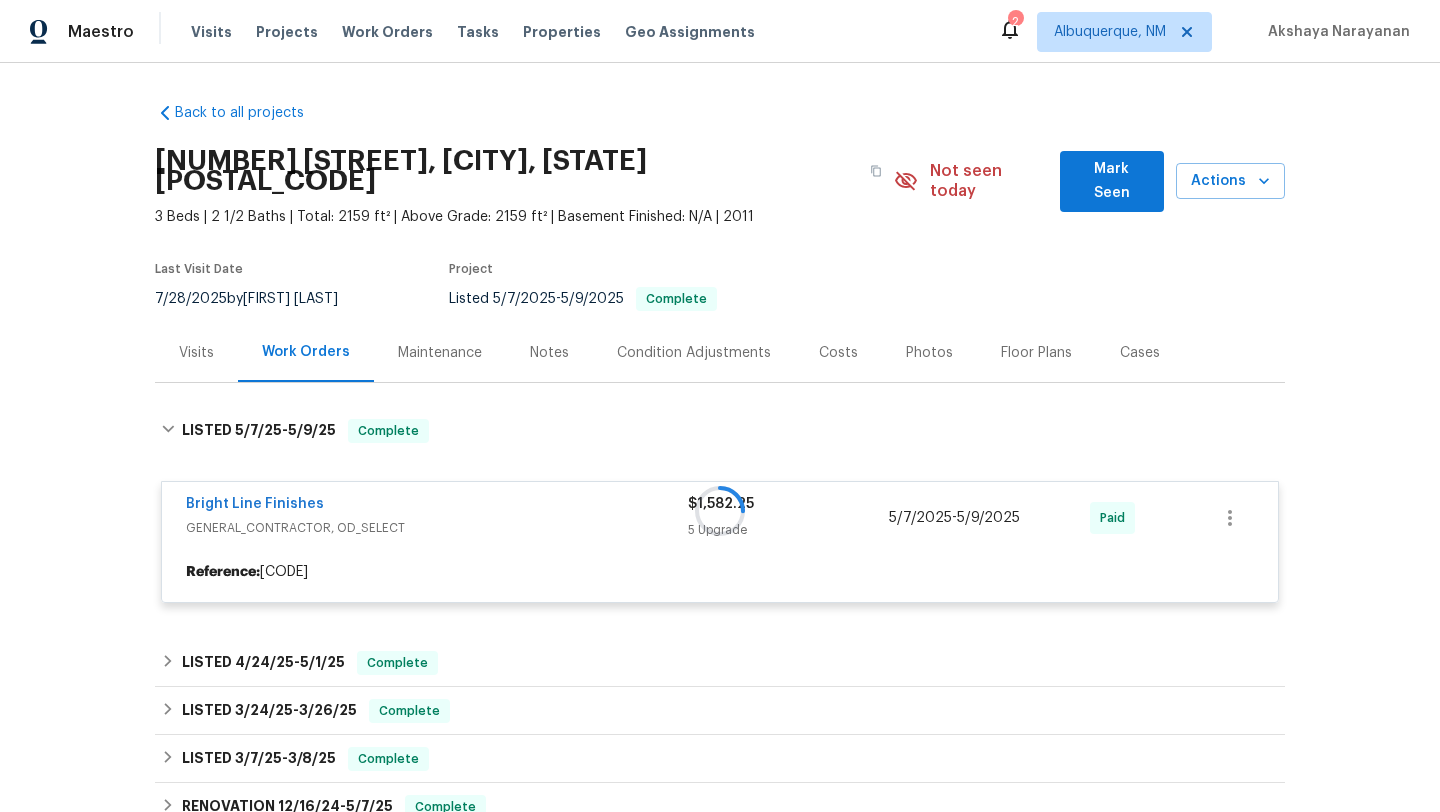 click at bounding box center (720, 511) 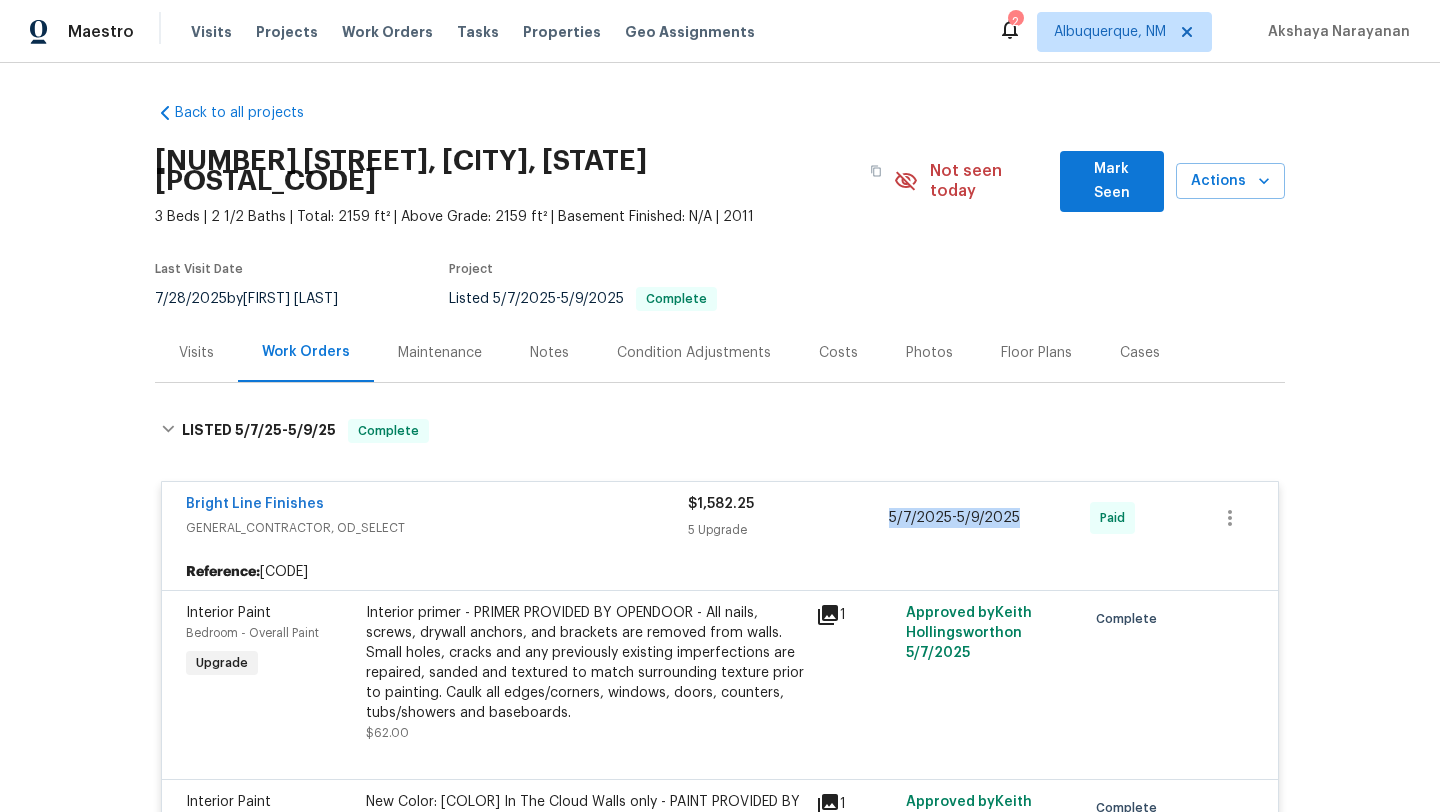 copy on "5/7/2025  -  5/9/2025" 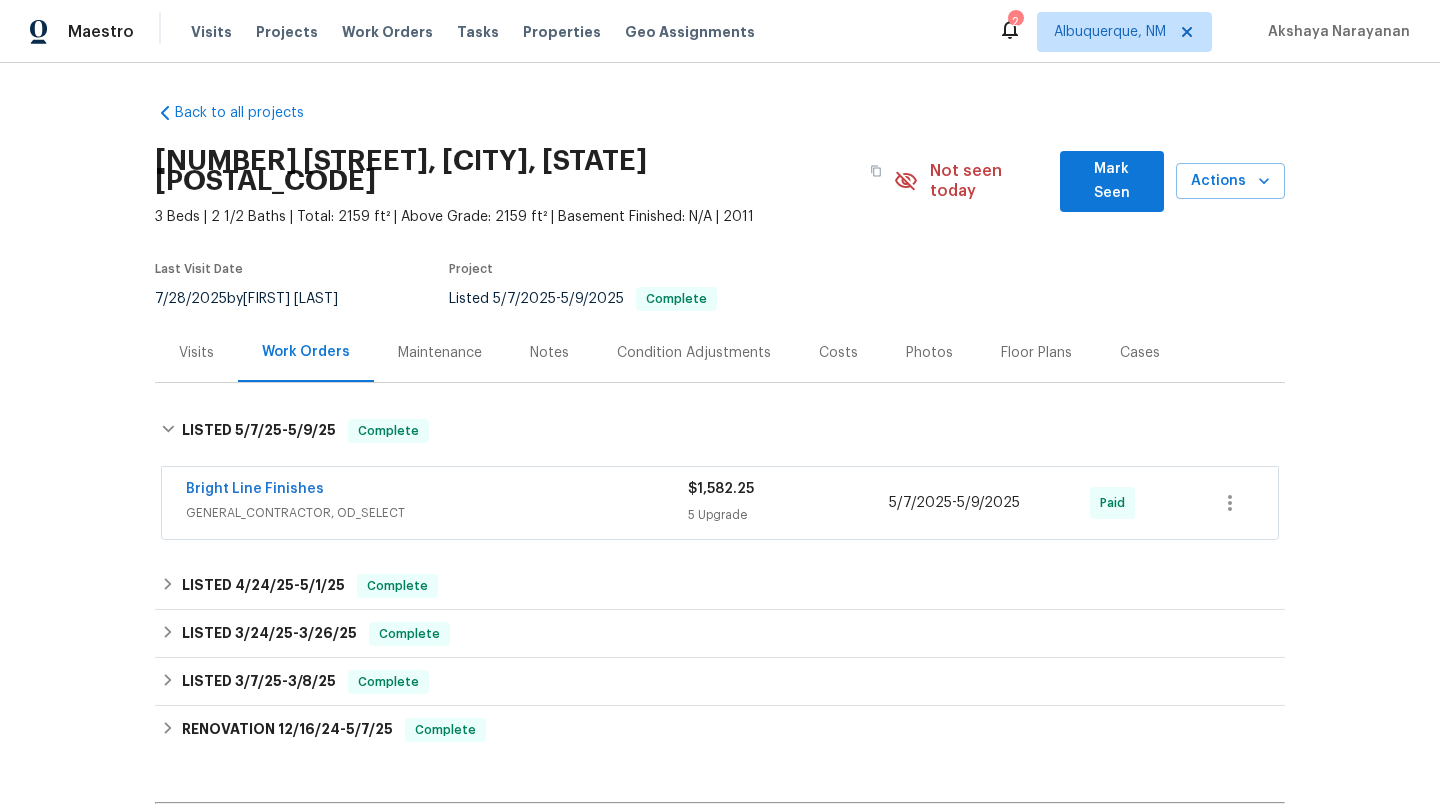 click on "Visits" at bounding box center [196, 352] 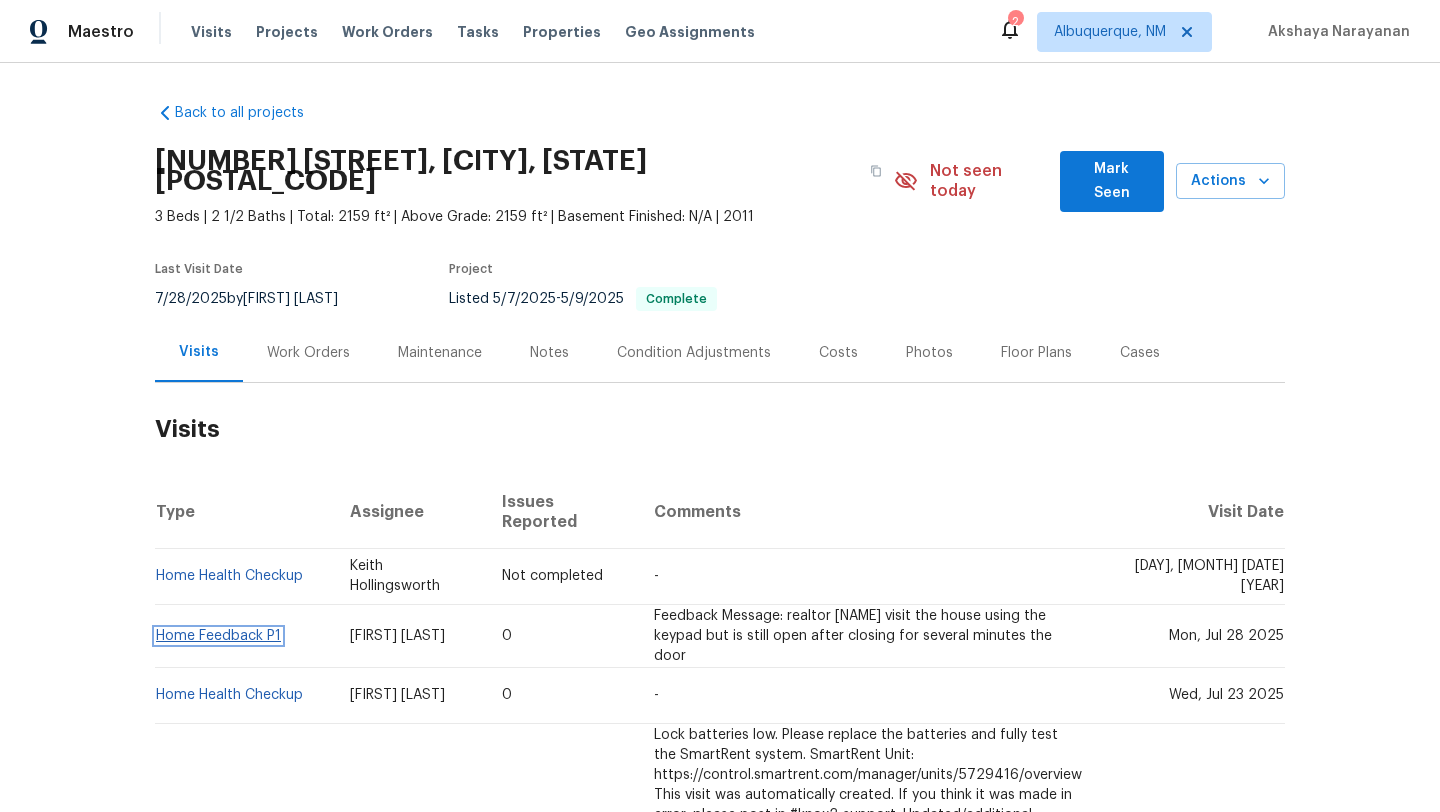 click on "Home Feedback P1" at bounding box center (218, 636) 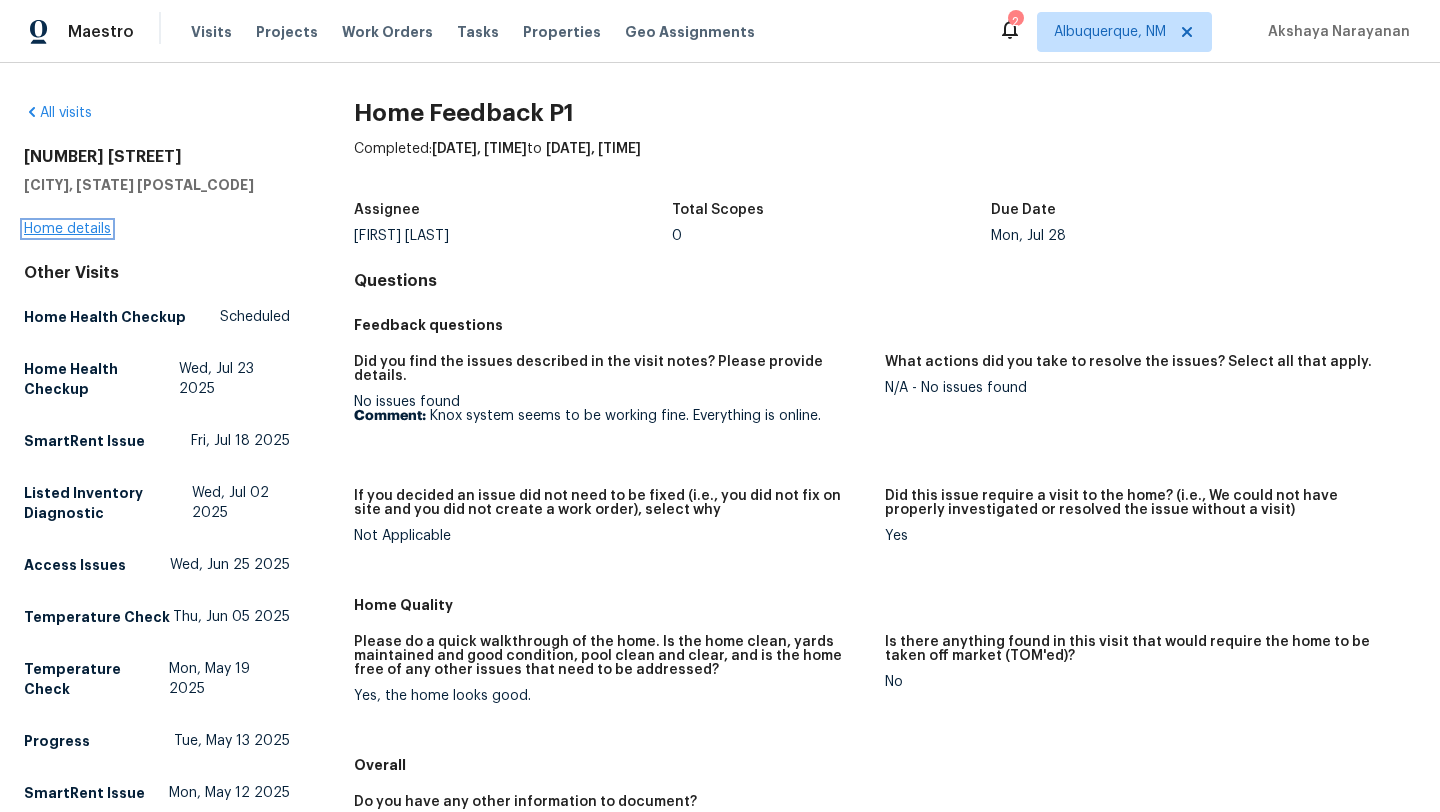 click on "Home details" at bounding box center [67, 229] 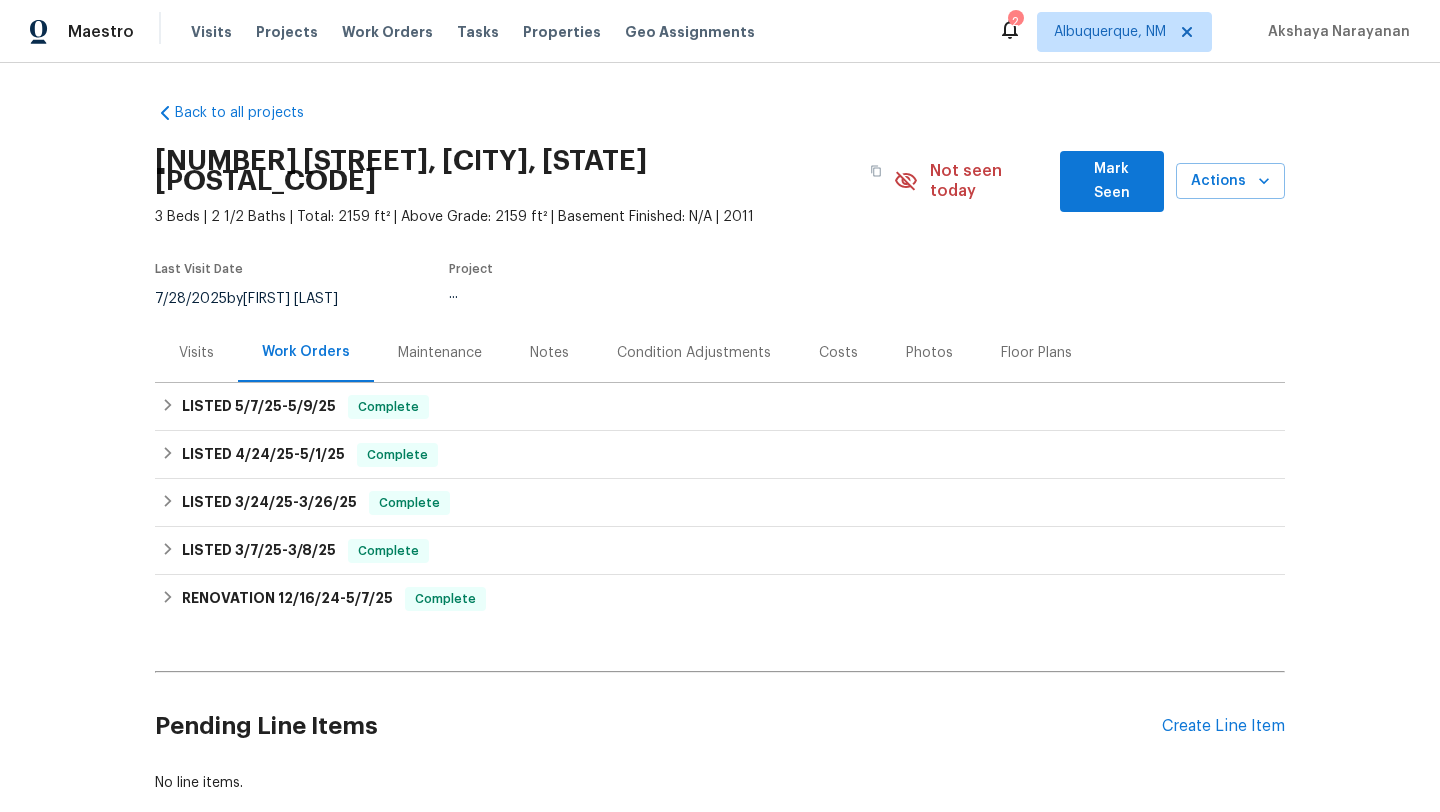click on "Visits" at bounding box center (196, 353) 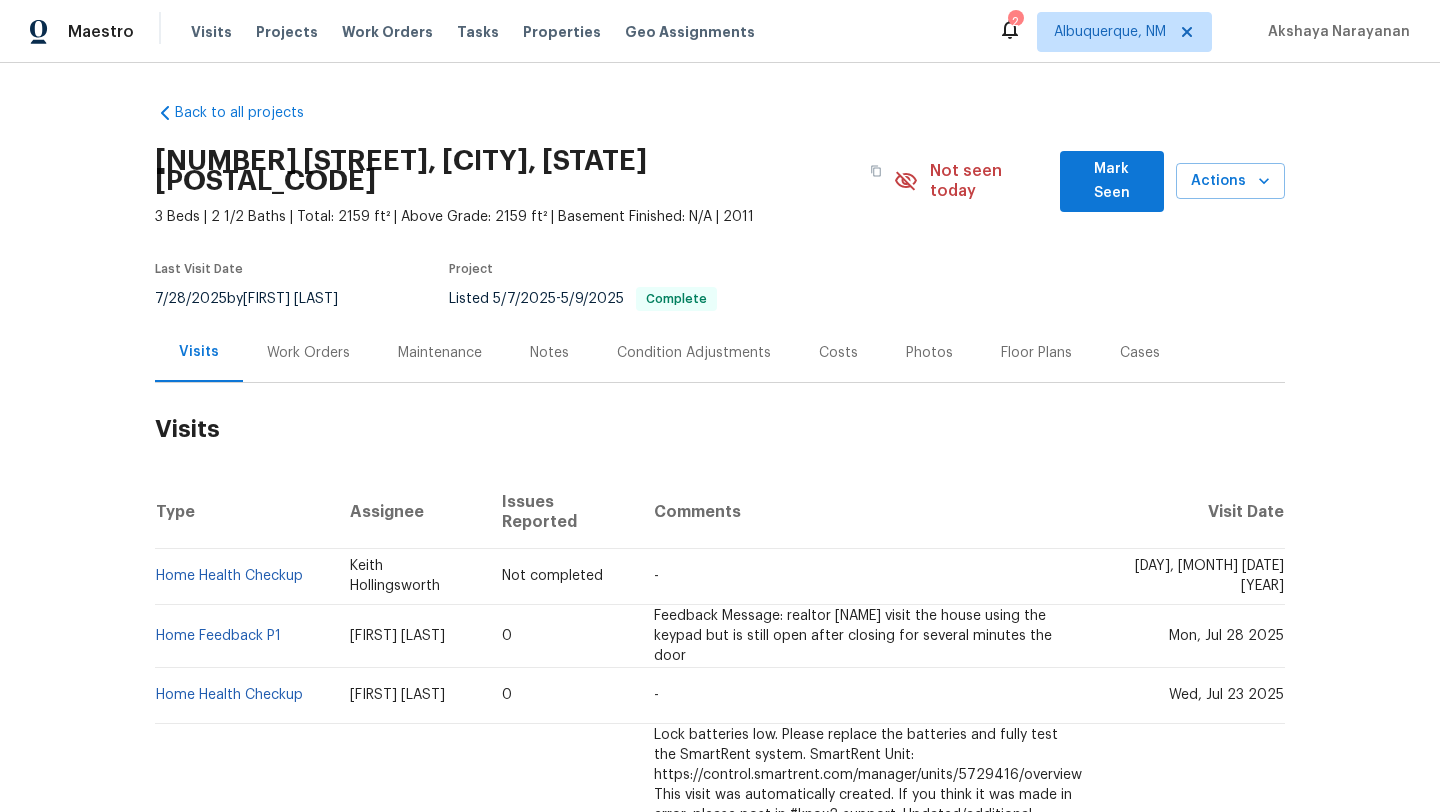 click on "Cases" at bounding box center [1140, 352] 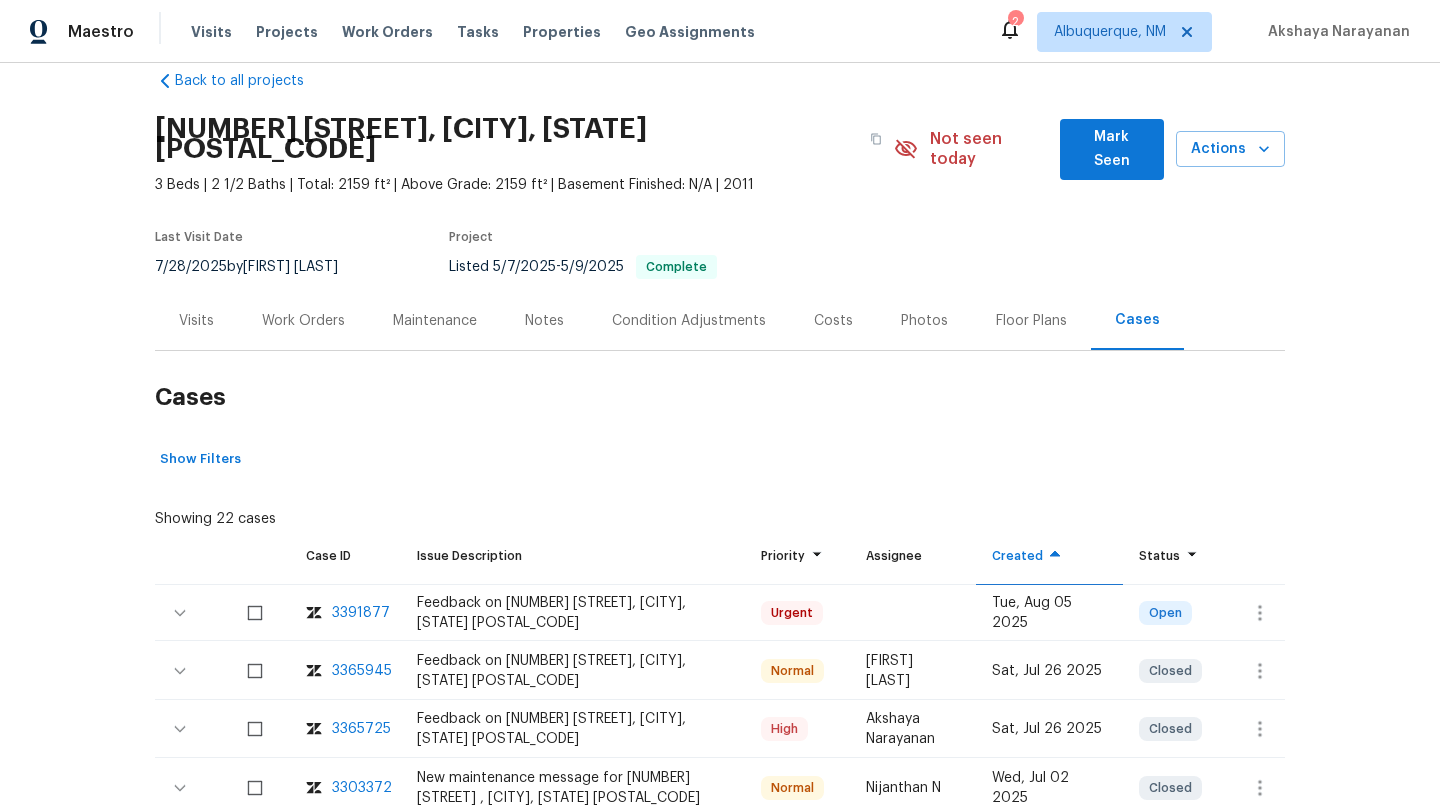 scroll, scrollTop: 75, scrollLeft: 0, axis: vertical 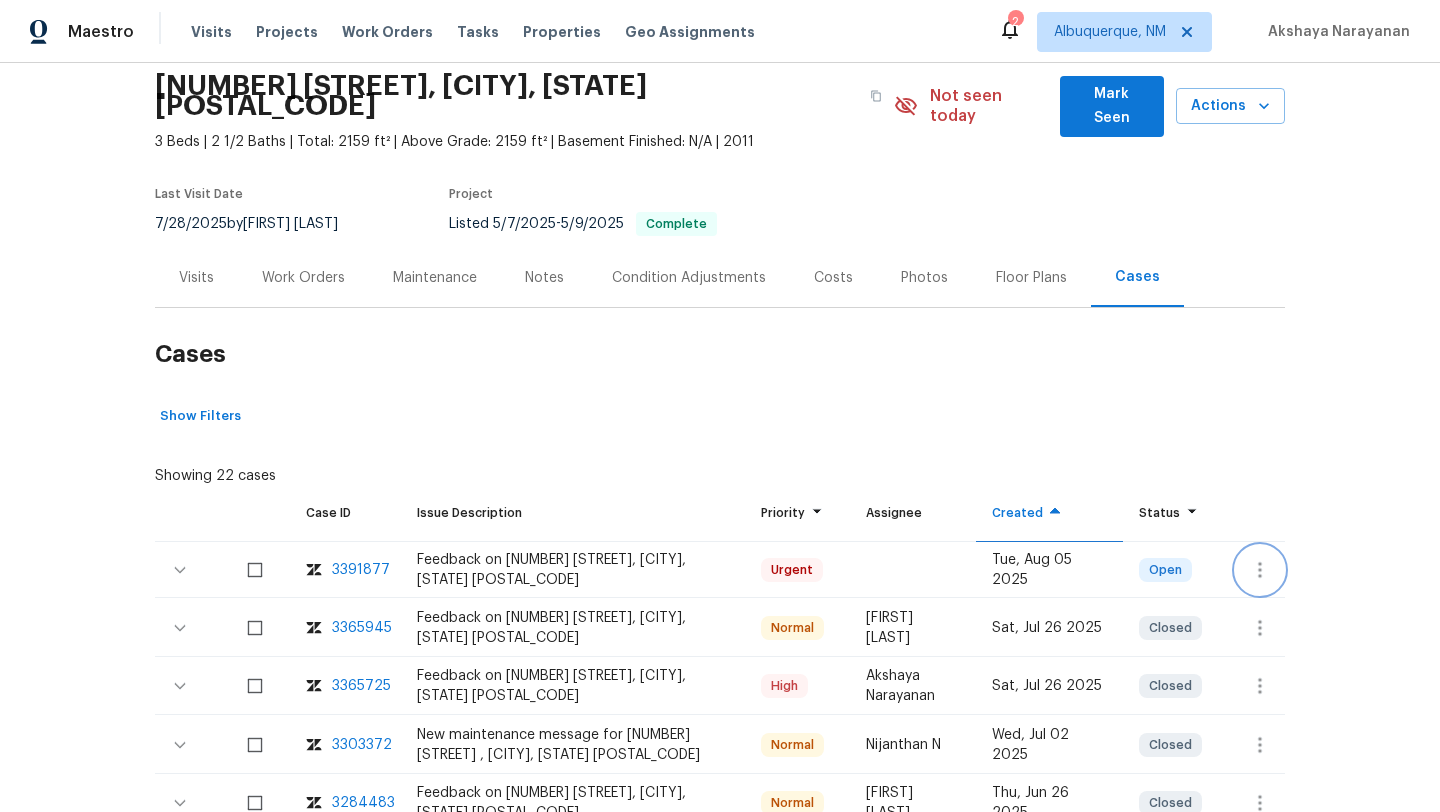 click at bounding box center (1260, 570) 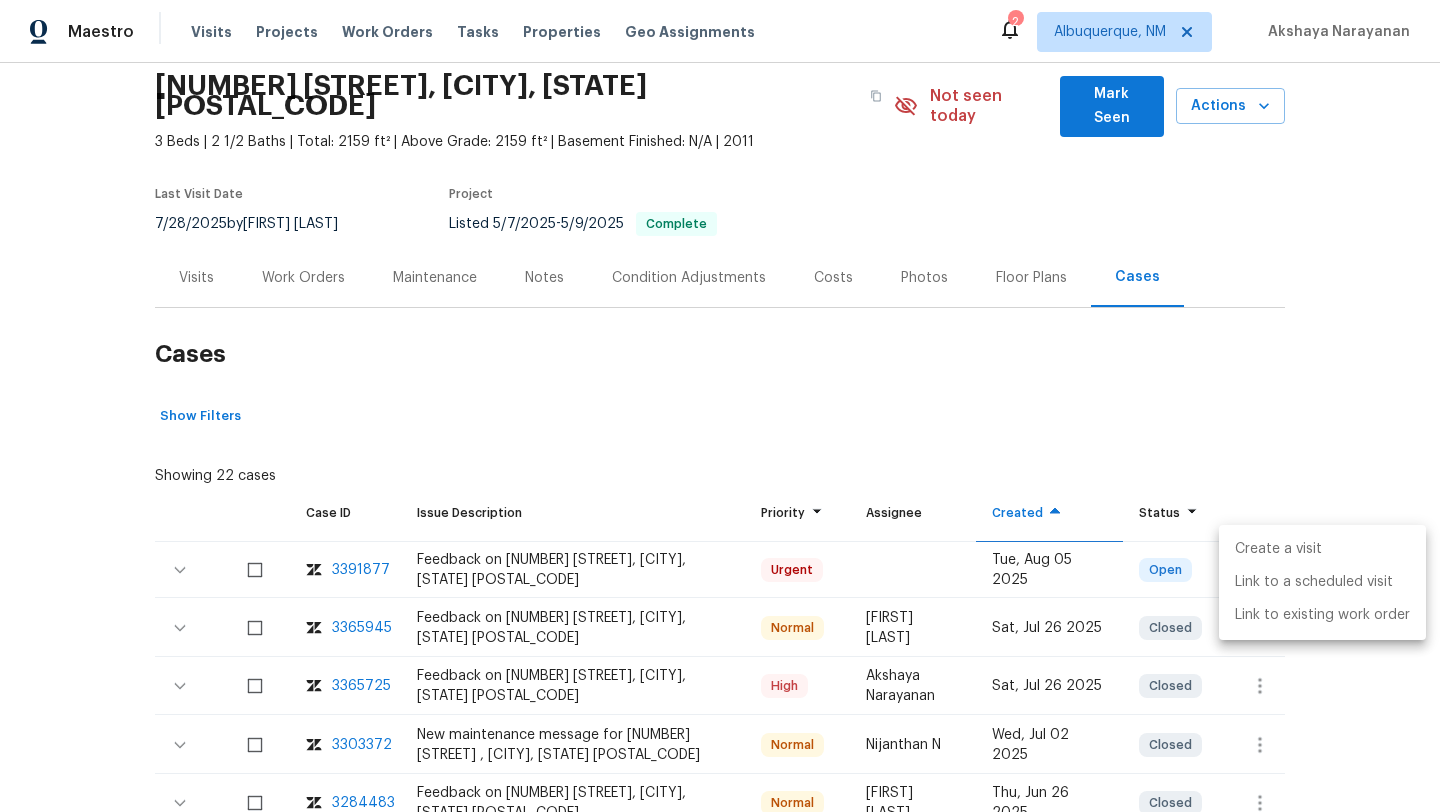 click on "Create a visit" at bounding box center [1322, 549] 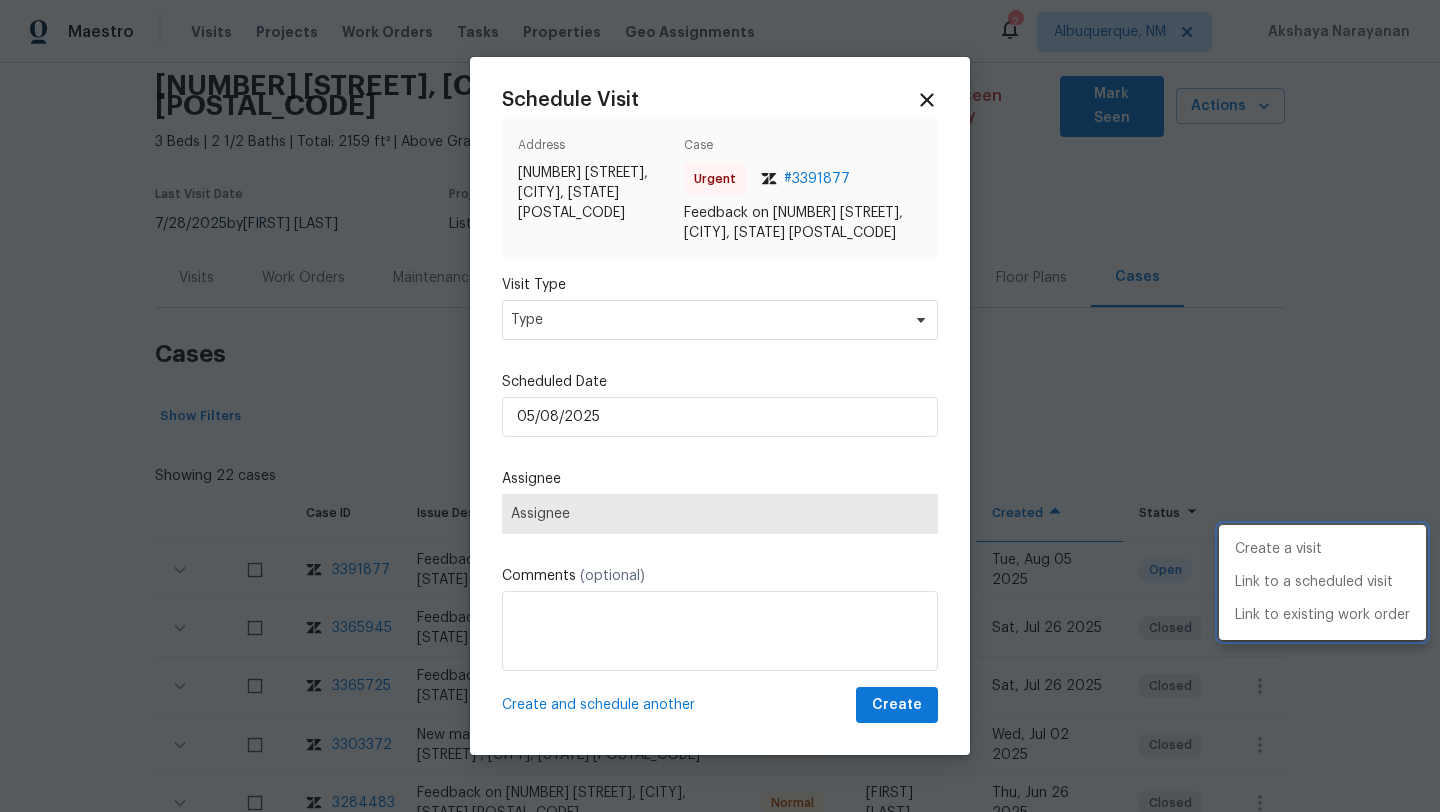 click at bounding box center (720, 406) 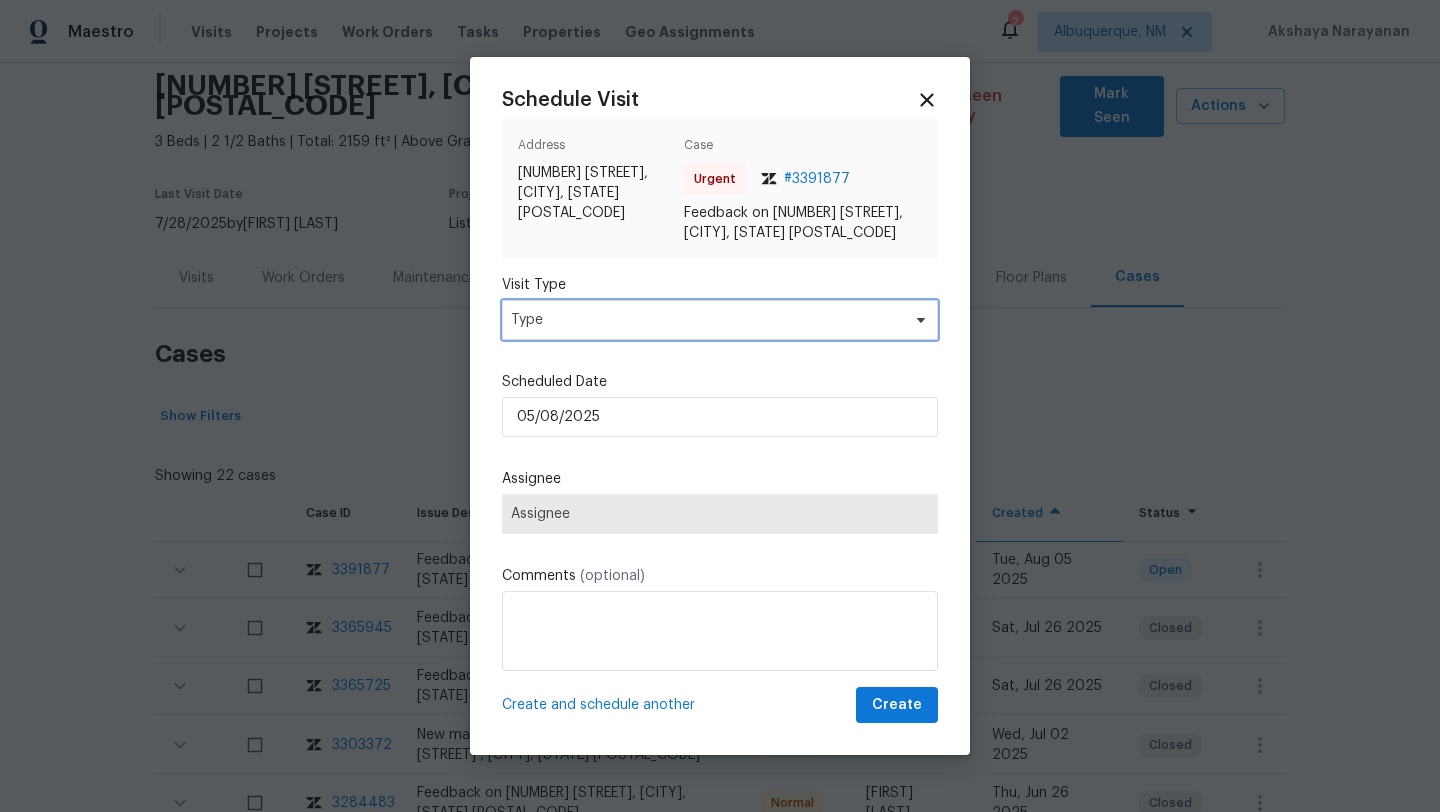 click on "Type" at bounding box center (705, 320) 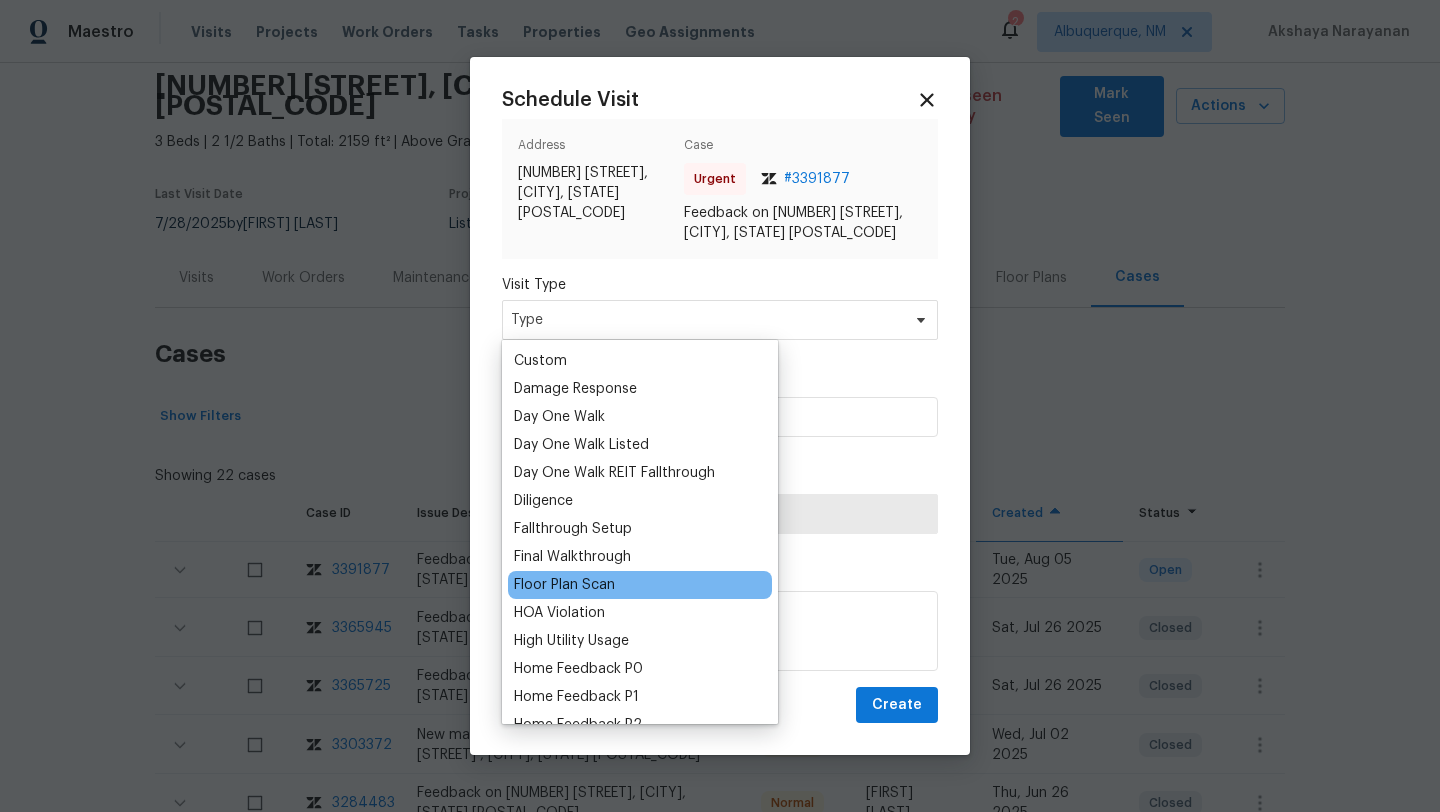 scroll, scrollTop: 398, scrollLeft: 0, axis: vertical 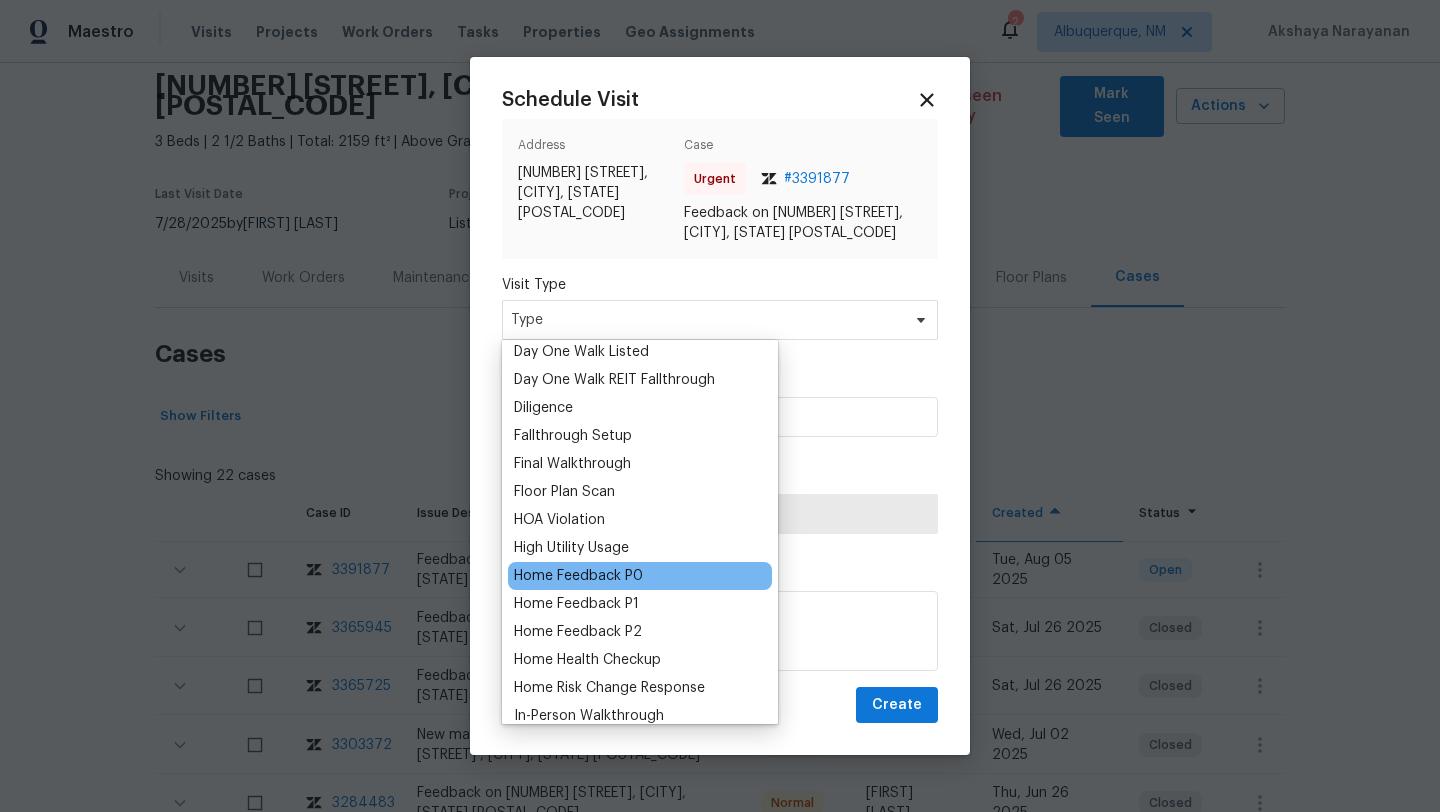click on "Home Feedback P0" at bounding box center [578, 576] 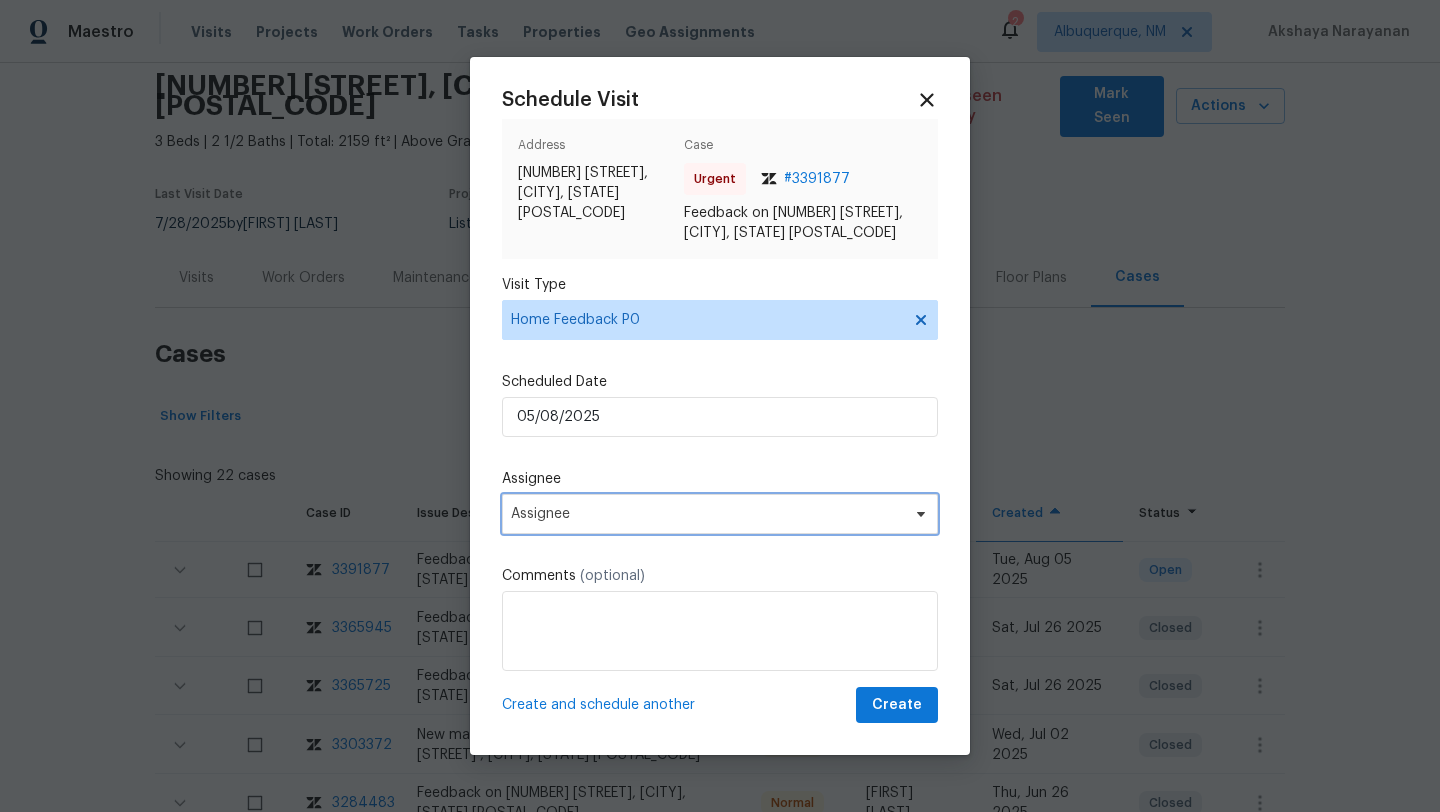 click on "Assignee" at bounding box center [707, 514] 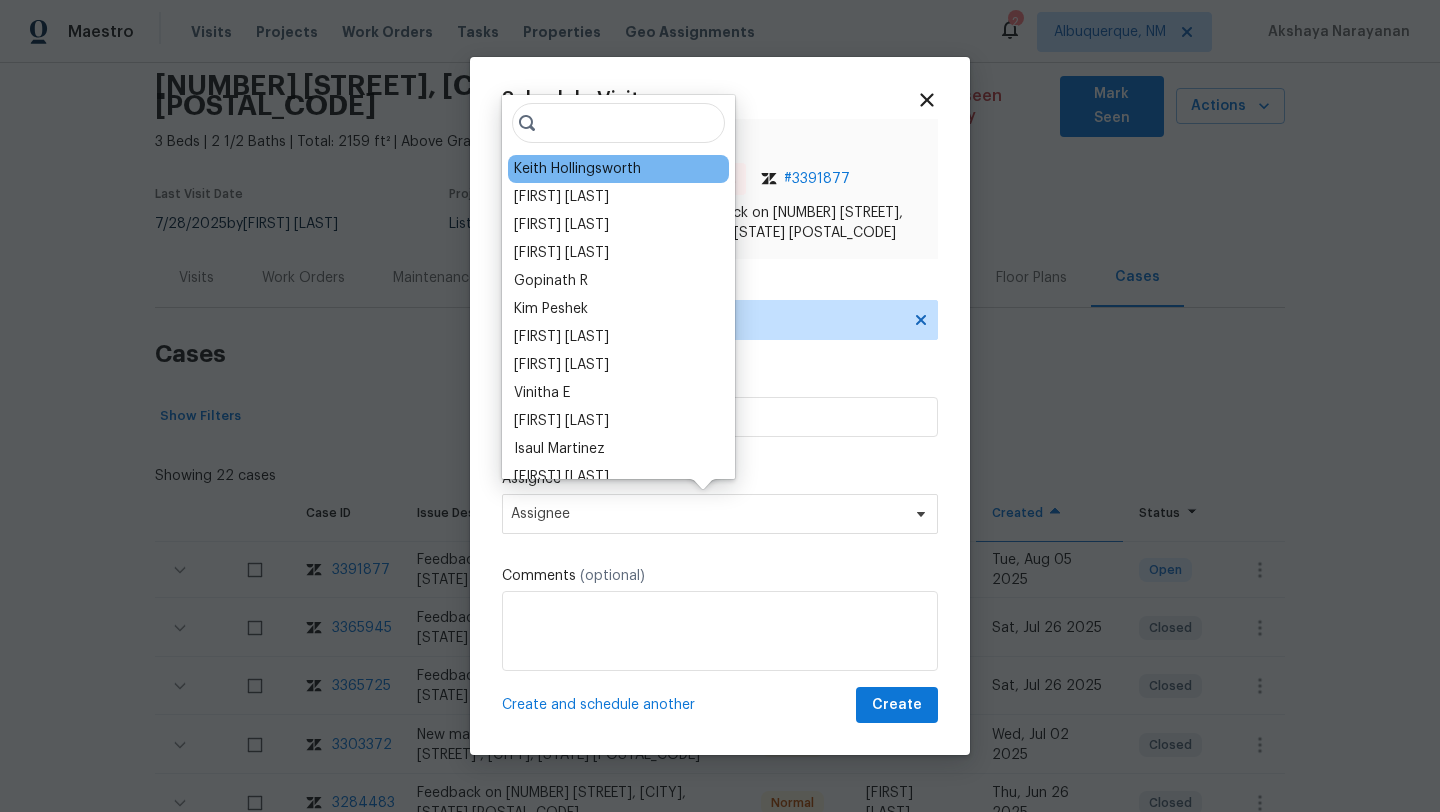 click on "Keith Hollingsworth" at bounding box center (577, 169) 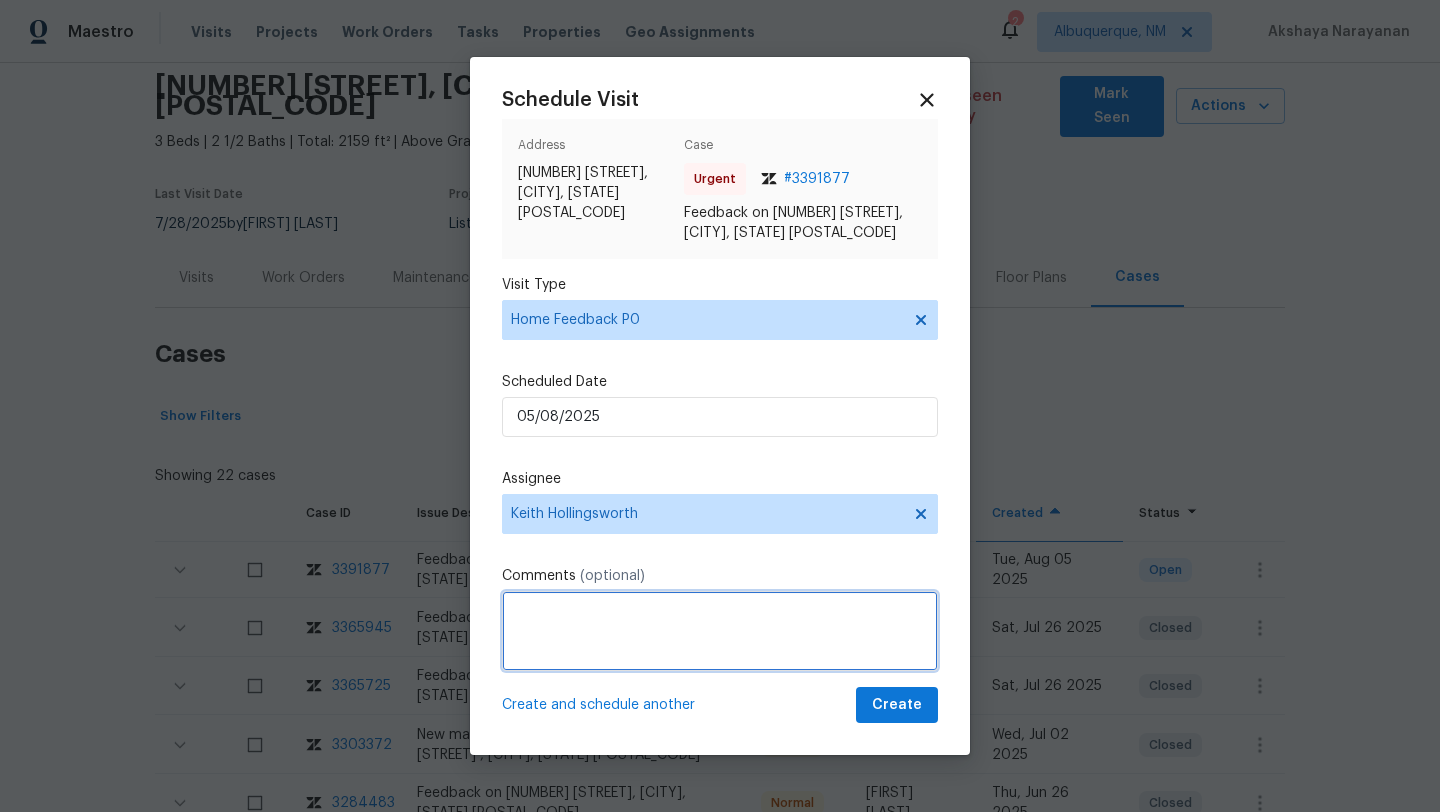 click at bounding box center (720, 631) 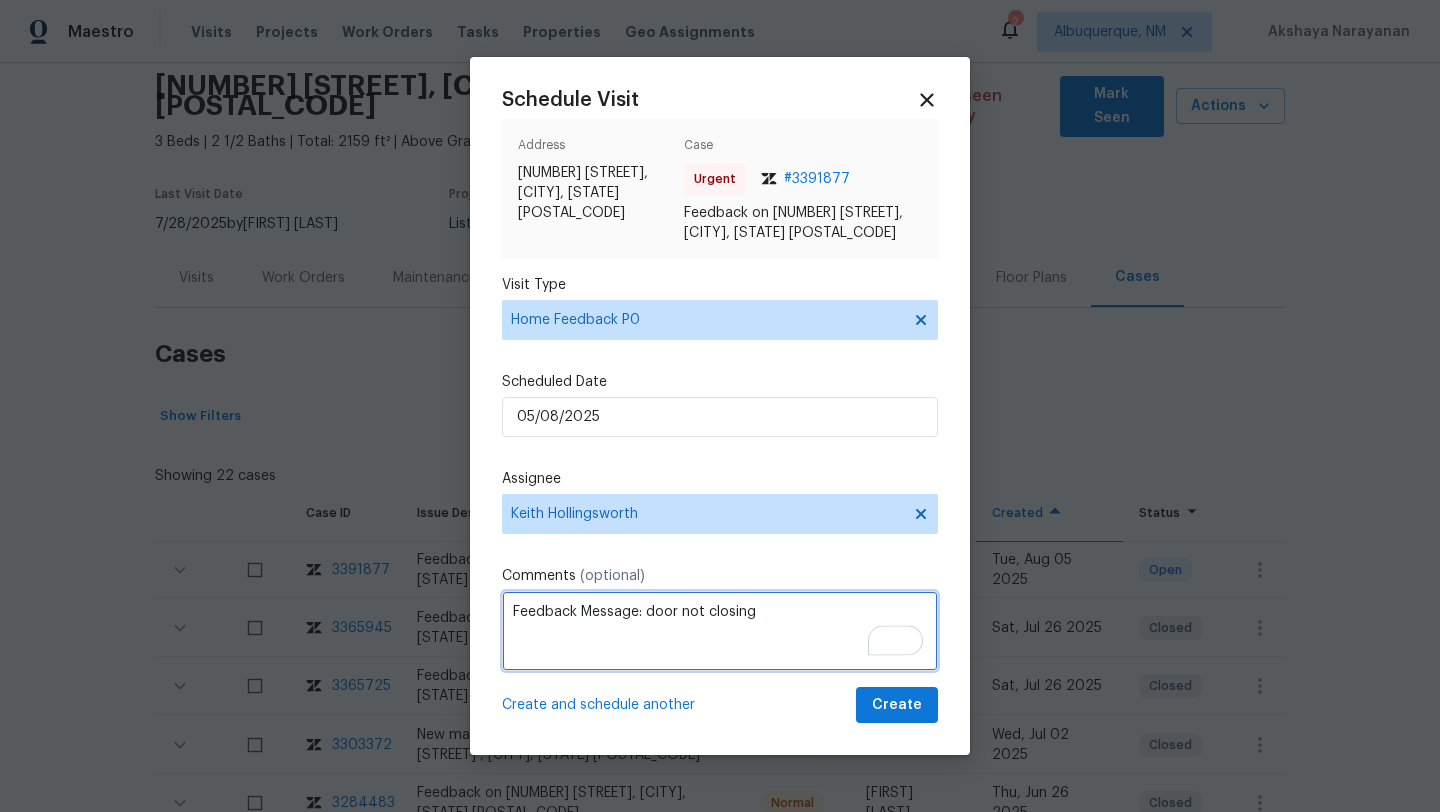type on "Feedback Message: door not closing" 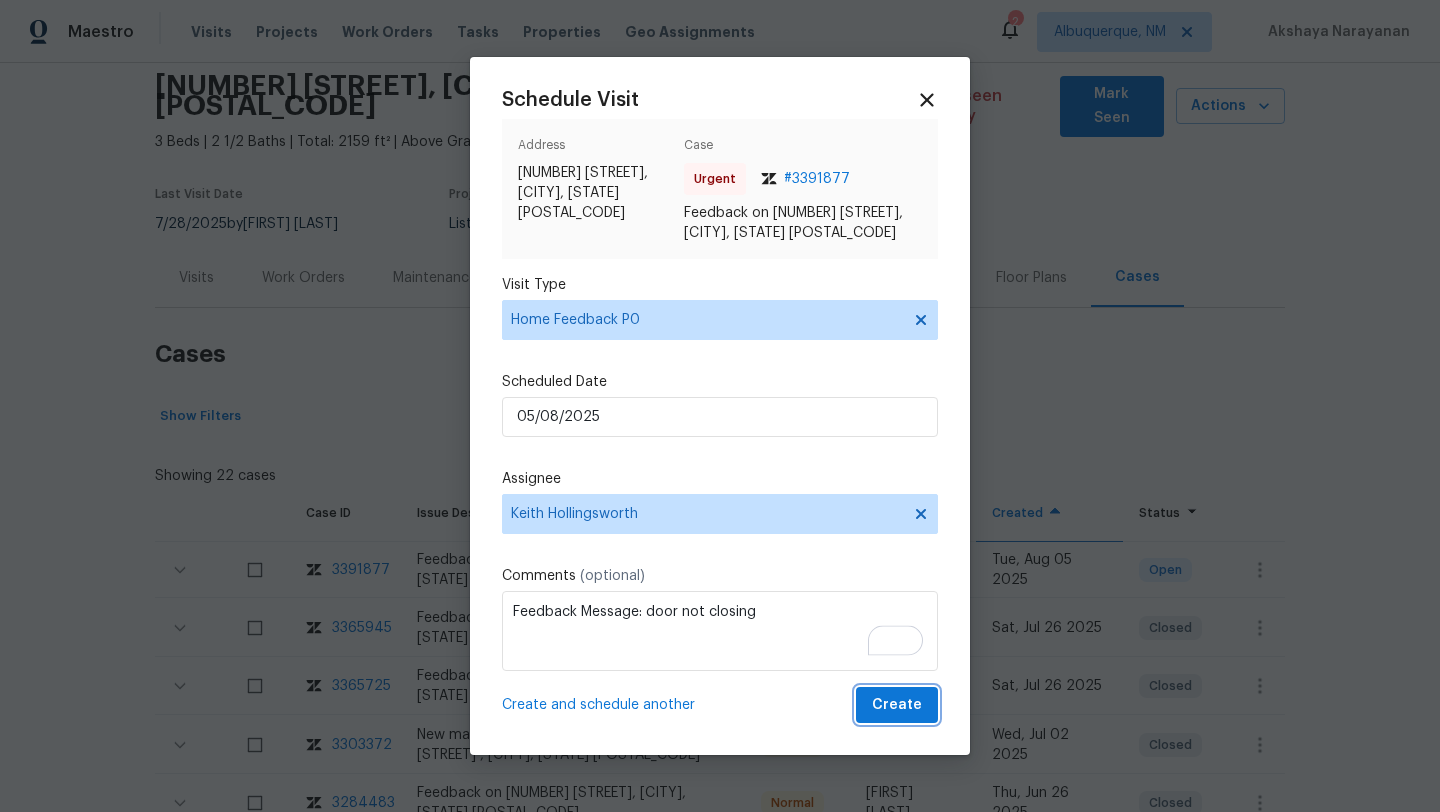 click on "Create" at bounding box center [897, 705] 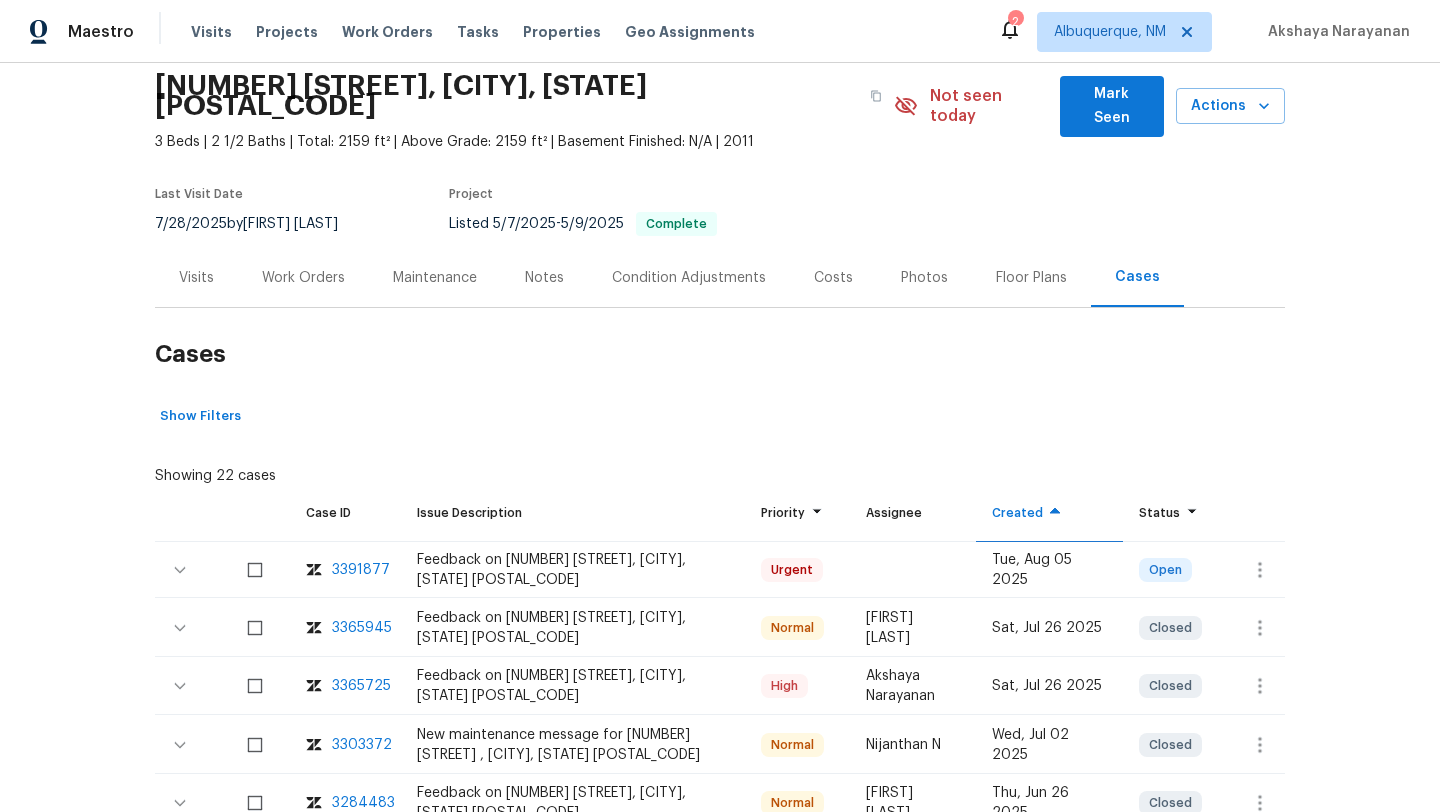 click on "Visits" at bounding box center (196, 278) 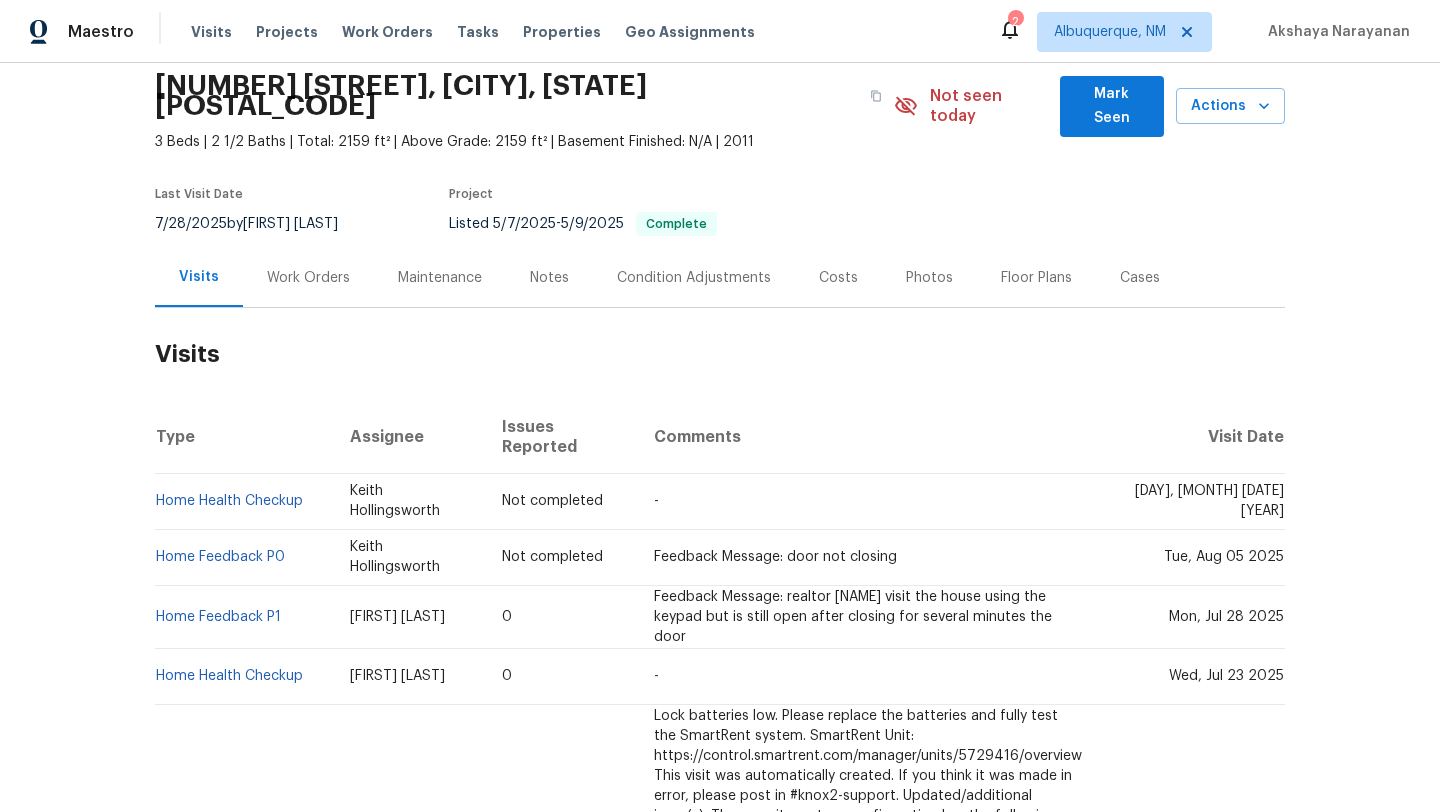 scroll, scrollTop: 96, scrollLeft: 0, axis: vertical 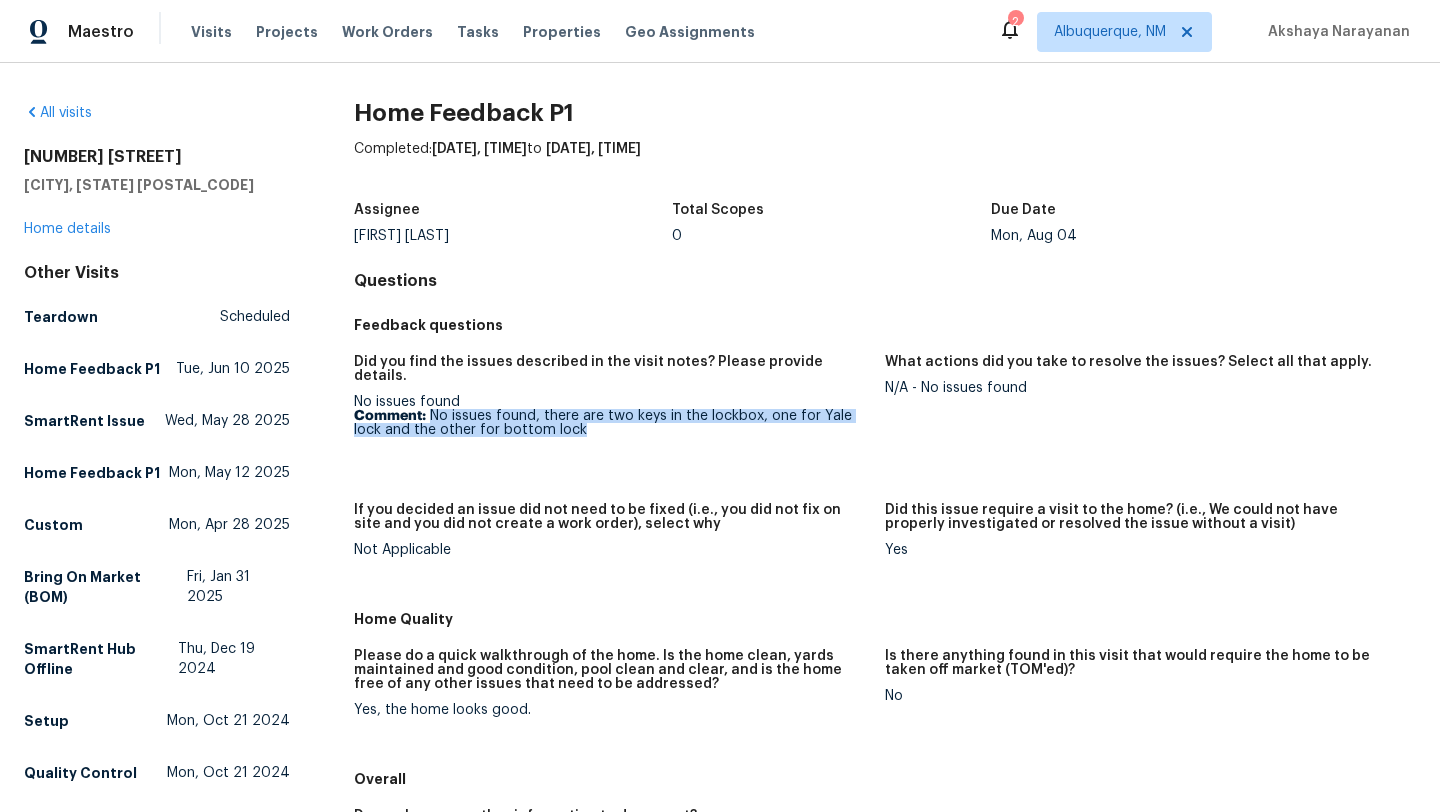 drag, startPoint x: 597, startPoint y: 420, endPoint x: 425, endPoint y: 401, distance: 173.04623 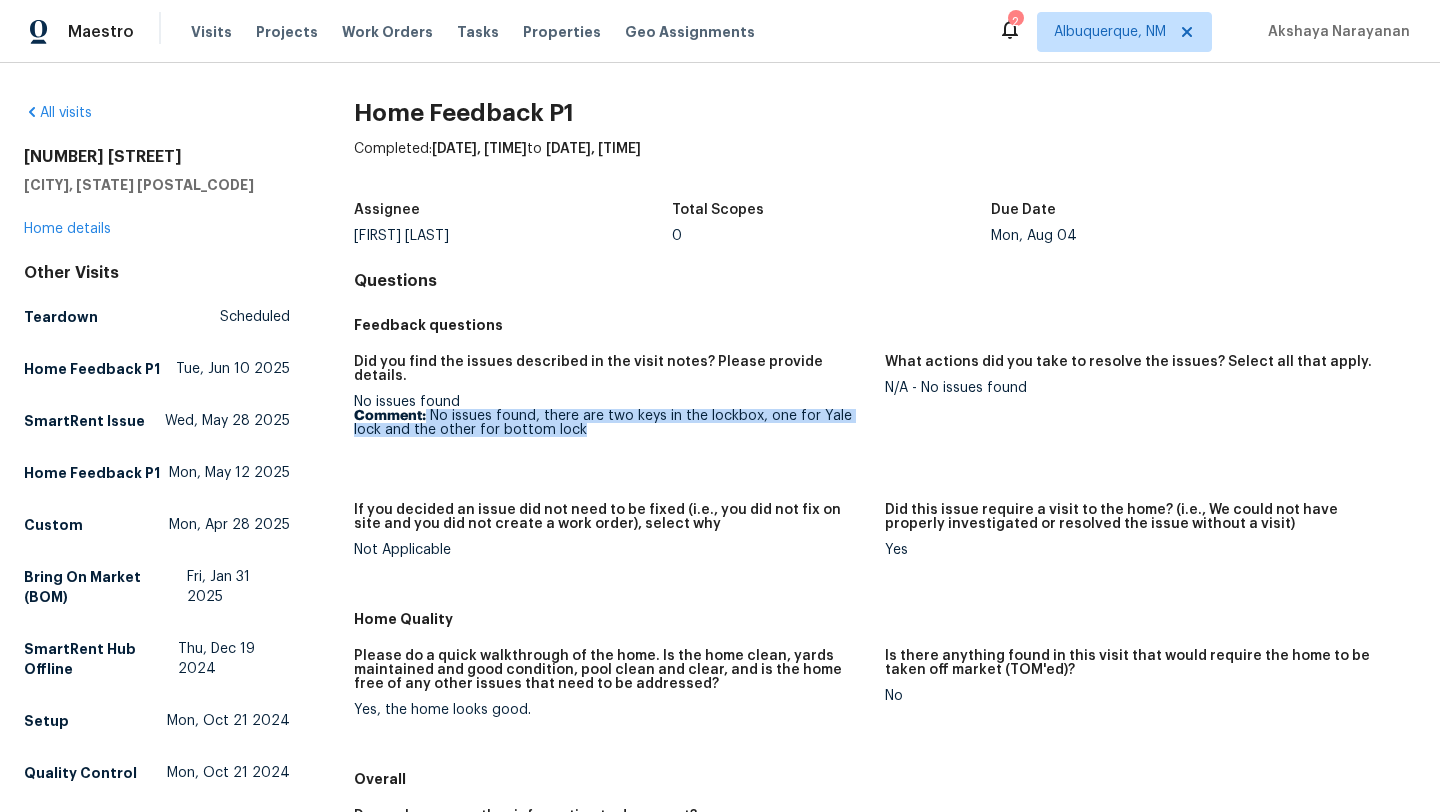 copy on "No issues found, there are two keys in the lockbox, one for Yale lock and the other for bottom lock" 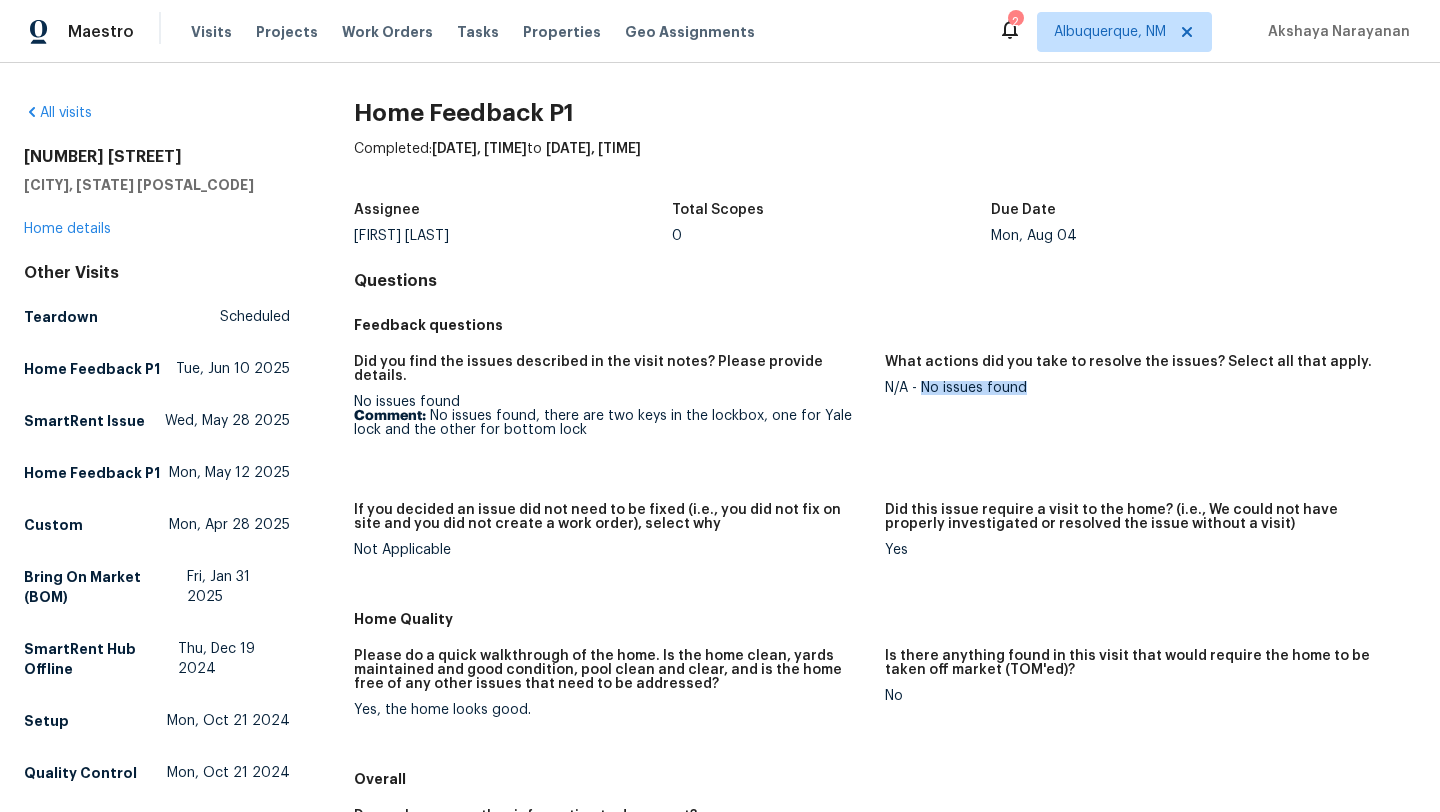 drag, startPoint x: 1045, startPoint y: 392, endPoint x: 921, endPoint y: 389, distance: 124.036285 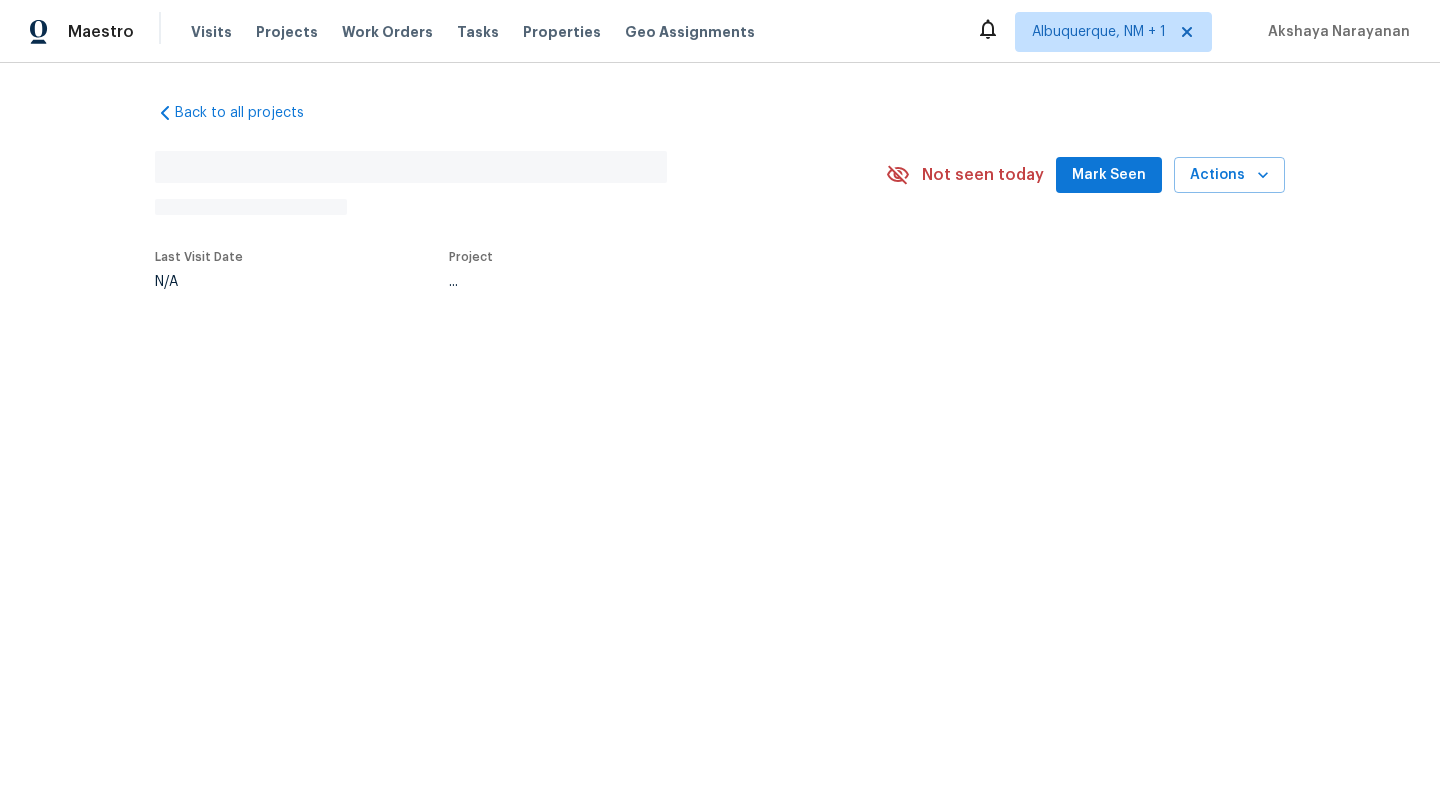 scroll, scrollTop: 0, scrollLeft: 0, axis: both 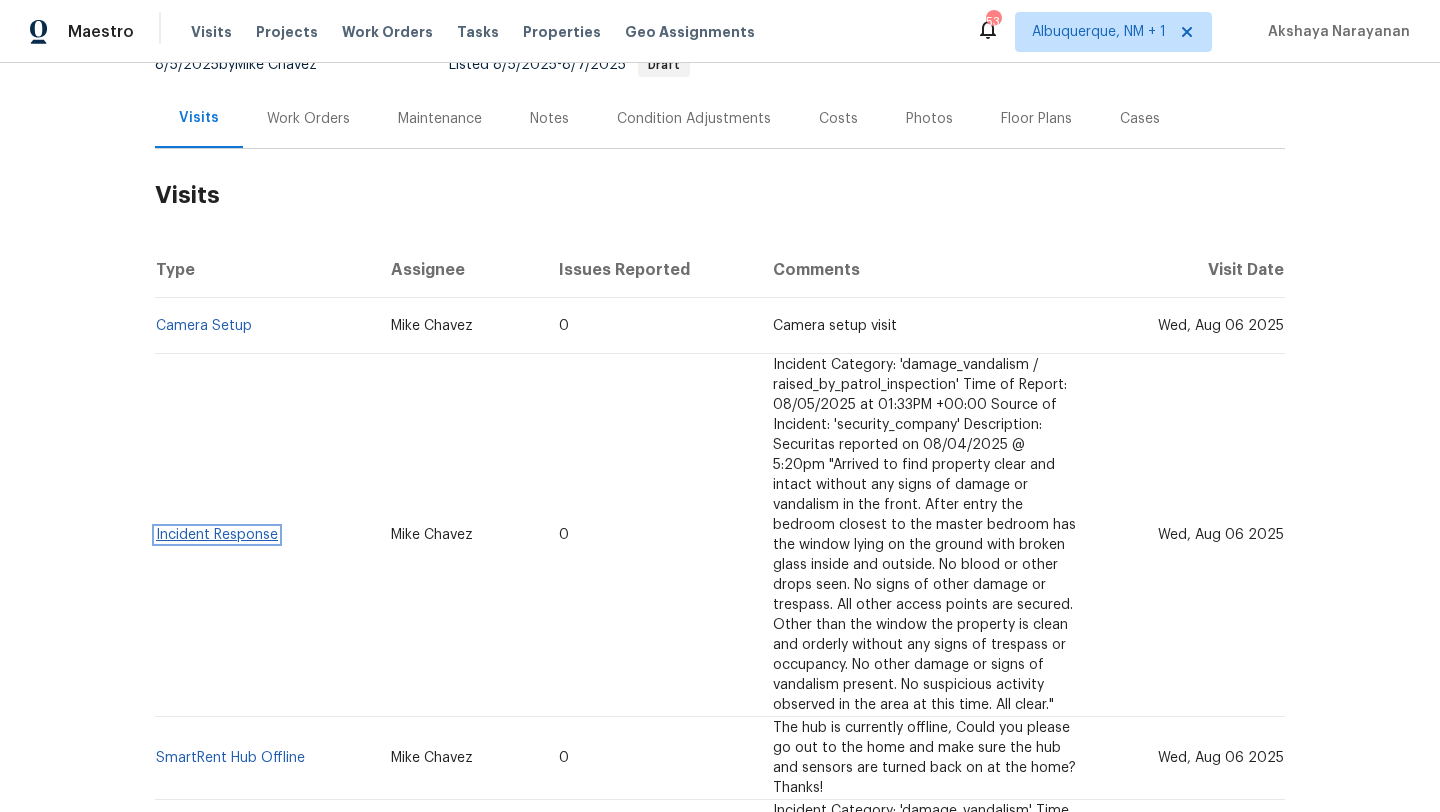 click on "Incident Response" at bounding box center [217, 535] 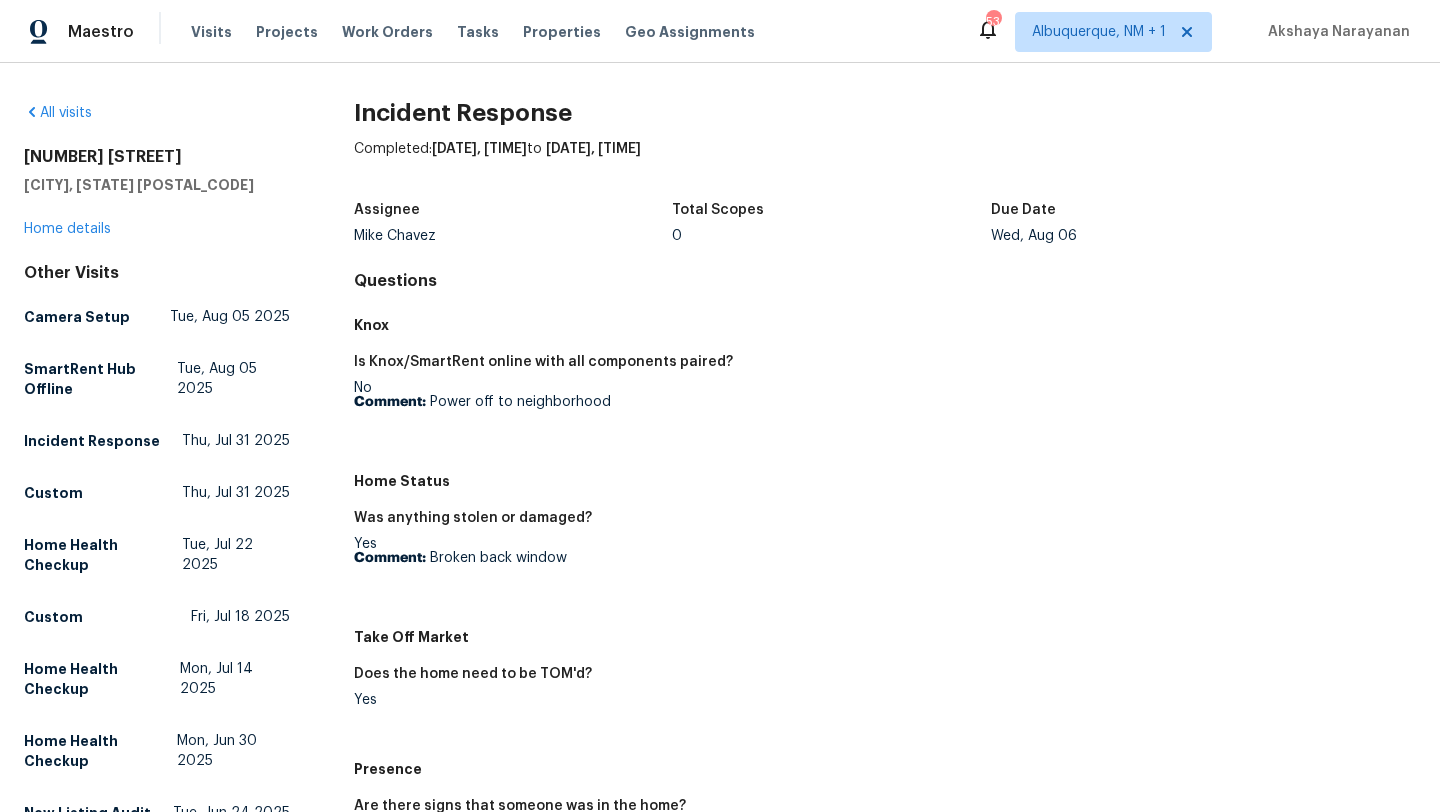 drag, startPoint x: 614, startPoint y: 409, endPoint x: 534, endPoint y: 409, distance: 80 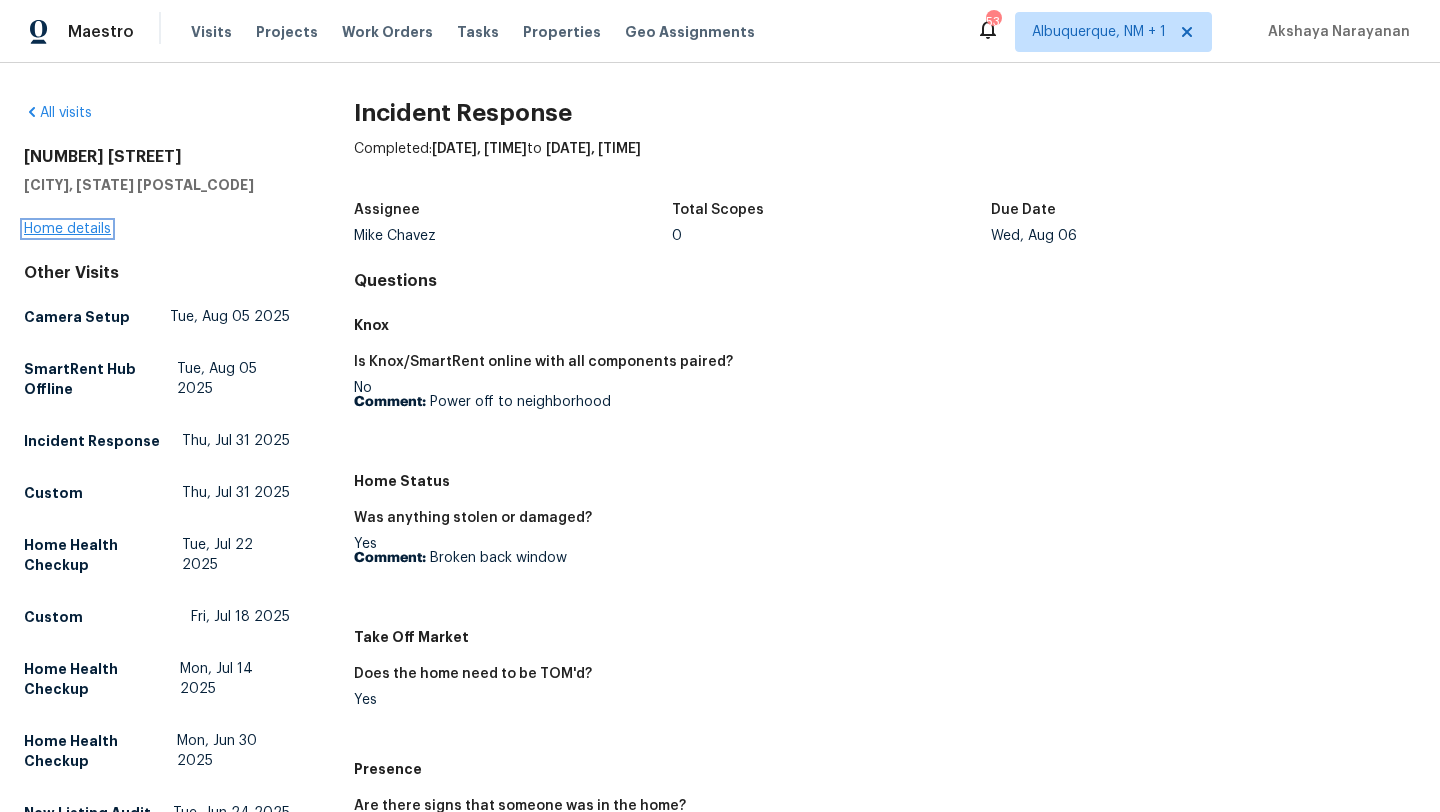 click on "Home details" at bounding box center [67, 229] 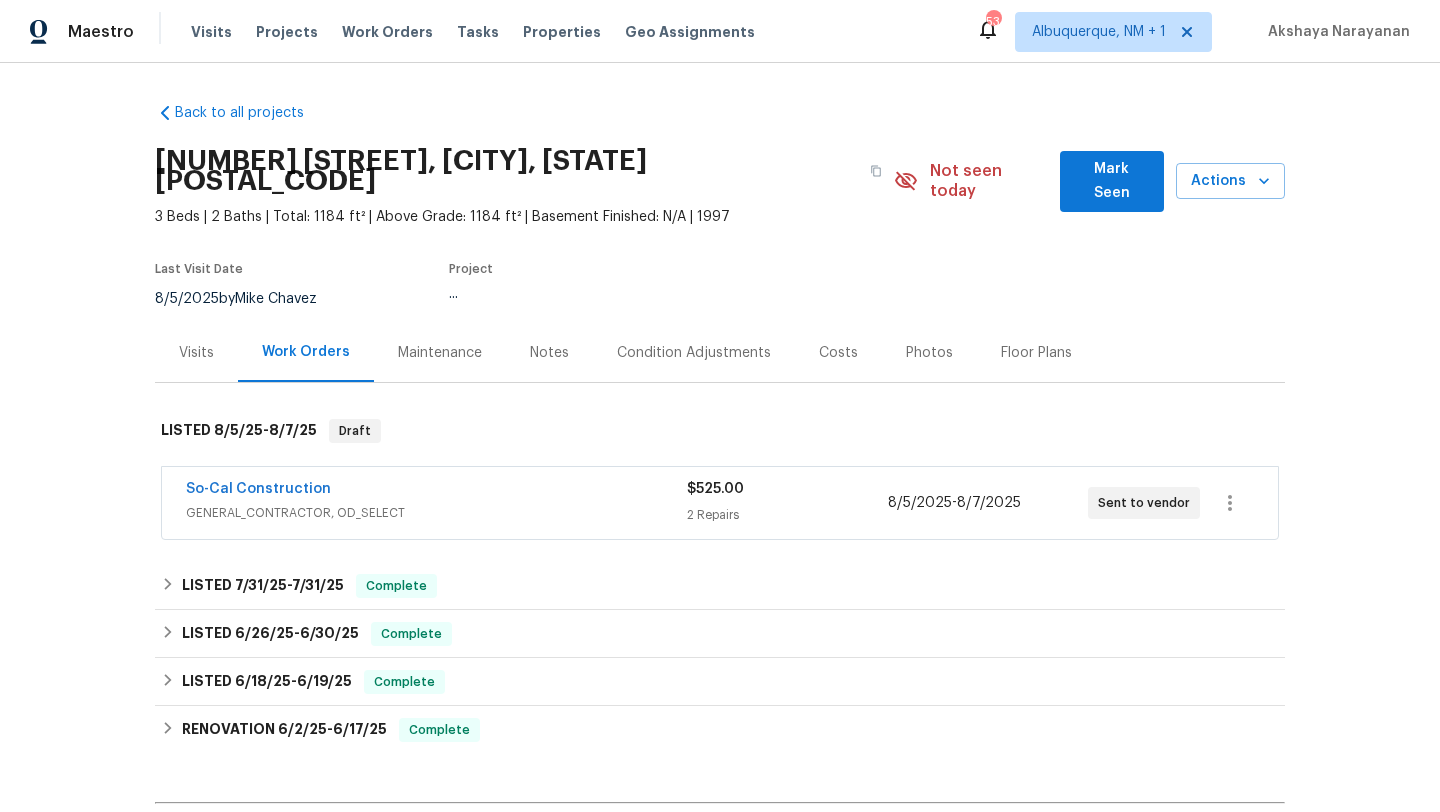 click on "So-Cal Construction" at bounding box center [436, 491] 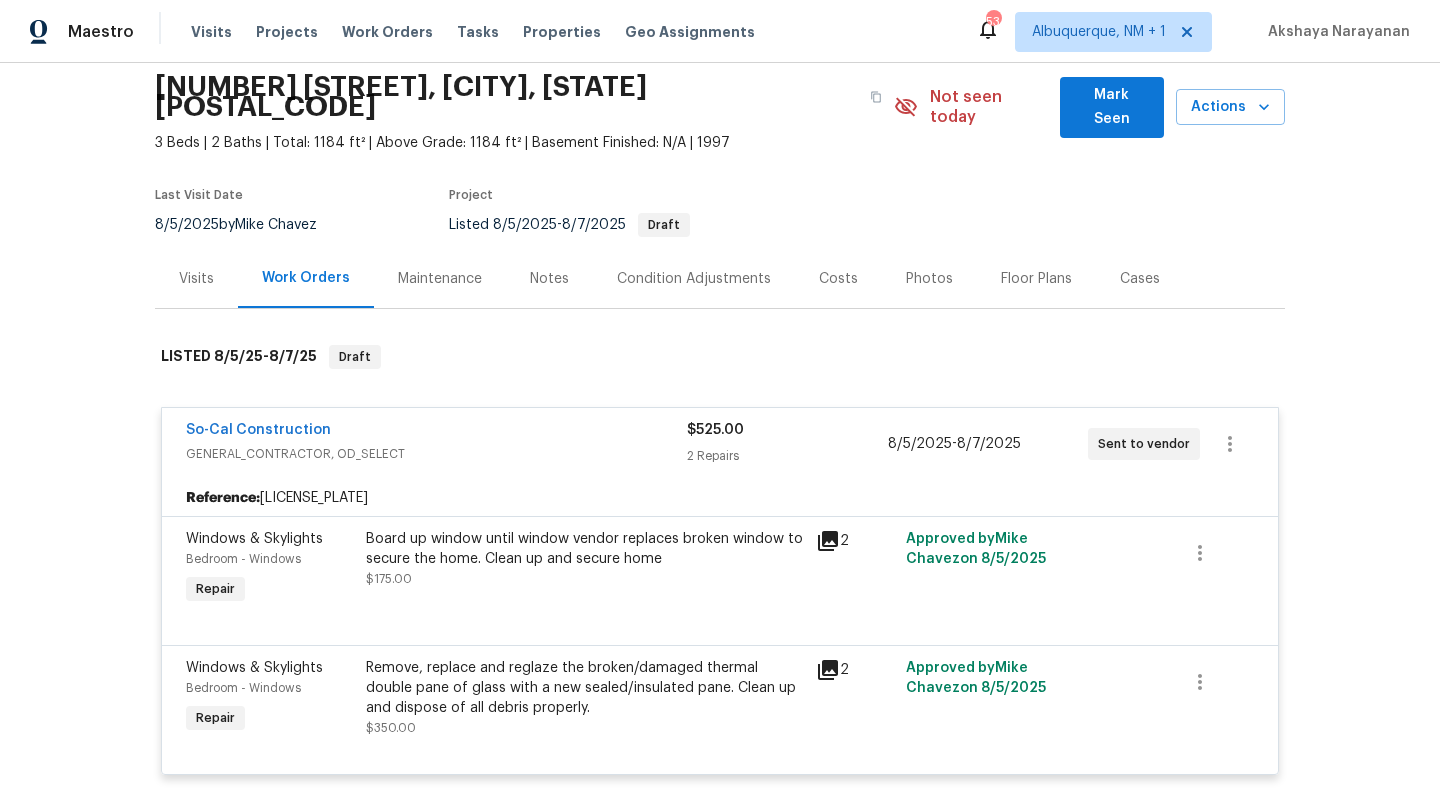 scroll, scrollTop: 116, scrollLeft: 0, axis: vertical 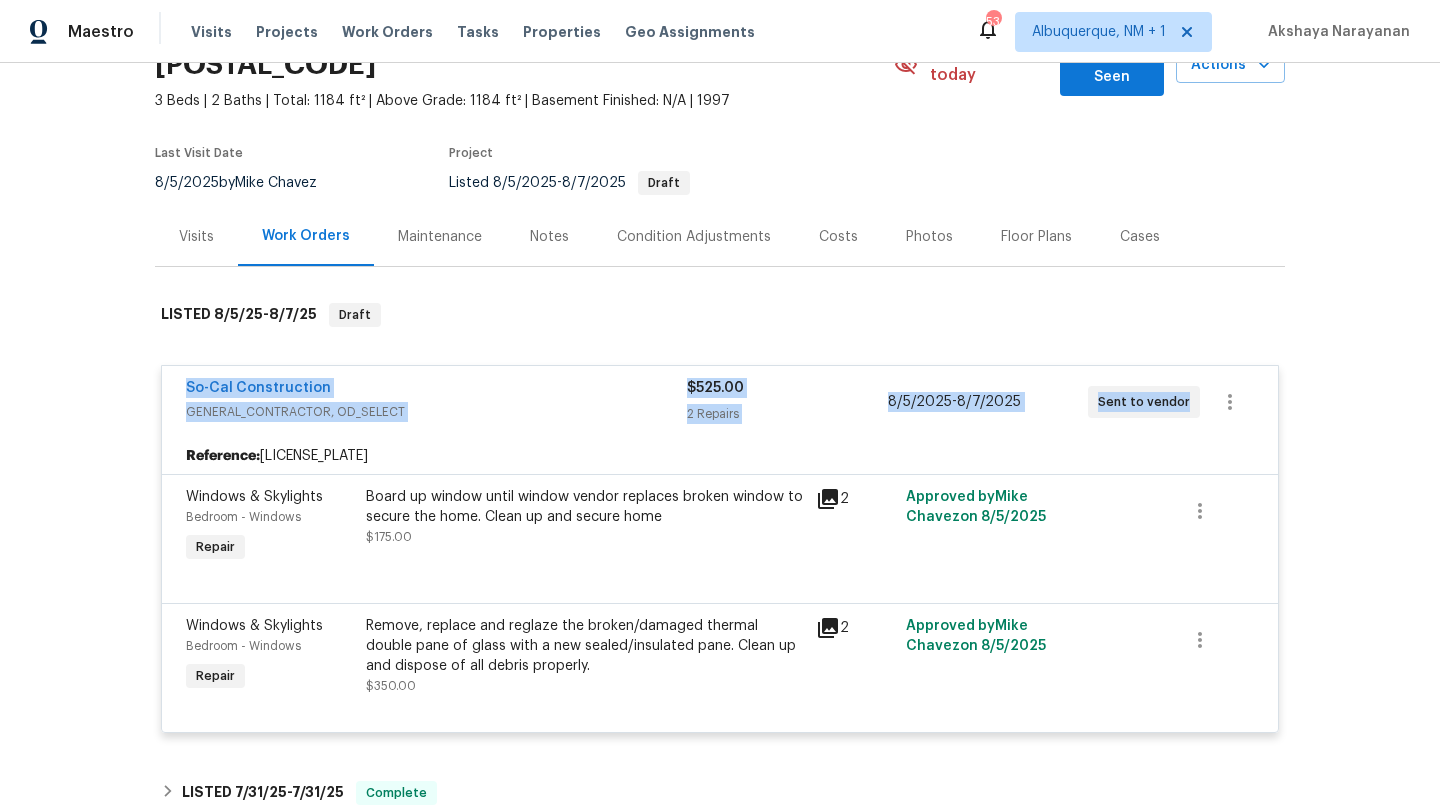 drag, startPoint x: 1183, startPoint y: 390, endPoint x: 175, endPoint y: 358, distance: 1008.5078 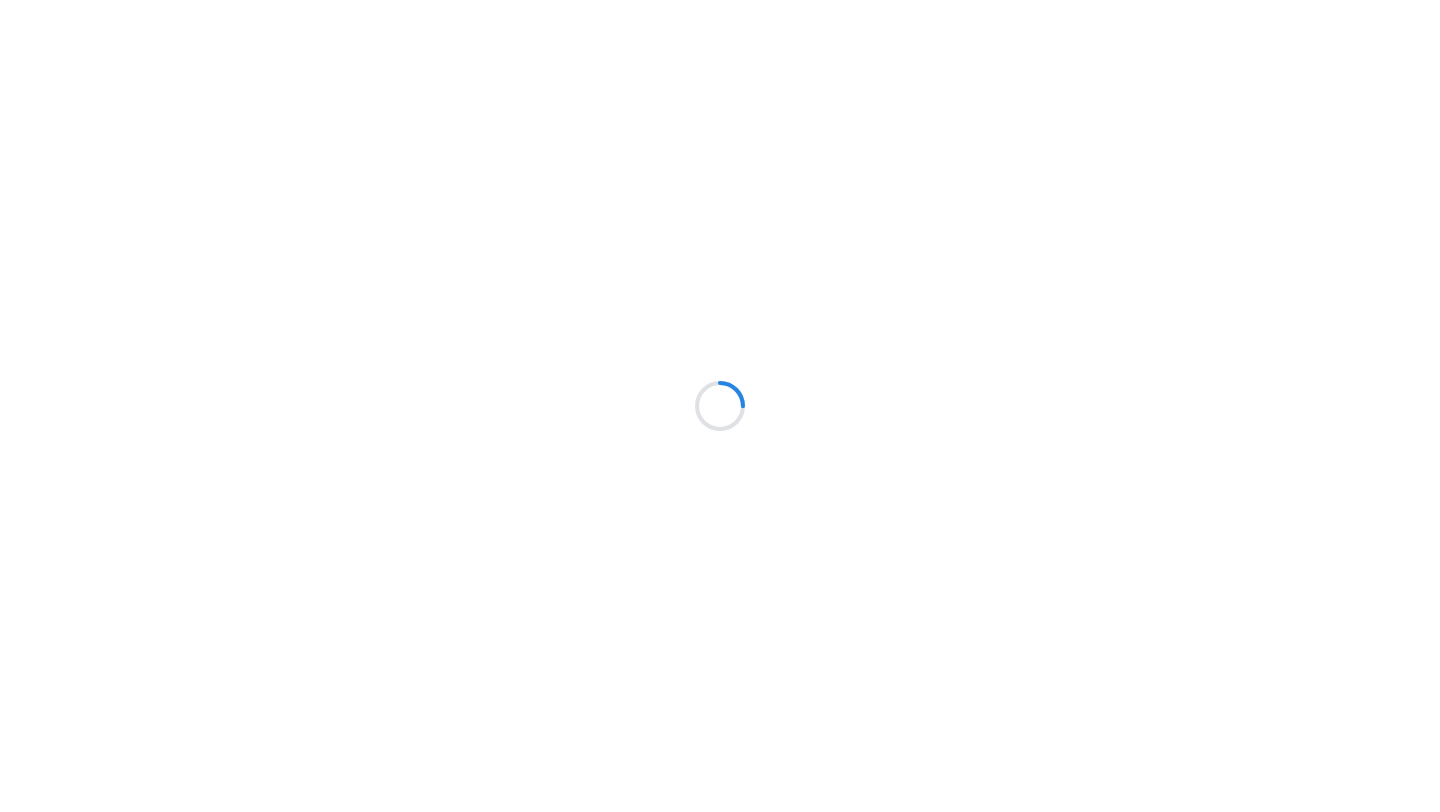 scroll, scrollTop: 0, scrollLeft: 0, axis: both 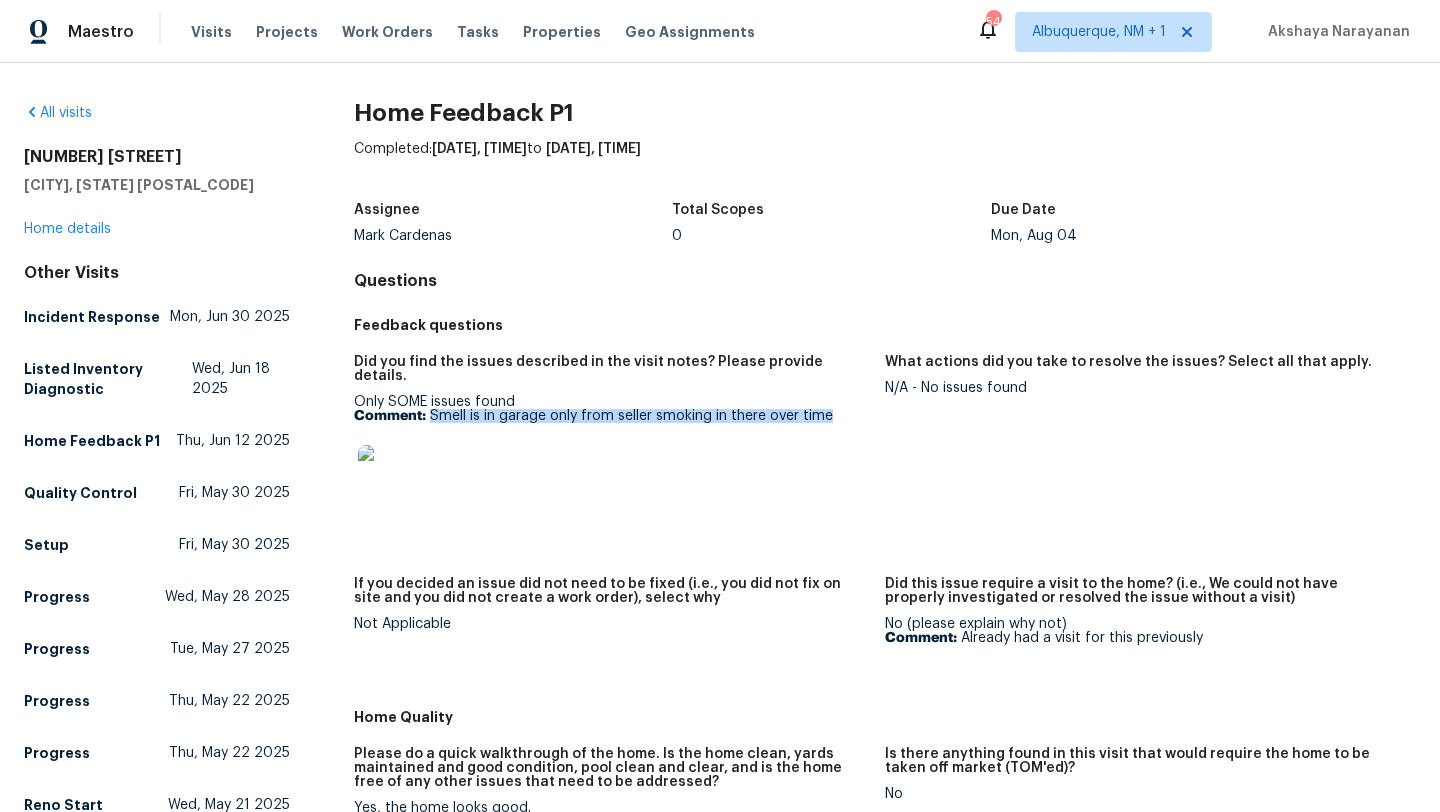 drag, startPoint x: 847, startPoint y: 406, endPoint x: 430, endPoint y: 400, distance: 417.04315 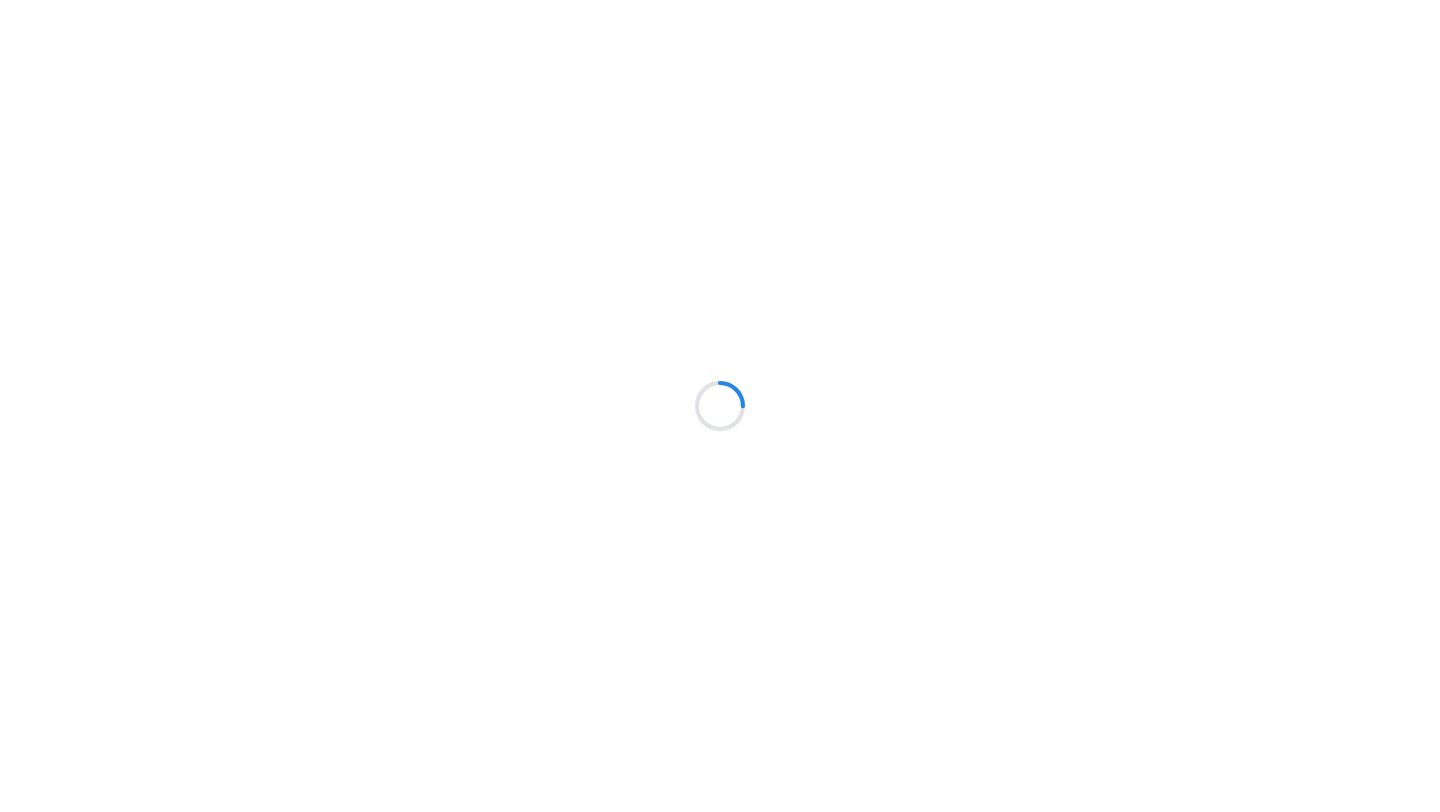 scroll, scrollTop: 0, scrollLeft: 0, axis: both 